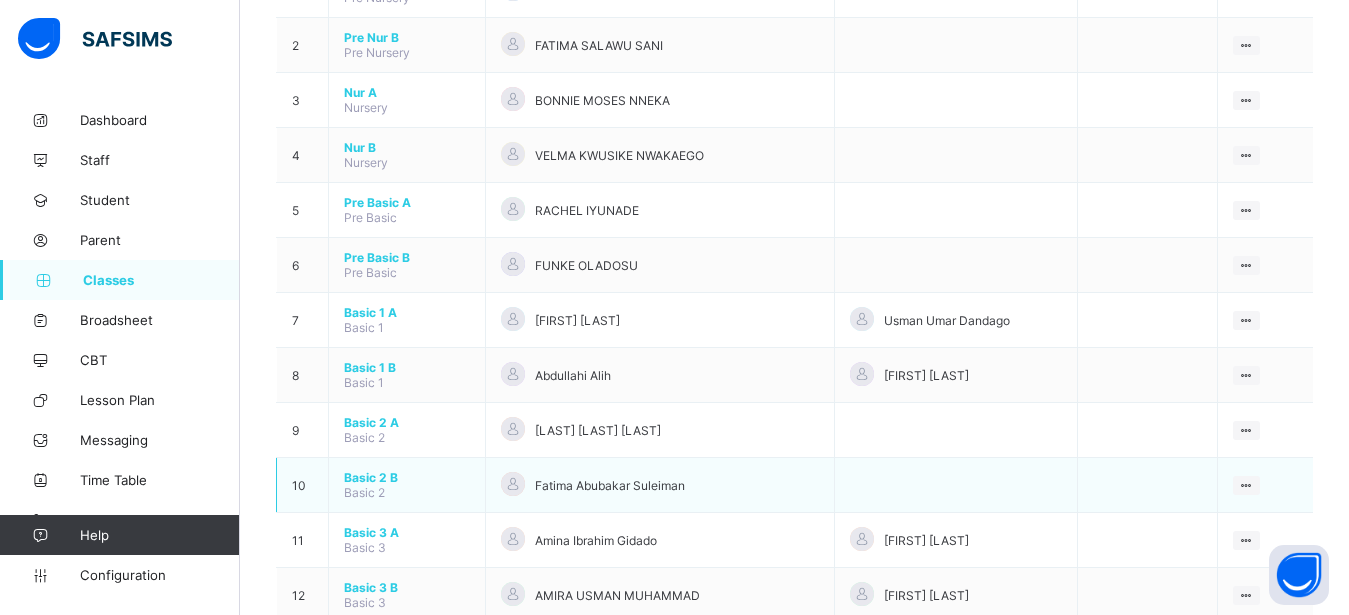 scroll, scrollTop: 340, scrollLeft: 0, axis: vertical 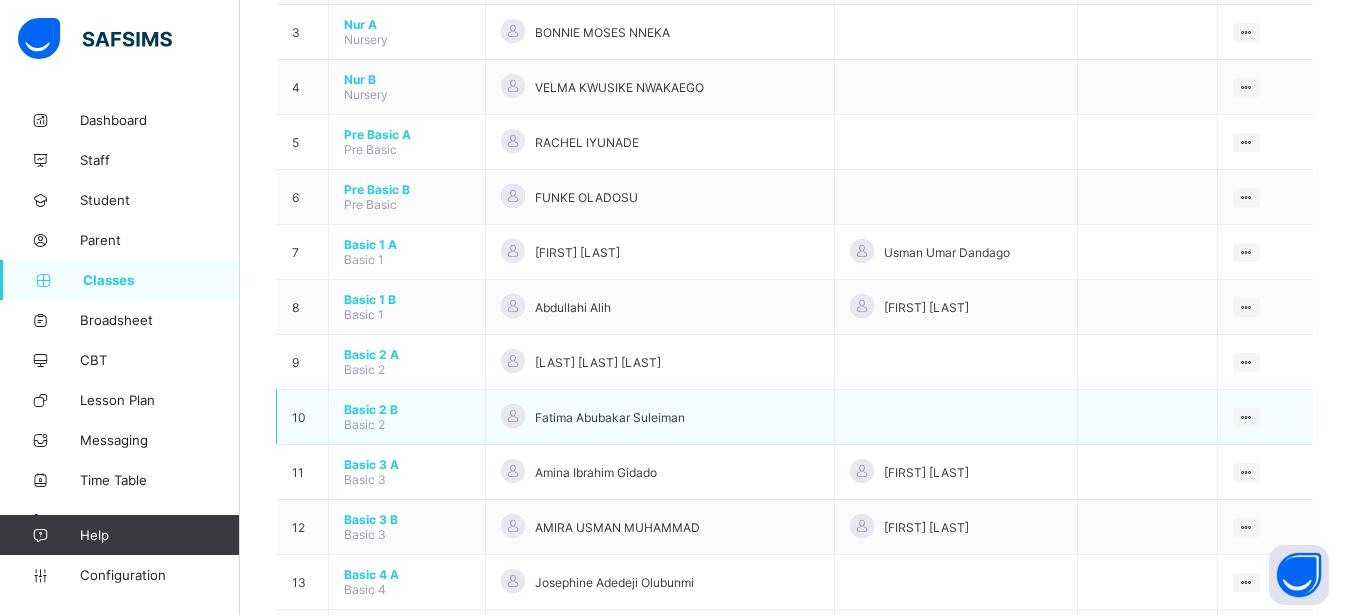click on "Basic 2   B" at bounding box center (407, 409) 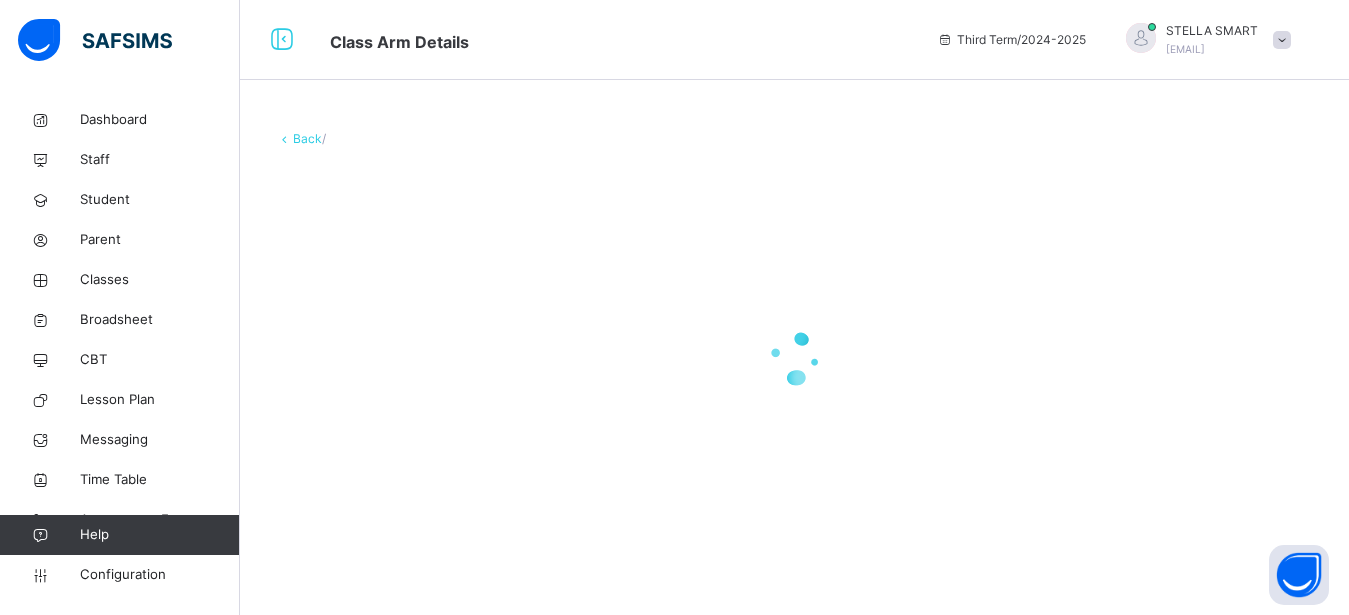 scroll, scrollTop: 0, scrollLeft: 0, axis: both 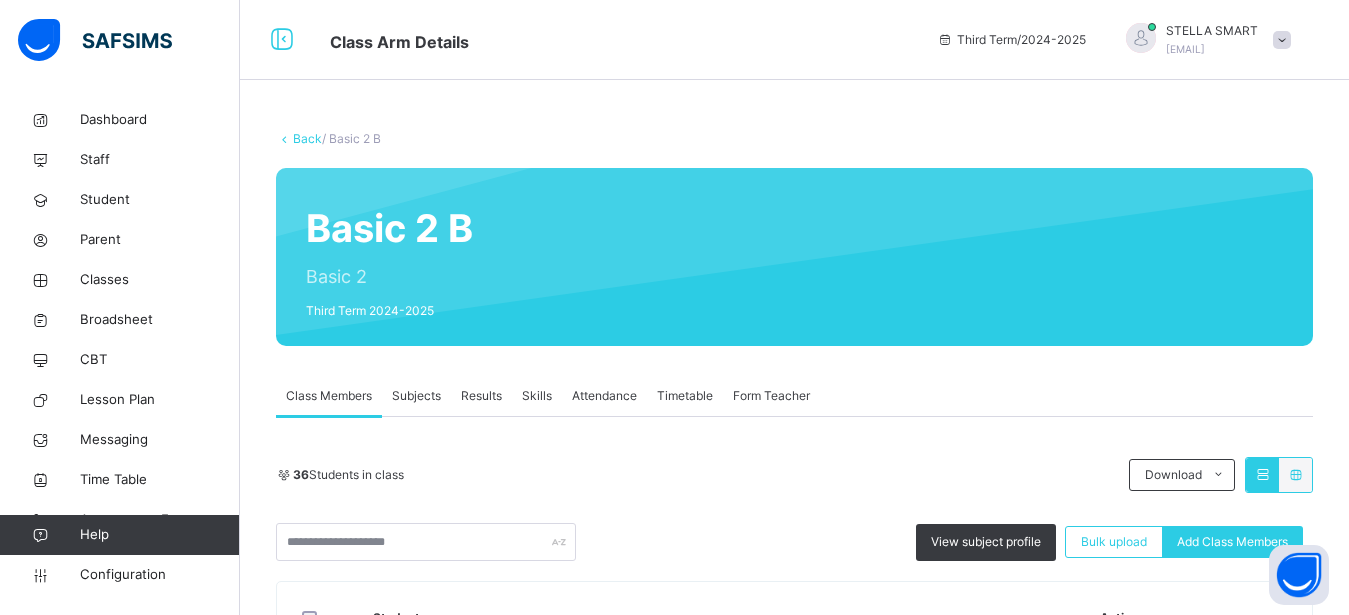 click on "Subjects" at bounding box center (416, 396) 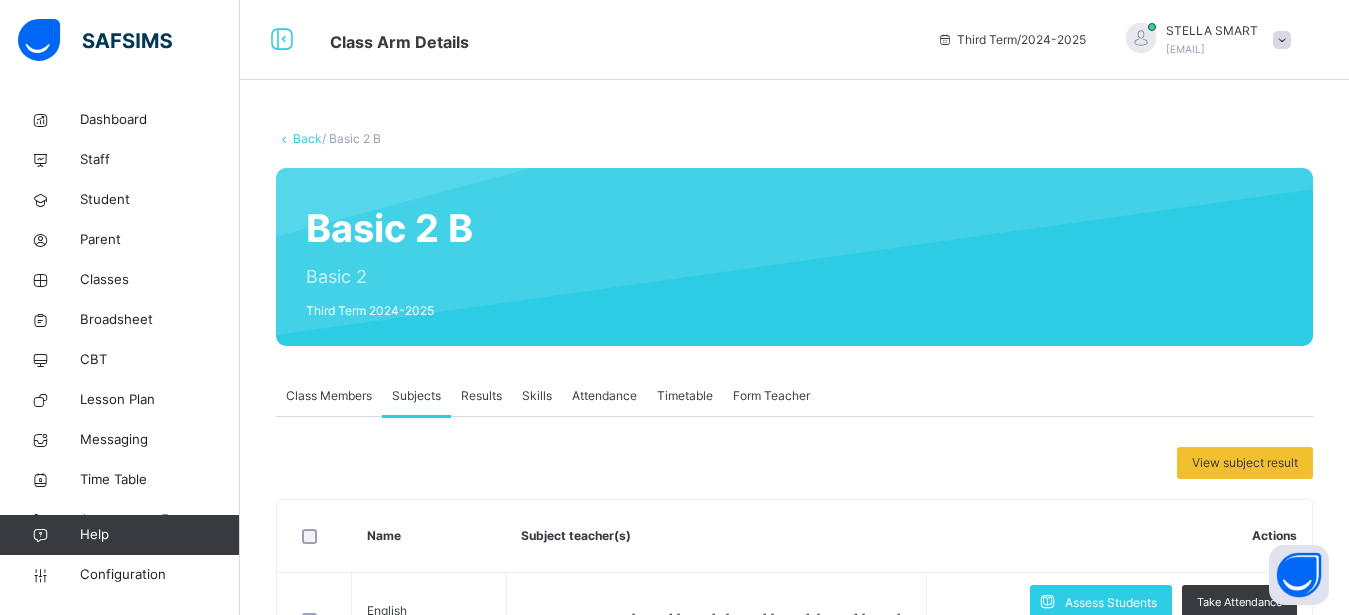 scroll, scrollTop: 816, scrollLeft: 0, axis: vertical 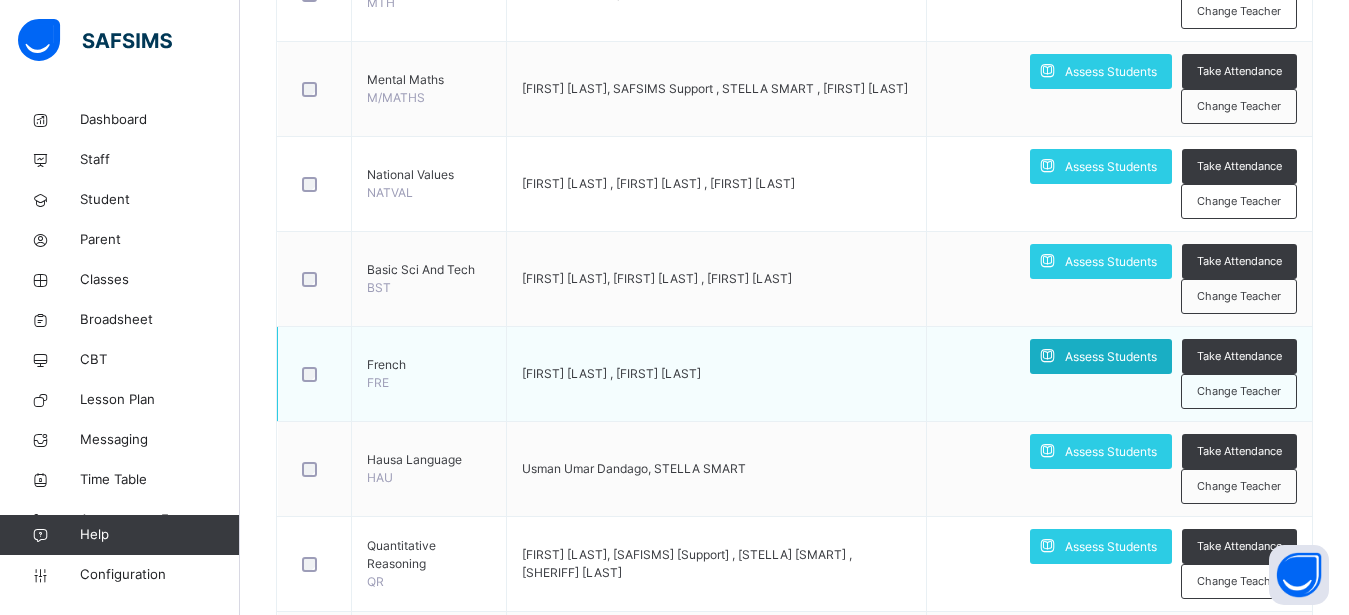 click on "Assess Students" at bounding box center [1111, 357] 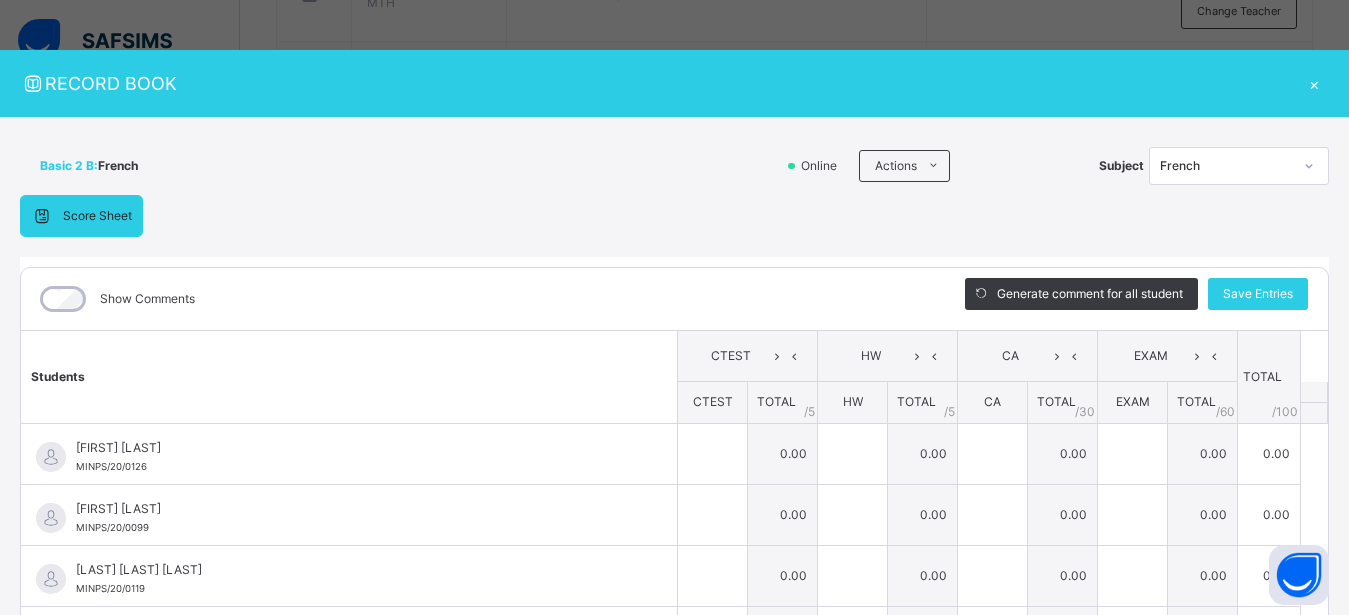 click on "RECORD BOOK" at bounding box center [659, 83] 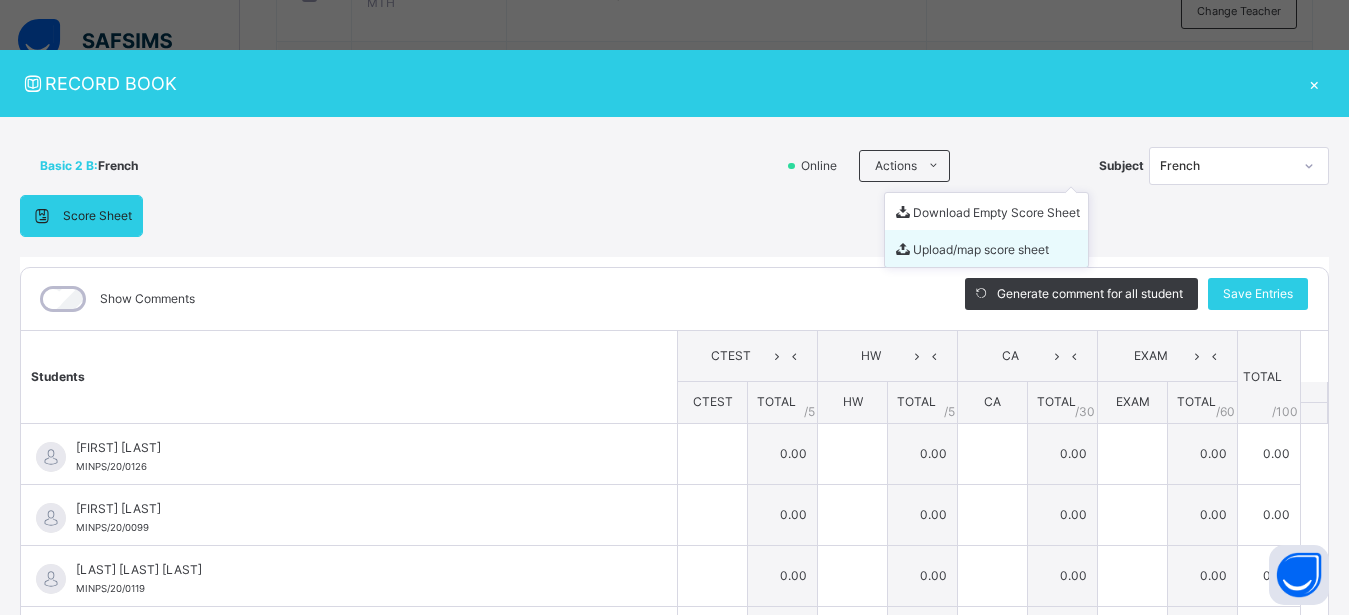 click on "Upload/map score sheet" at bounding box center [986, 248] 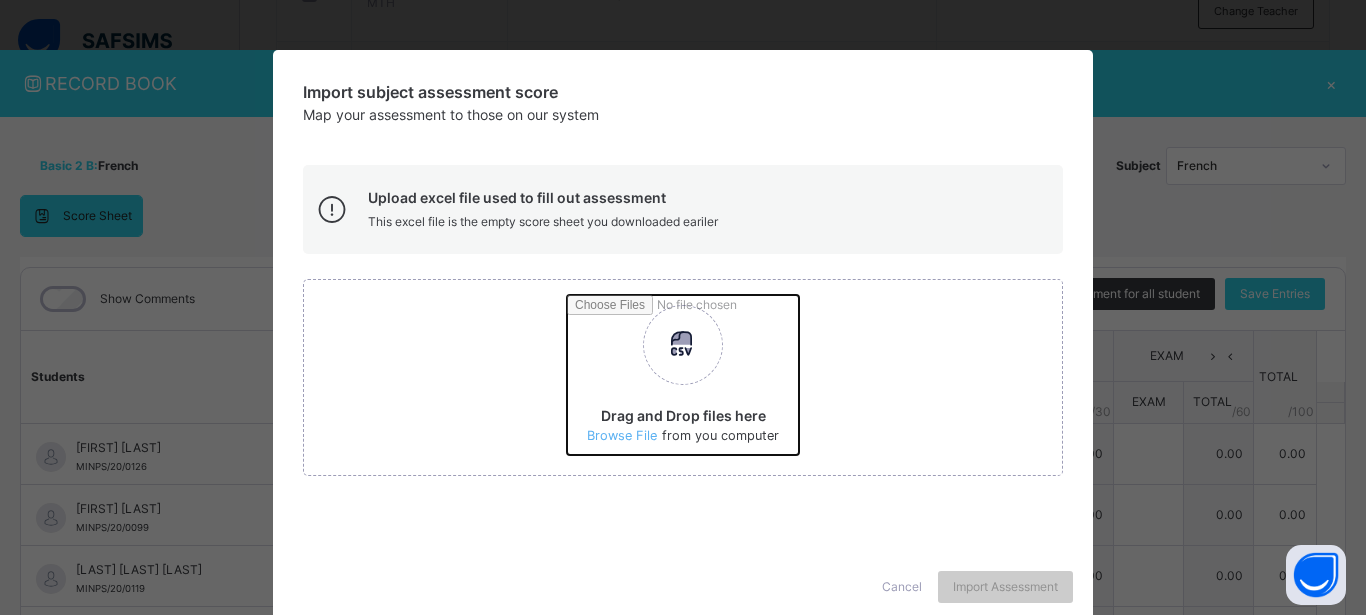 click on "Drag and Drop files here Select your Excel file Browse file Maximum size 2.5mb" at bounding box center (946, 382) 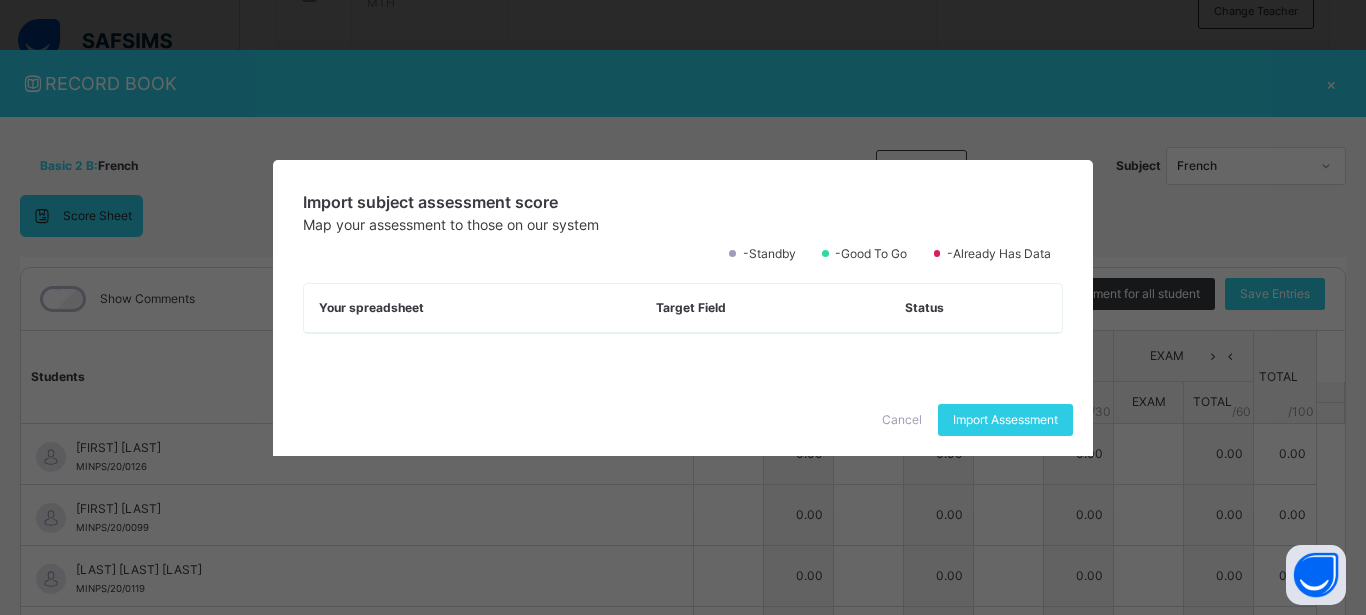 click on "Import subject assessment score Map your assessment to those on our system -Standby -Good to go -Already has data Your spreadsheet Target Field Status" at bounding box center (683, 272) 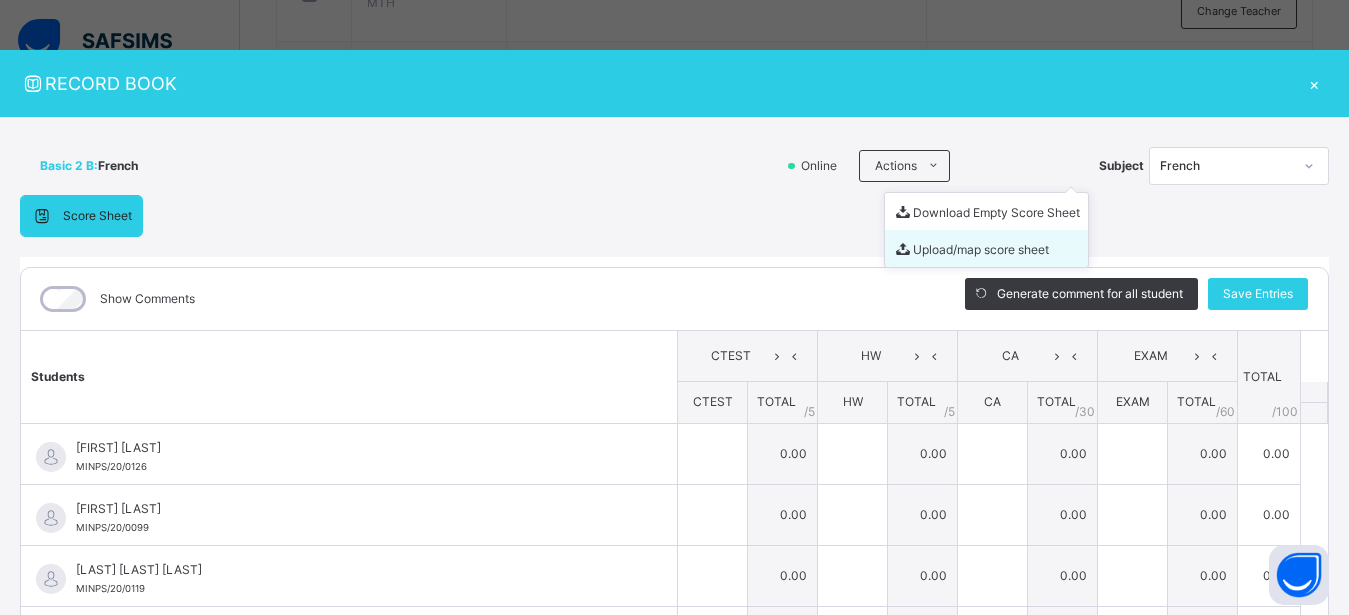 click on "Upload/map score sheet" at bounding box center (986, 248) 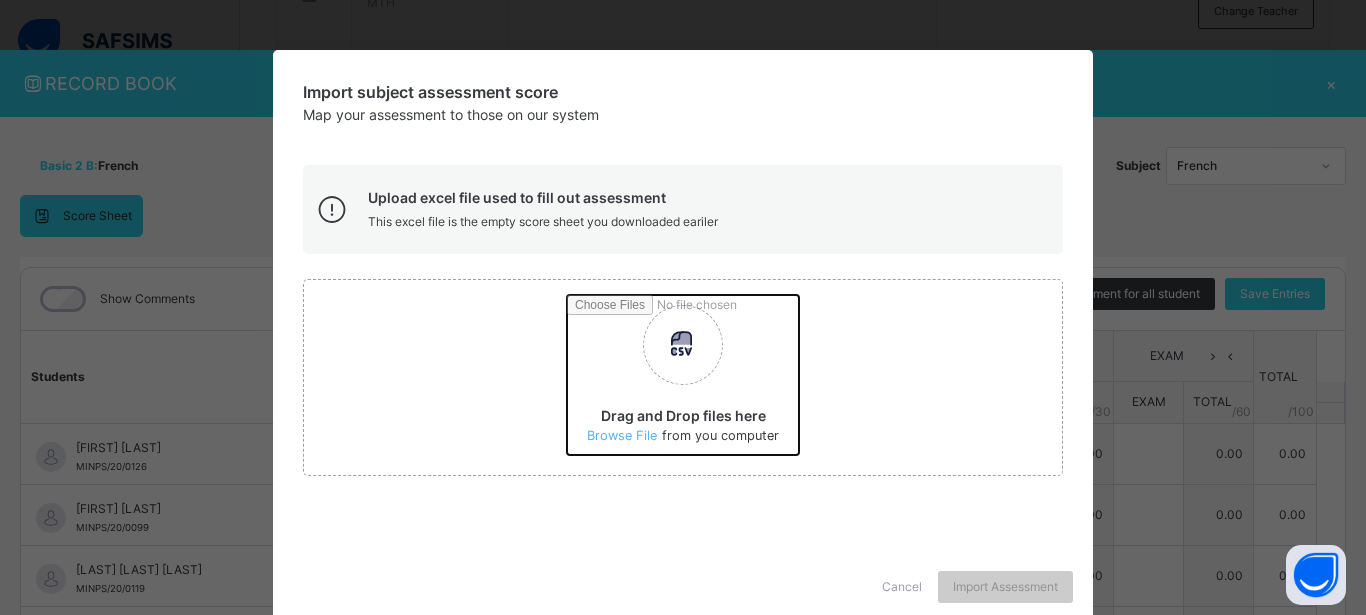 click on "Drag and Drop files here Select your Excel file Browse file Maximum size 2.5mb" at bounding box center (946, 382) 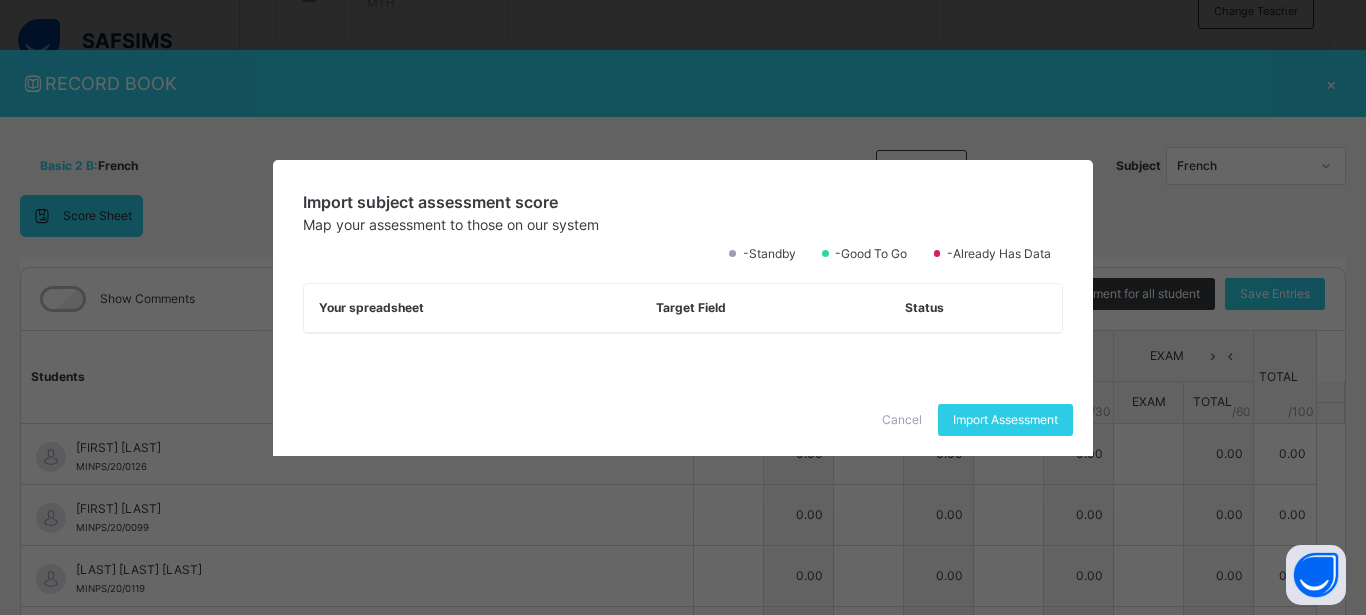 click on "Cancel" at bounding box center (902, 420) 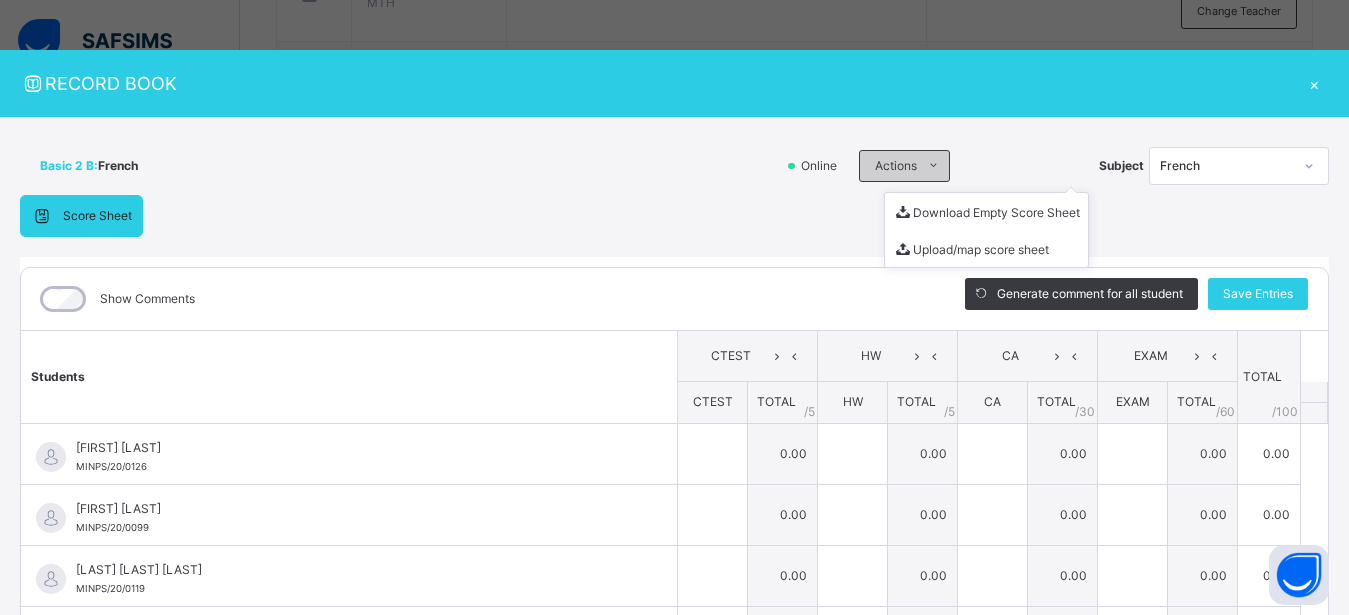 click at bounding box center [933, 166] 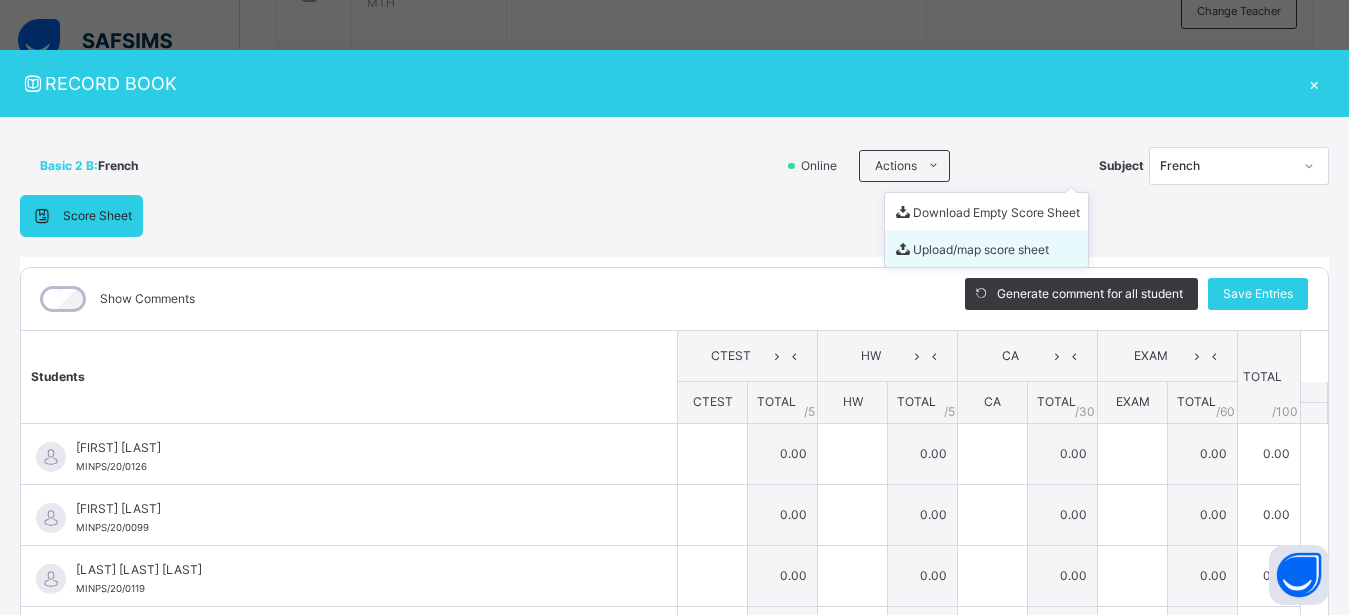 click on "Upload/map score sheet" at bounding box center [986, 248] 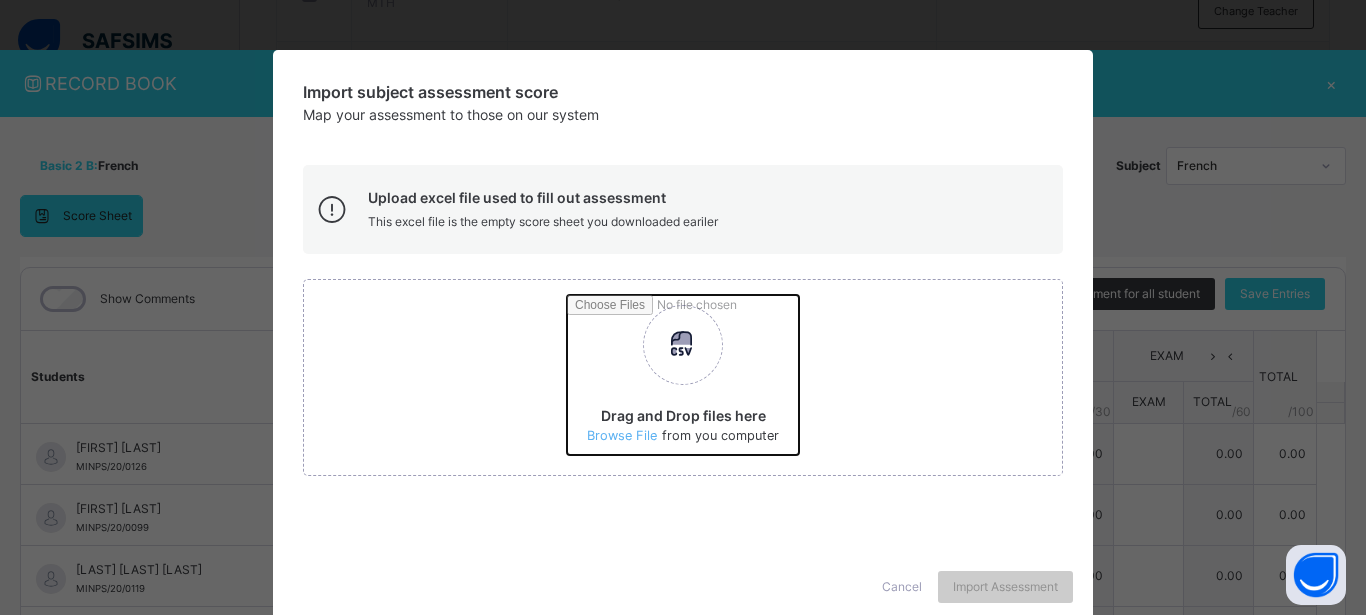 click on "Drag and Drop files here Select your Excel file Browse file Maximum size 2.5mb" at bounding box center [946, 382] 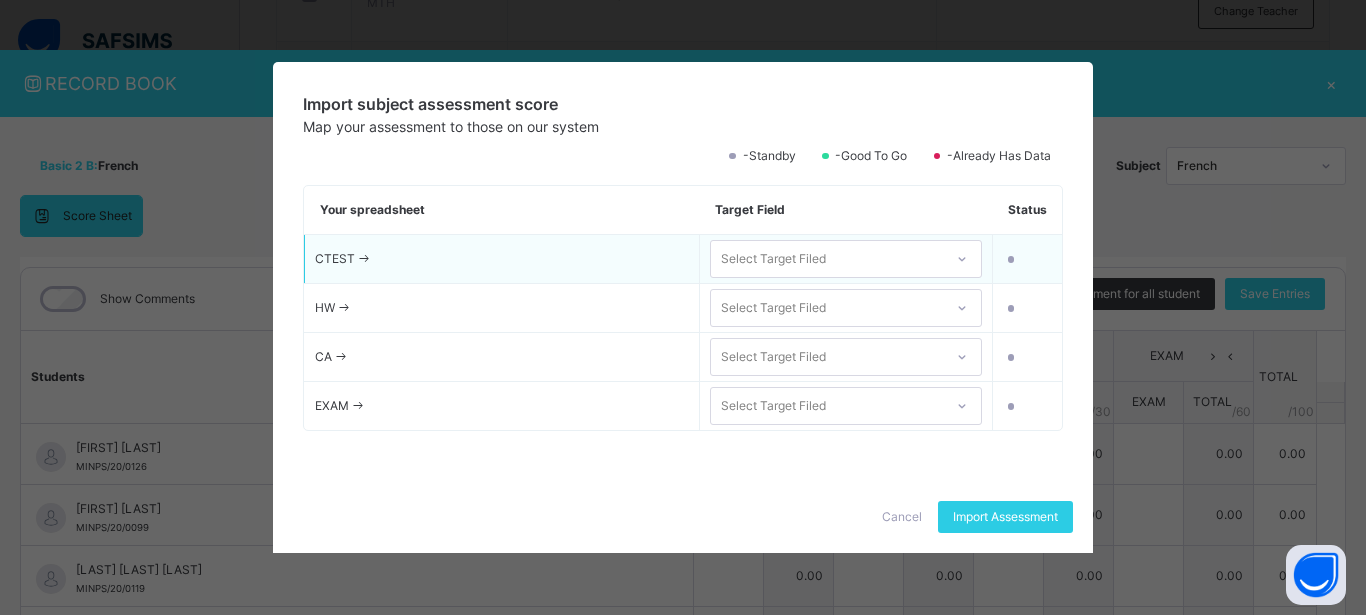click on "Select Target Filed" at bounding box center [827, 259] 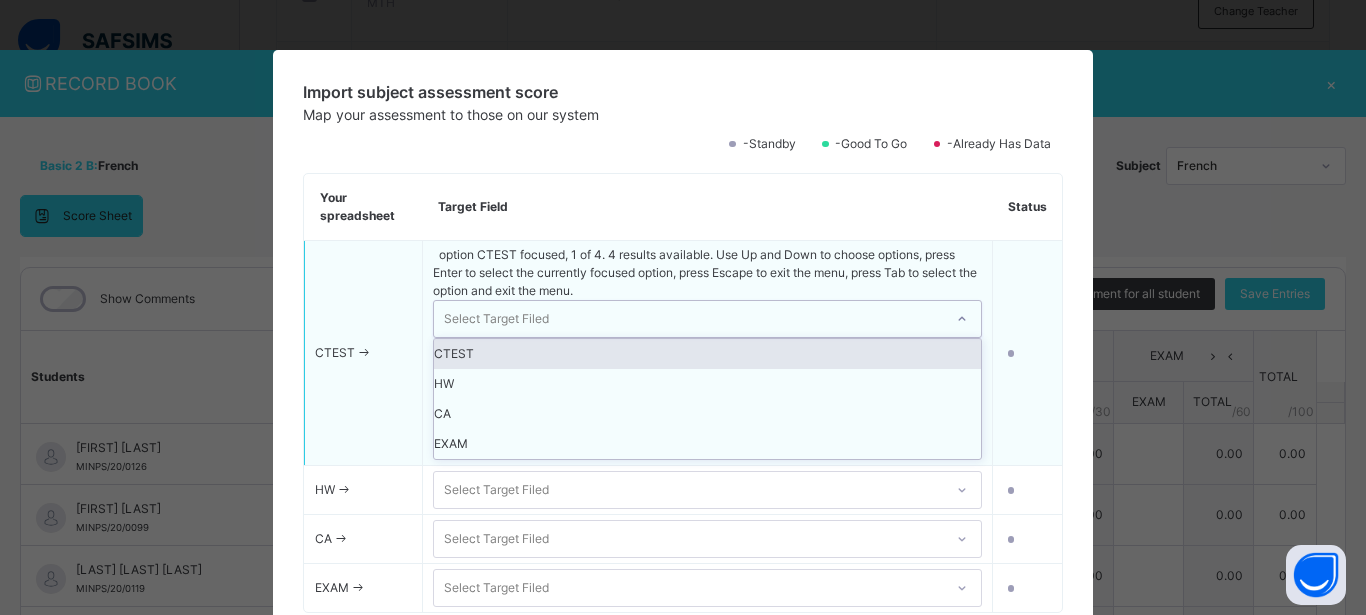 click on "CTEST" at bounding box center (707, 354) 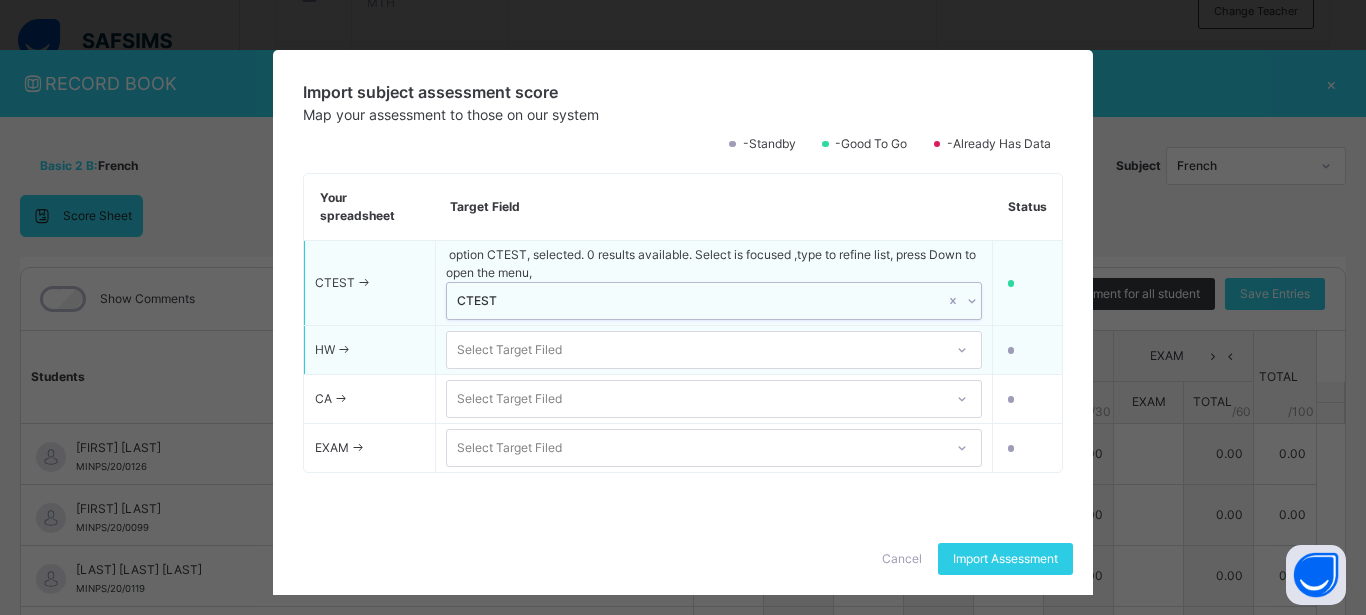 click on "Select Target Filed" at bounding box center [695, 350] 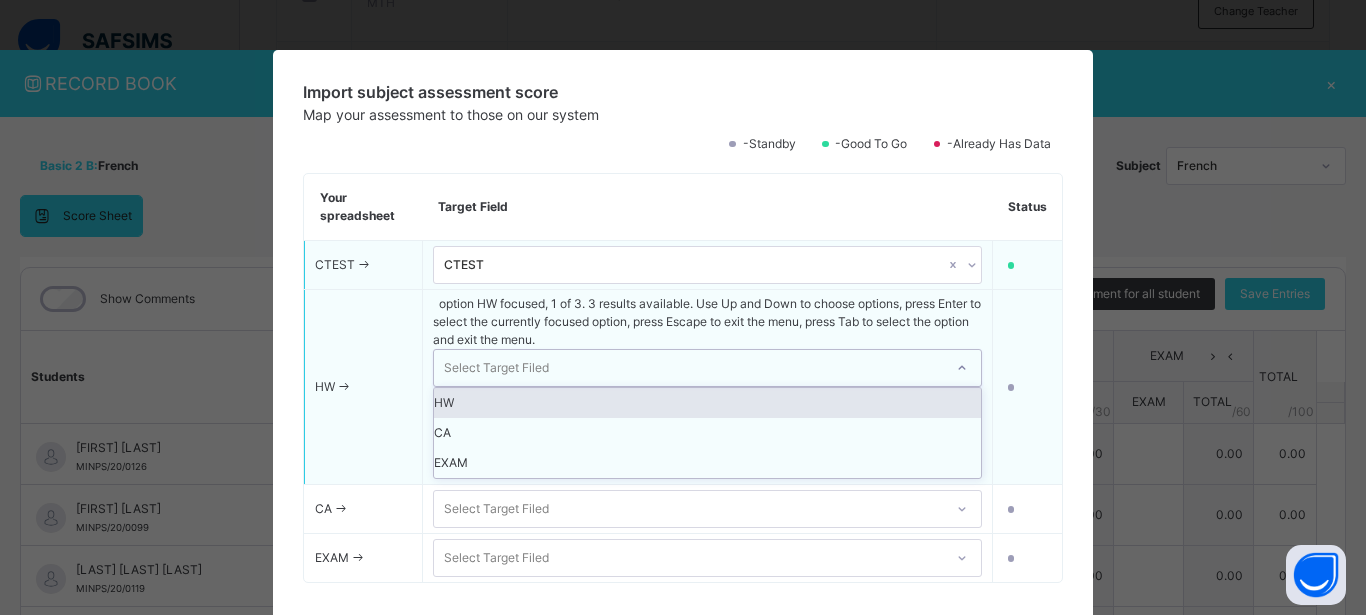 click on "HW" at bounding box center (707, 403) 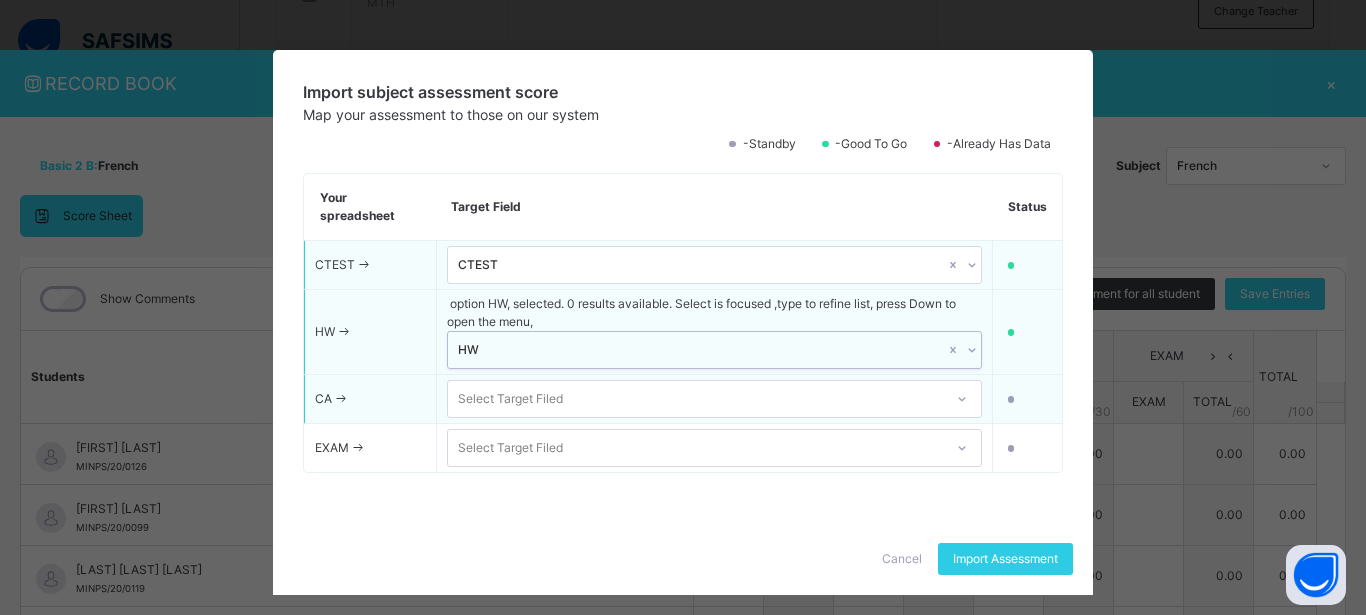 click on "Select Target Filed" at bounding box center (696, 399) 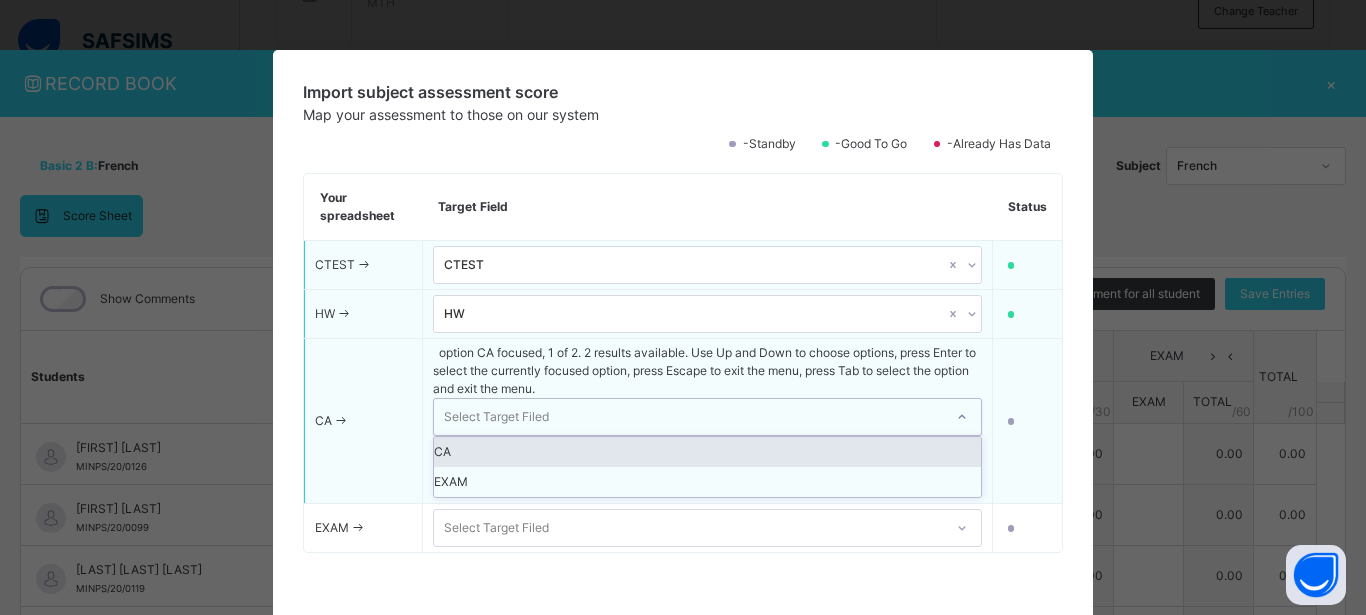 click on "CA" at bounding box center [707, 452] 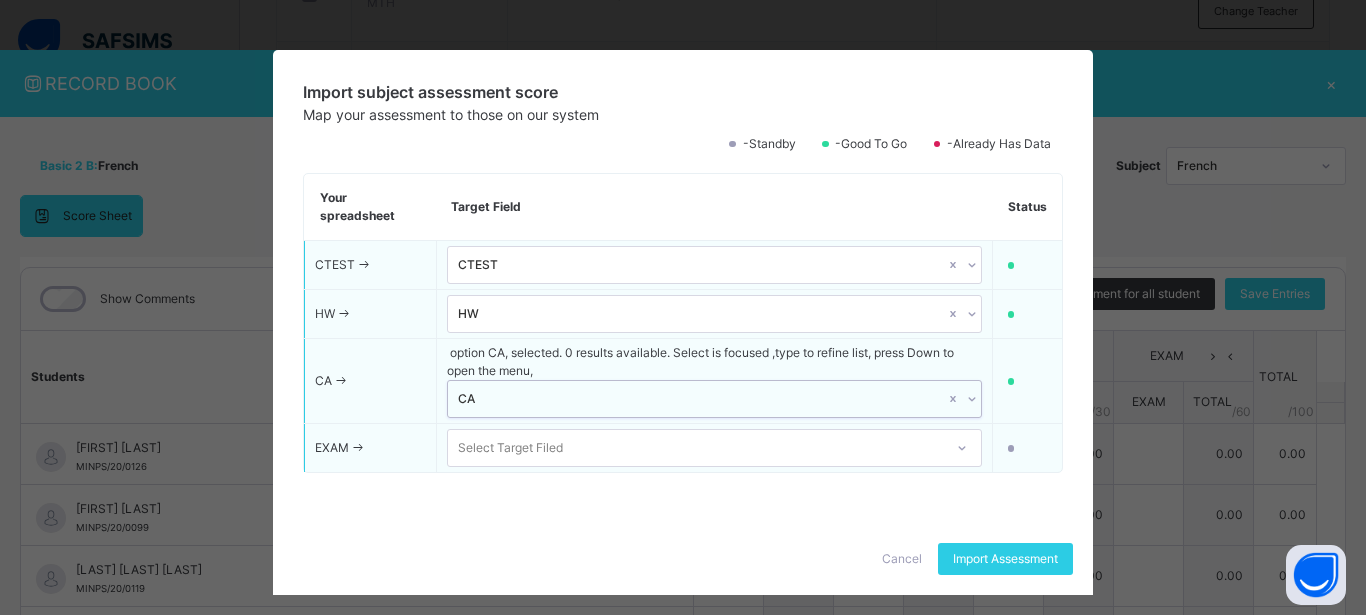 click on "Select Target Filed" at bounding box center (696, 448) 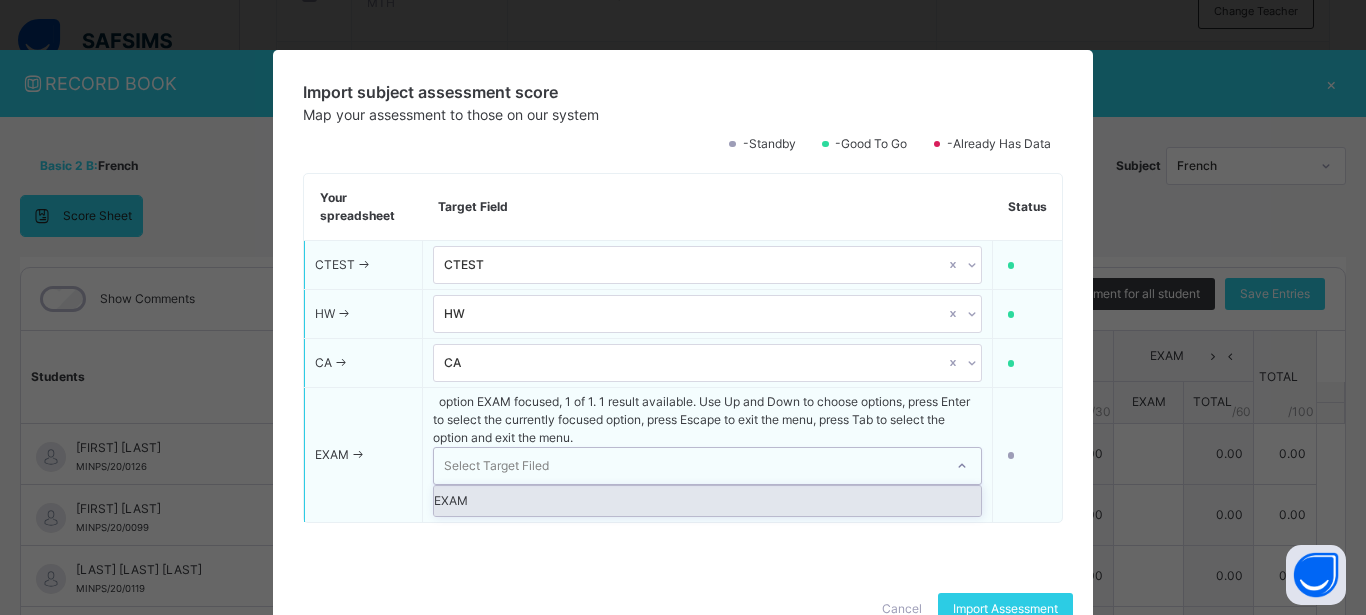click on "EXAM" at bounding box center (707, 501) 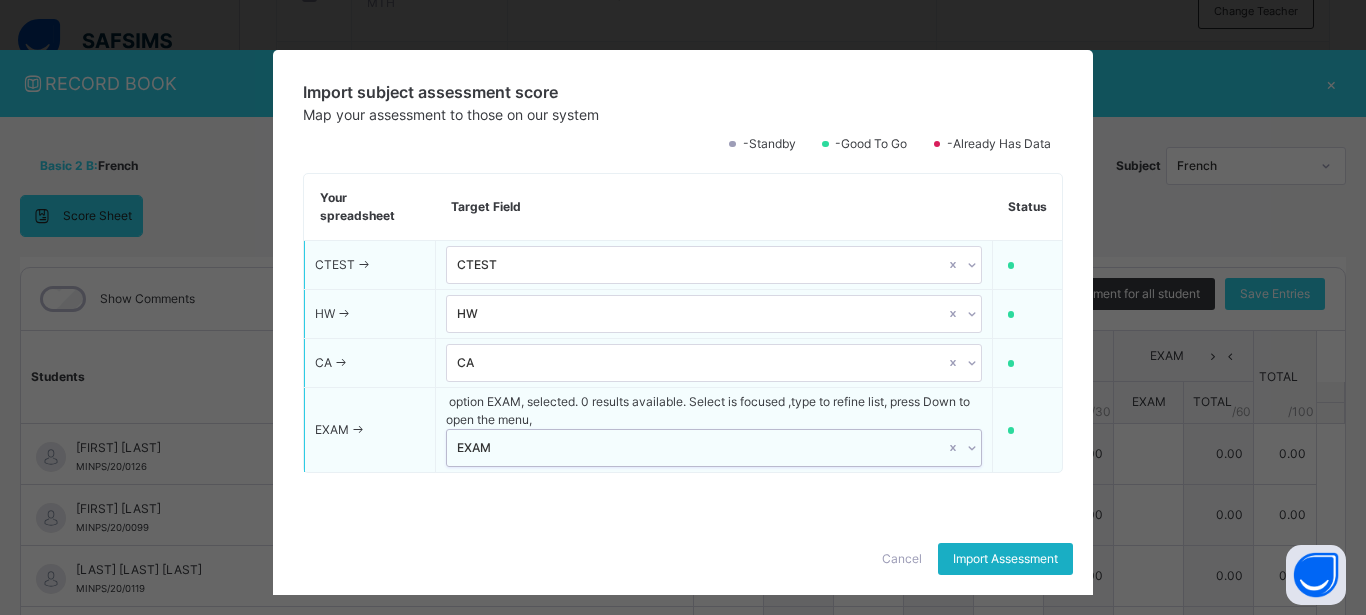 click on "Import Assessment" at bounding box center [1005, 559] 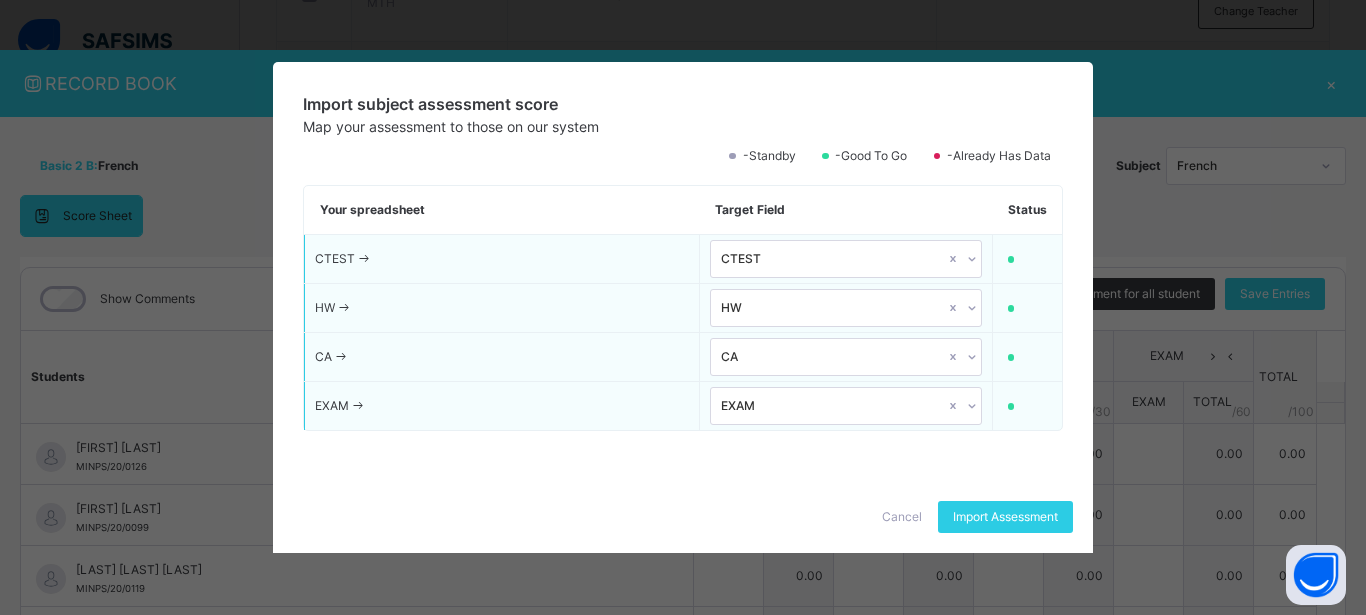 click on "Cancel" at bounding box center (902, 517) 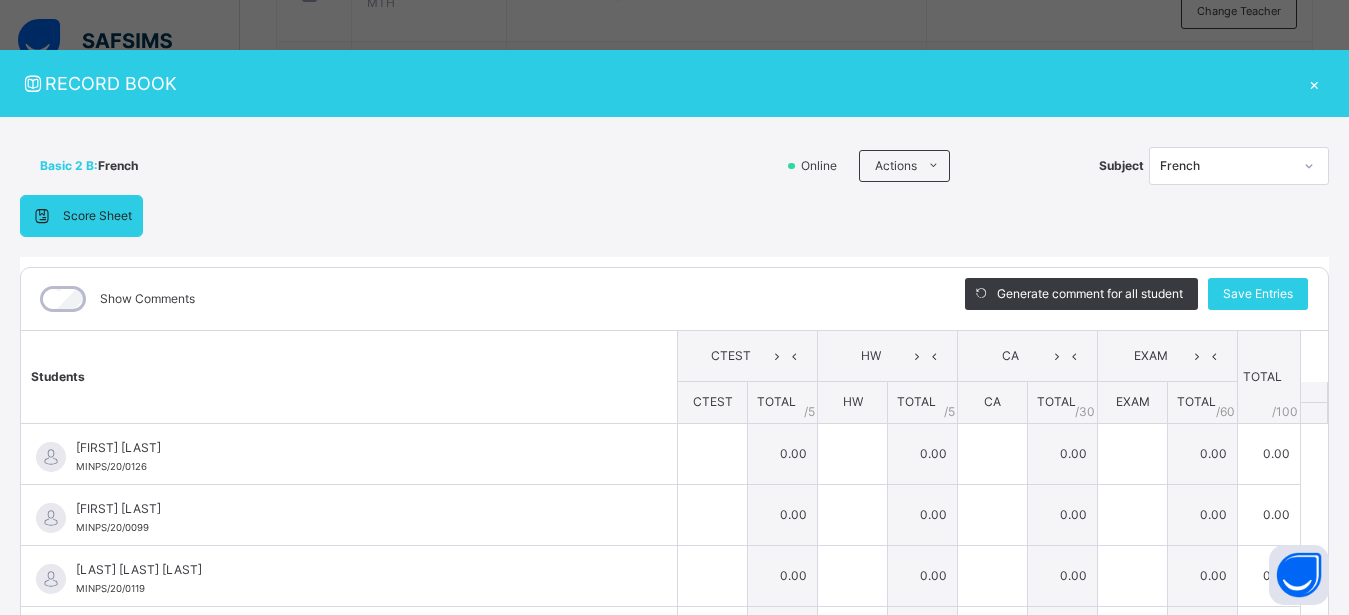 click on "Upload/map score sheet" at bounding box center (0, 0) 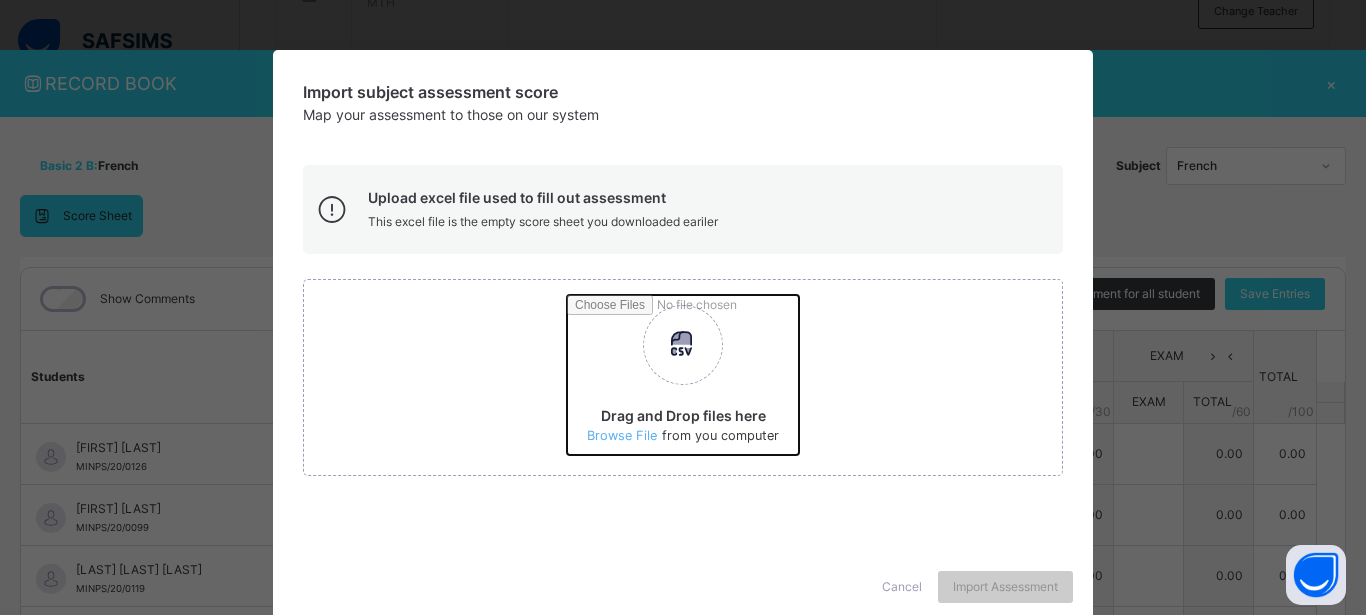 click on "Drag and Drop files here Select your Excel file Browse file Maximum size 2.5mb" at bounding box center (946, 382) 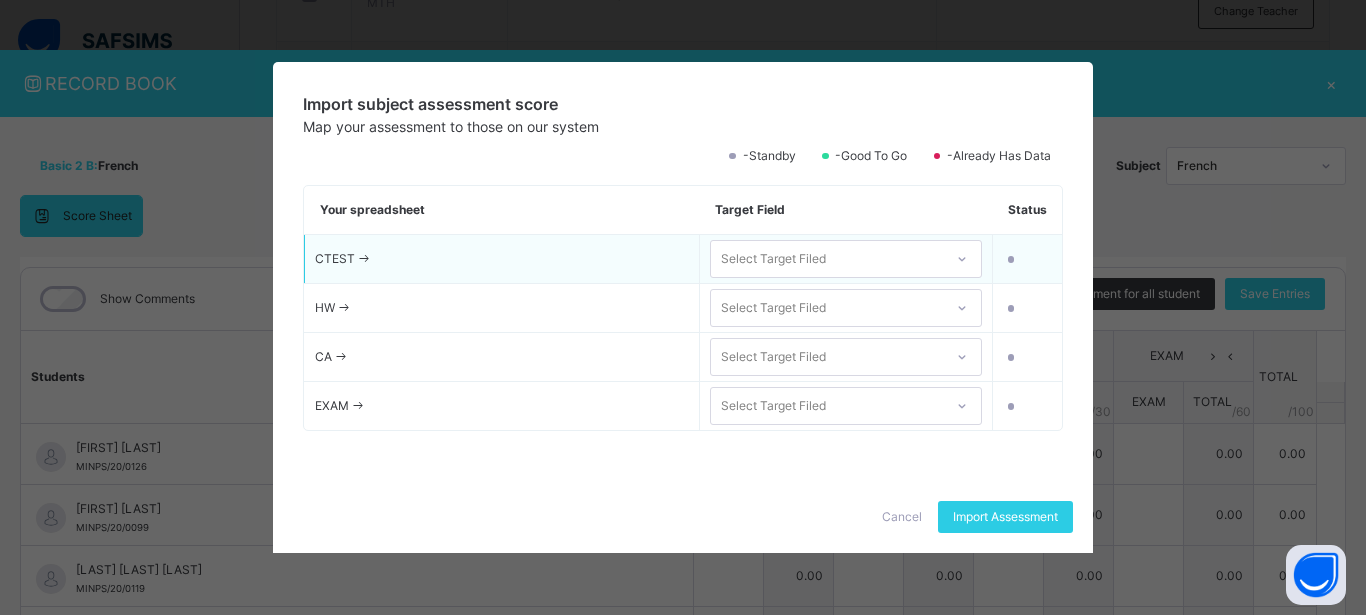 click on "Select Target Filed" at bounding box center (773, 259) 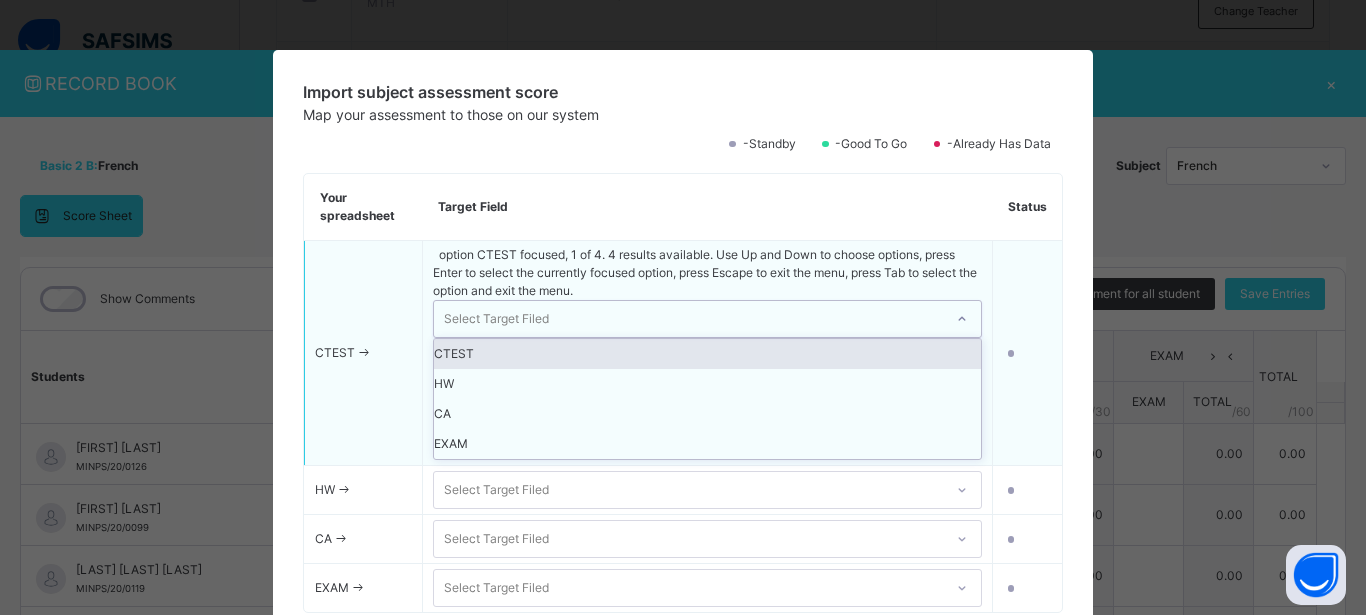 click on "CTEST" at bounding box center (707, 354) 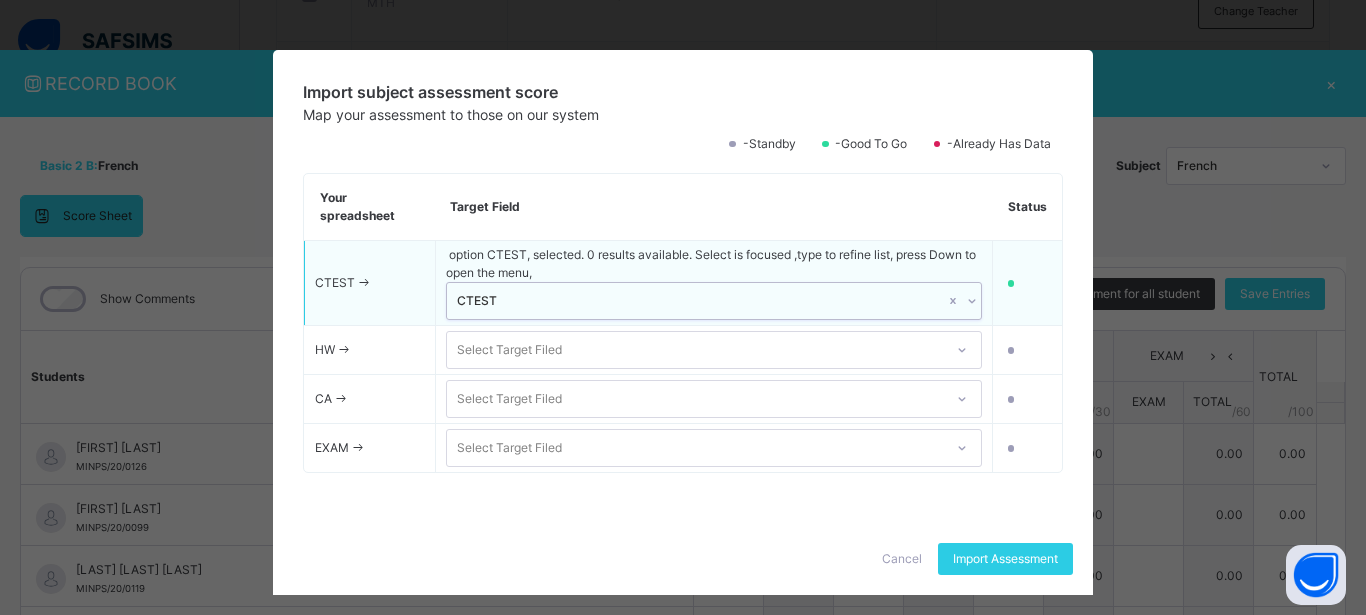 click on "Select Target Filed" at bounding box center [509, 350] 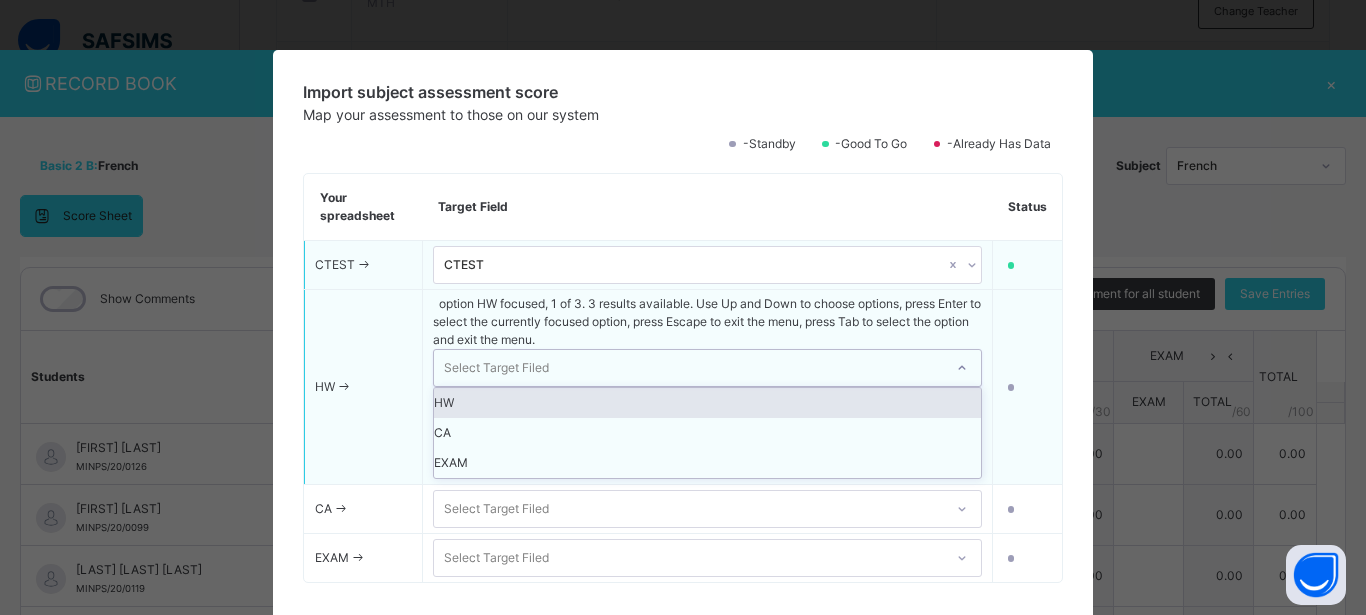 click on "HW" at bounding box center [707, 403] 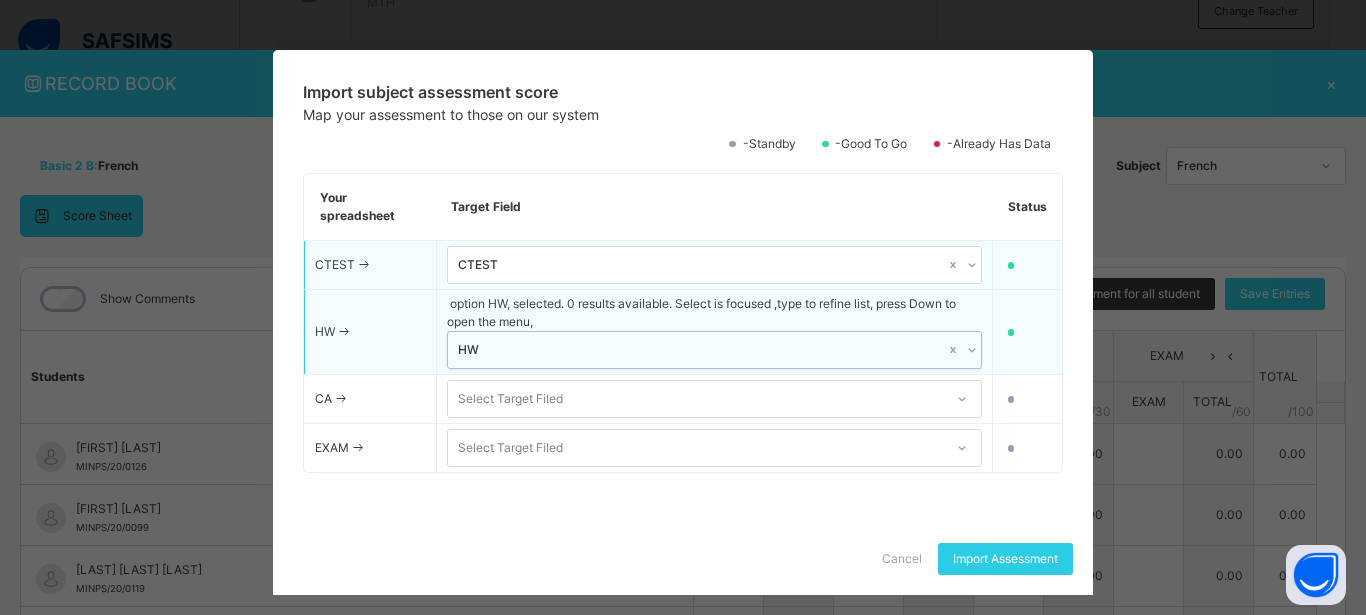 click on "Select Target Filed" at bounding box center [510, 399] 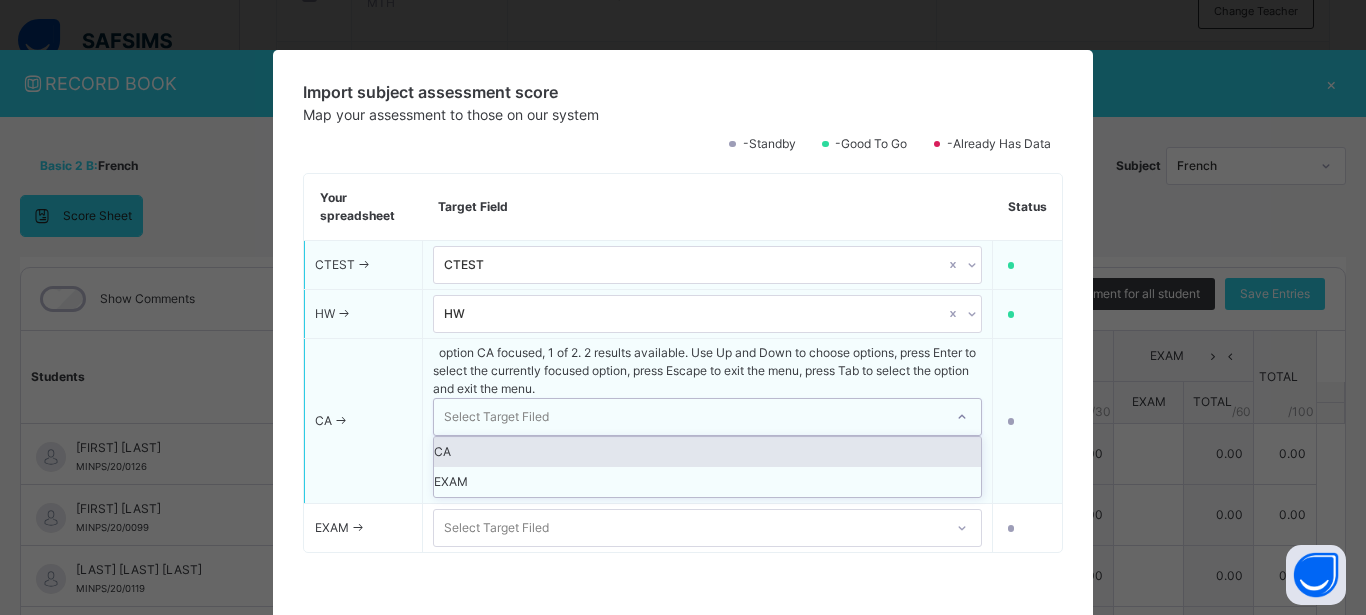 click on "CA" at bounding box center (707, 452) 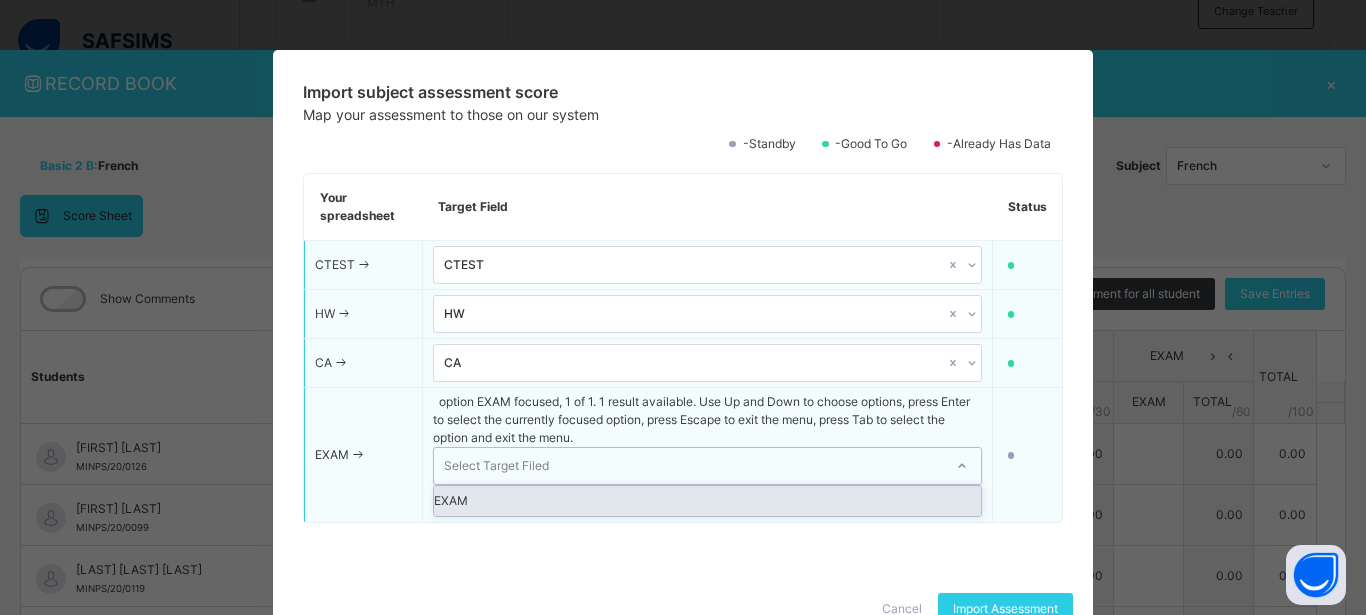 click on "Select Target Filed" at bounding box center [496, 466] 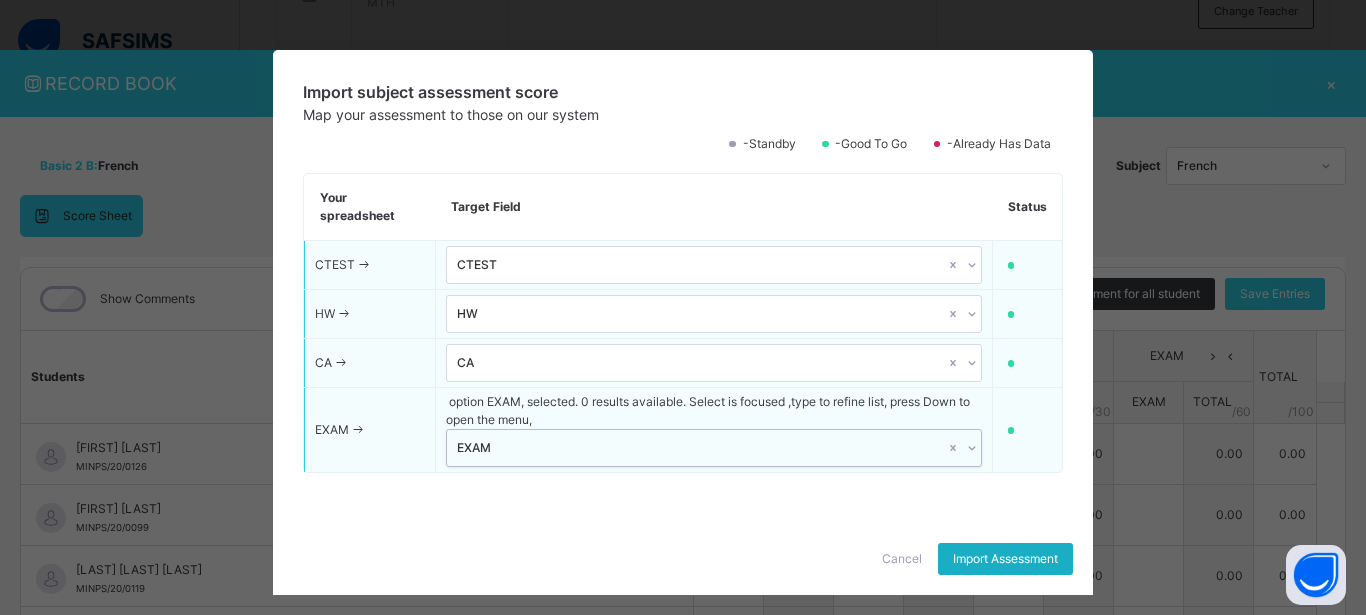 click on "Import Assessment" at bounding box center (1005, 559) 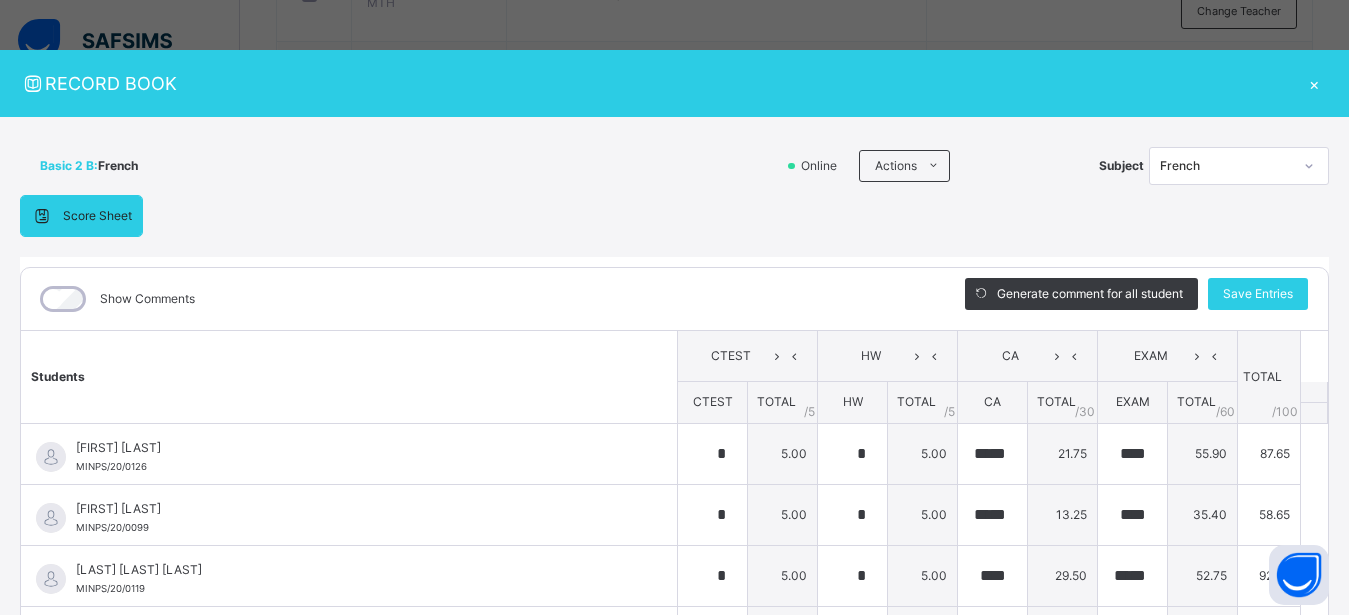 type on "*" 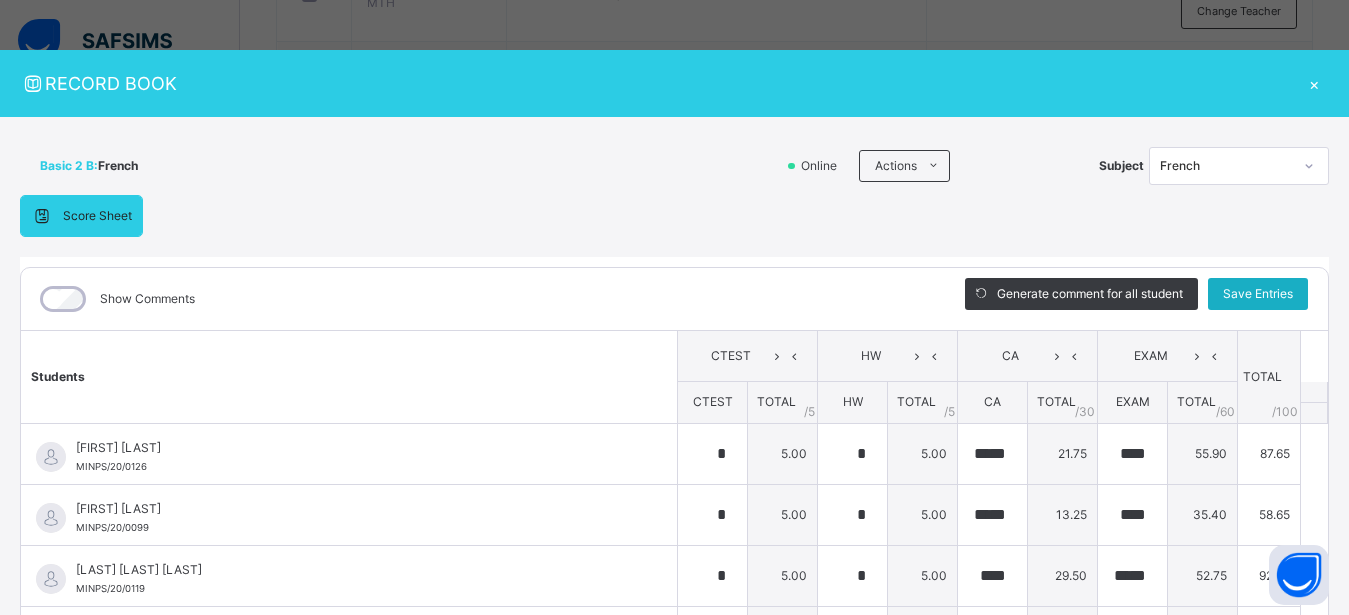 click on "Save Entries" at bounding box center [1258, 294] 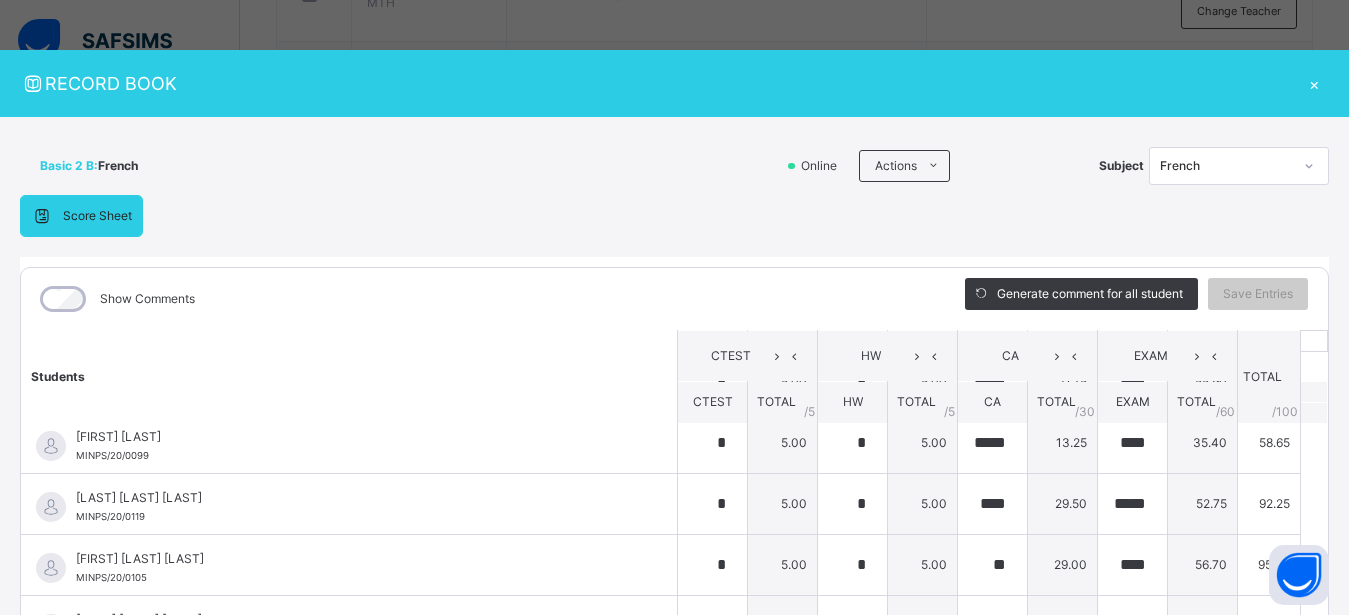 scroll, scrollTop: 1369, scrollLeft: 0, axis: vertical 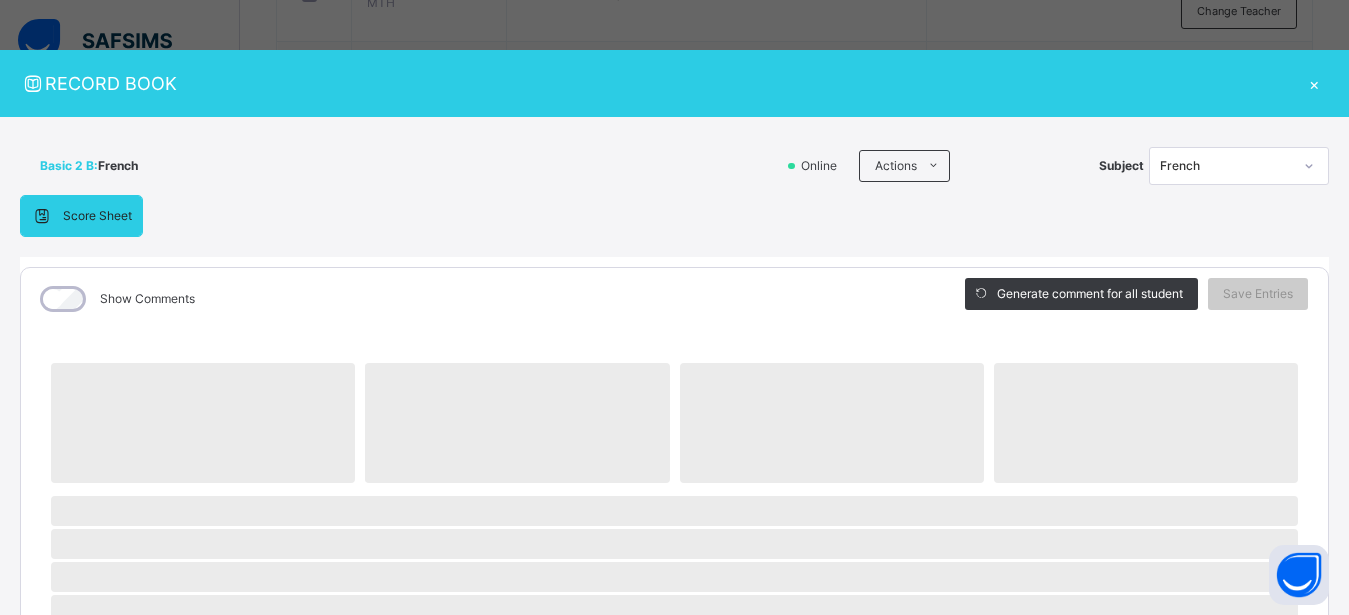 click on "×" at bounding box center (1314, 83) 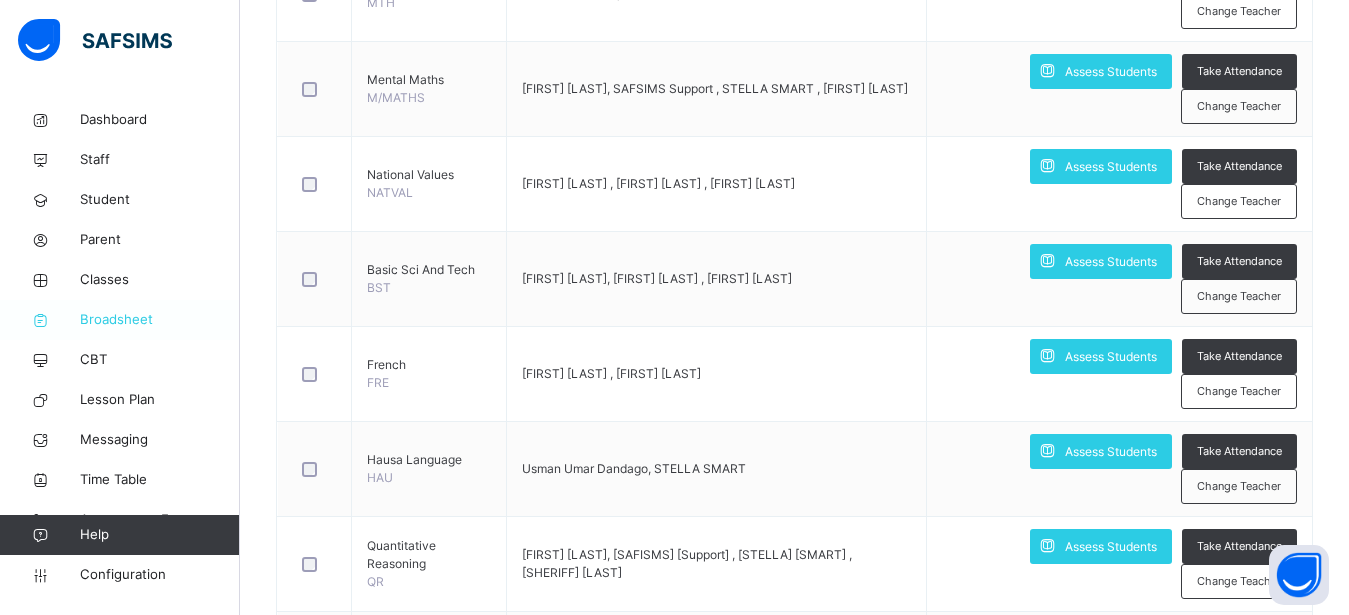 click on "Broadsheet" at bounding box center [160, 320] 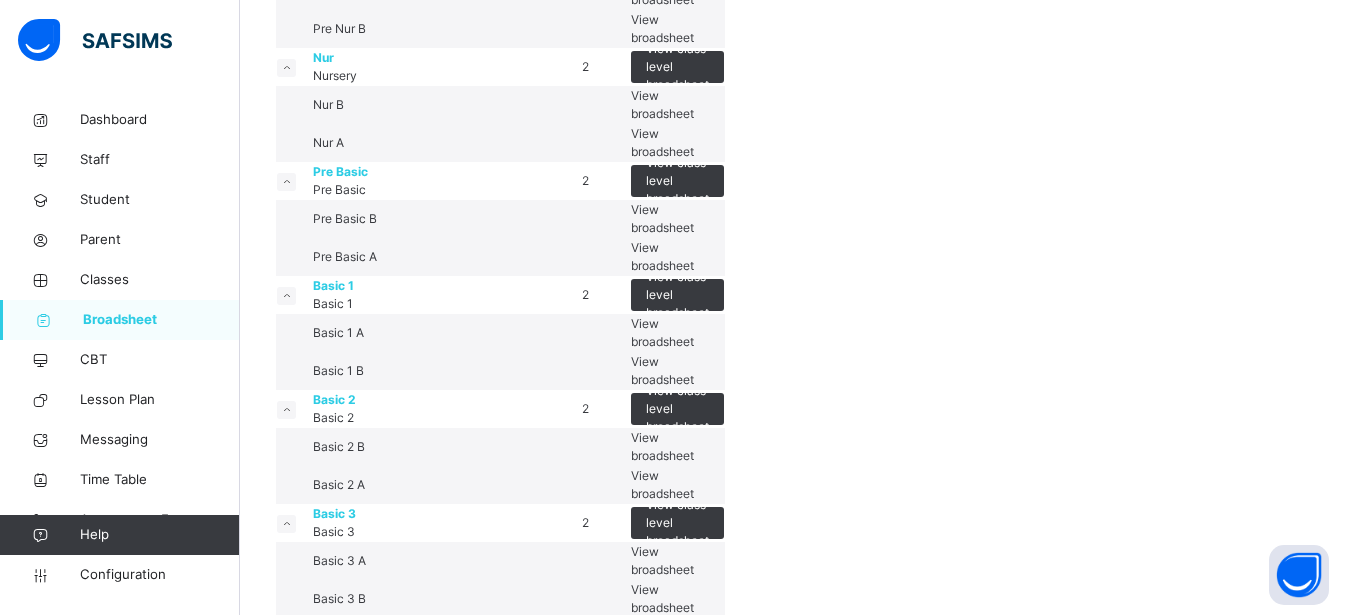 scroll, scrollTop: 340, scrollLeft: 0, axis: vertical 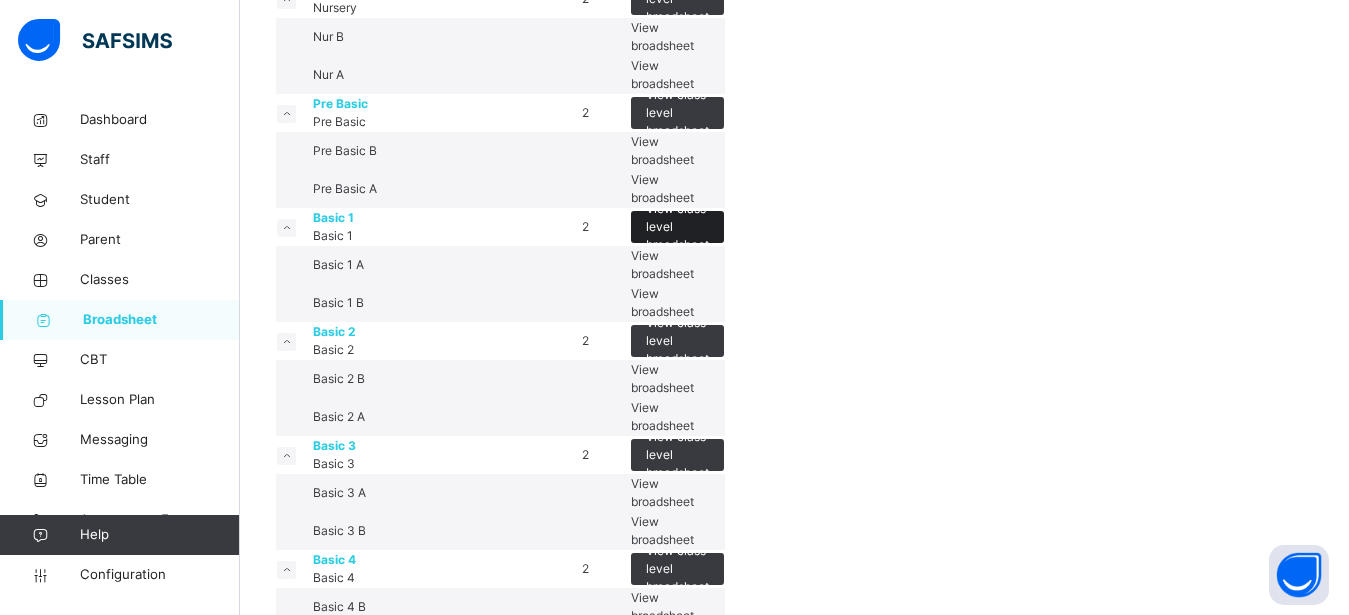 click on "View class level broadsheet" at bounding box center [677, 227] 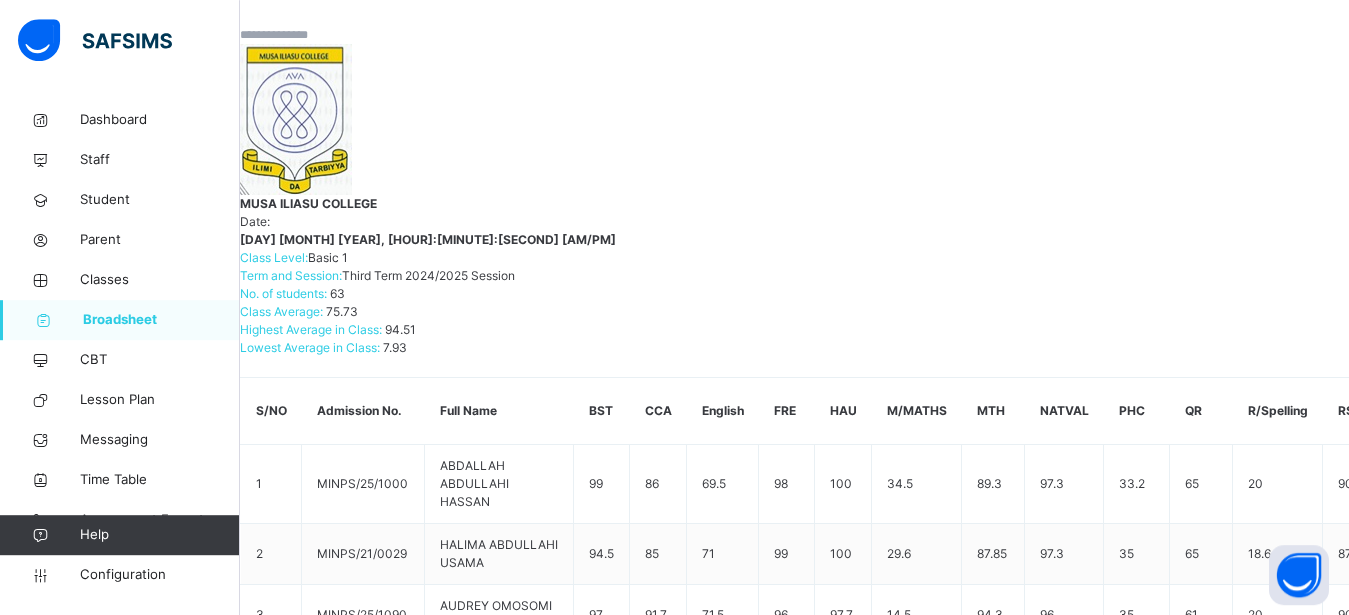 scroll, scrollTop: 340, scrollLeft: 0, axis: vertical 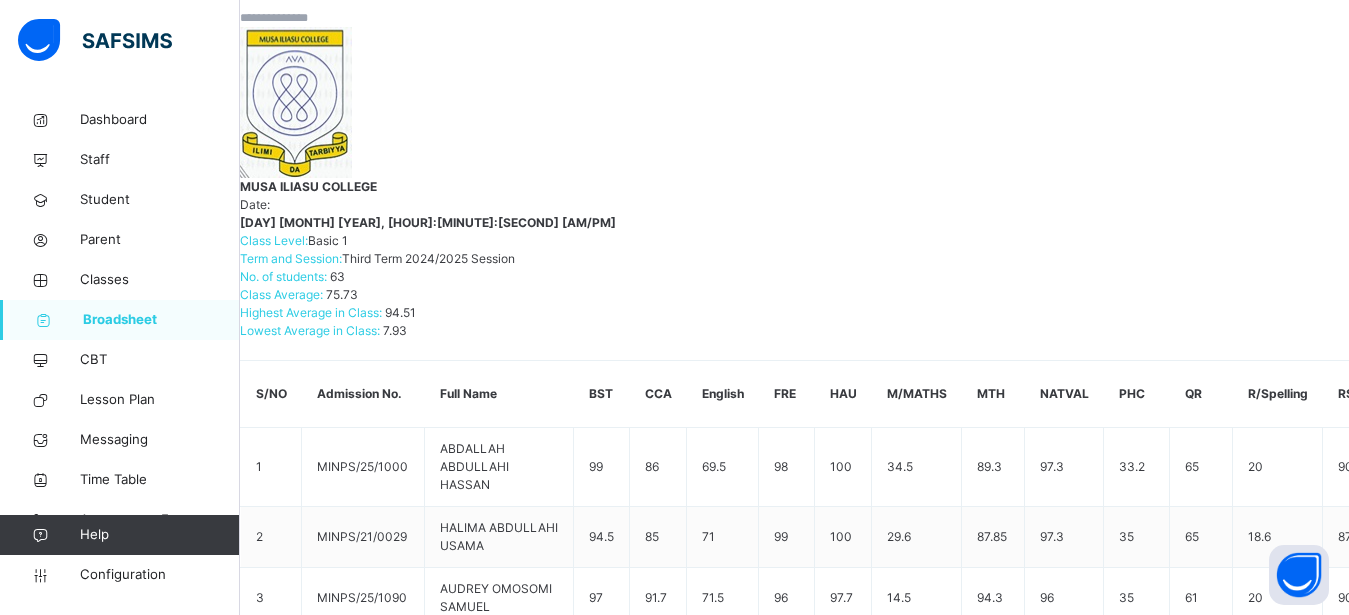 click on "97.3" at bounding box center (829, 4291) 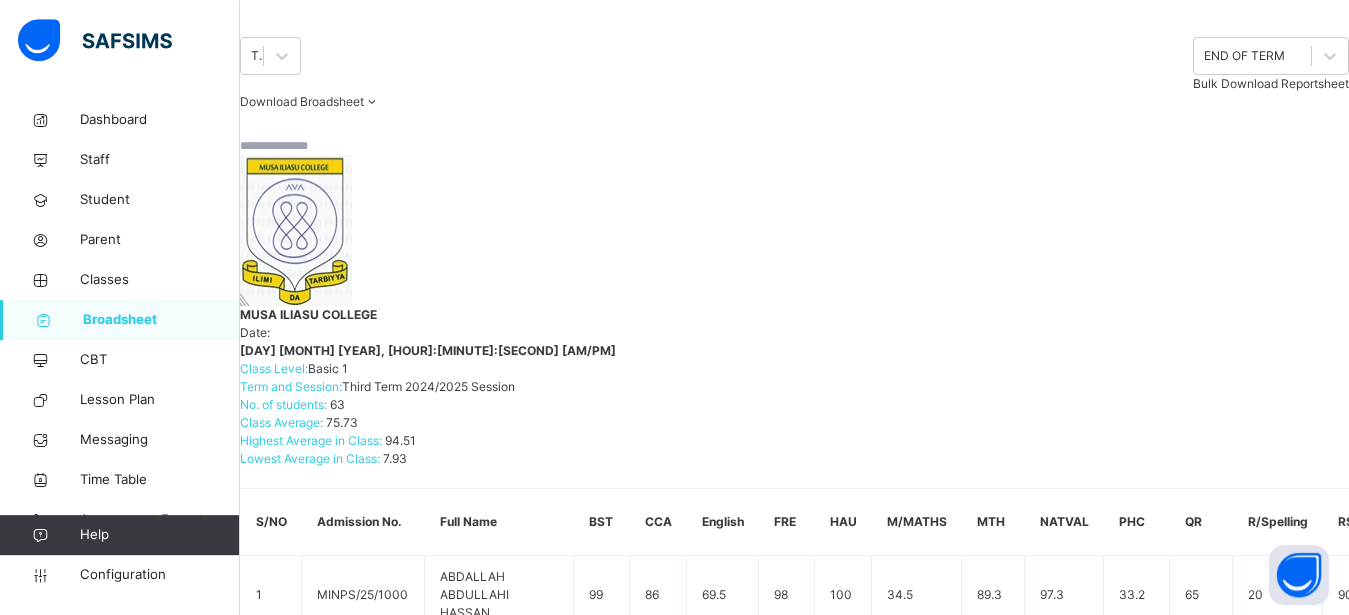 scroll, scrollTop: 204, scrollLeft: 0, axis: vertical 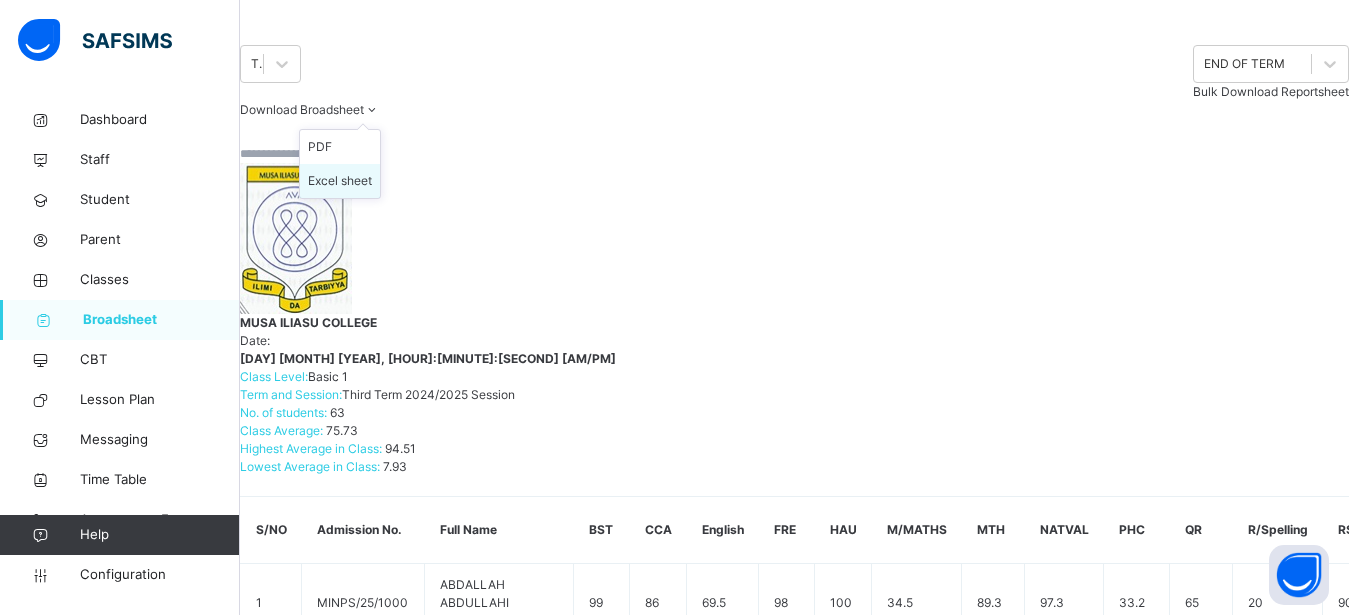 click on "Excel sheet" at bounding box center (340, 181) 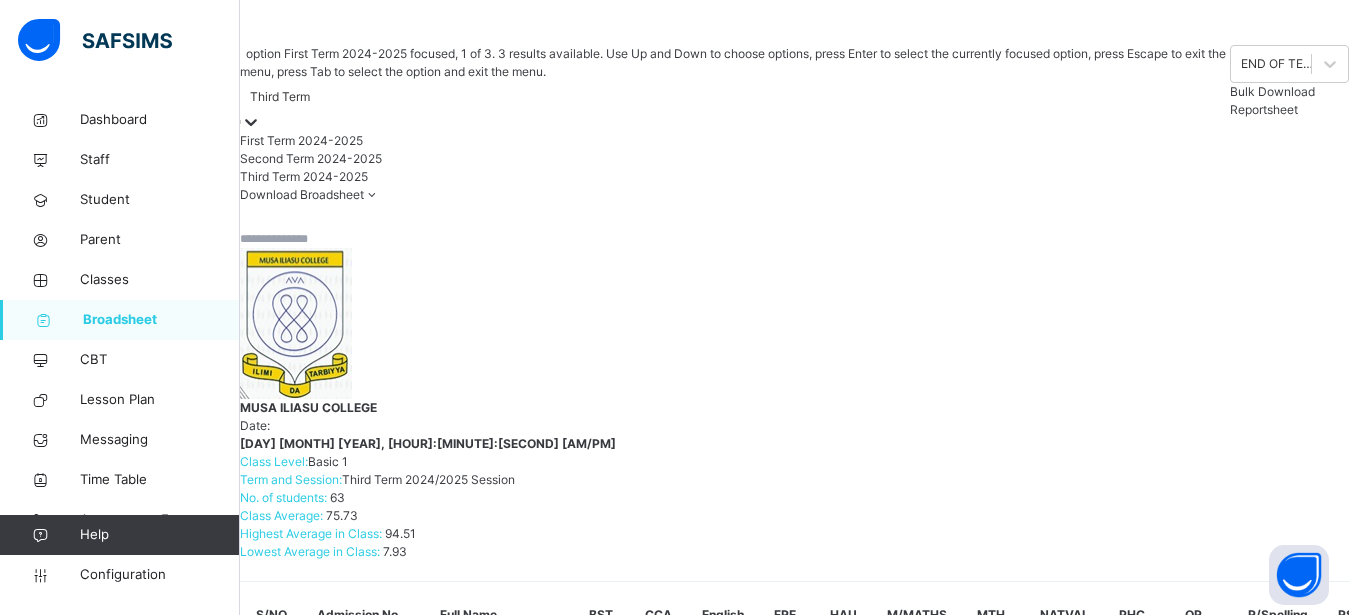 click on "Third Term" at bounding box center (280, 97) 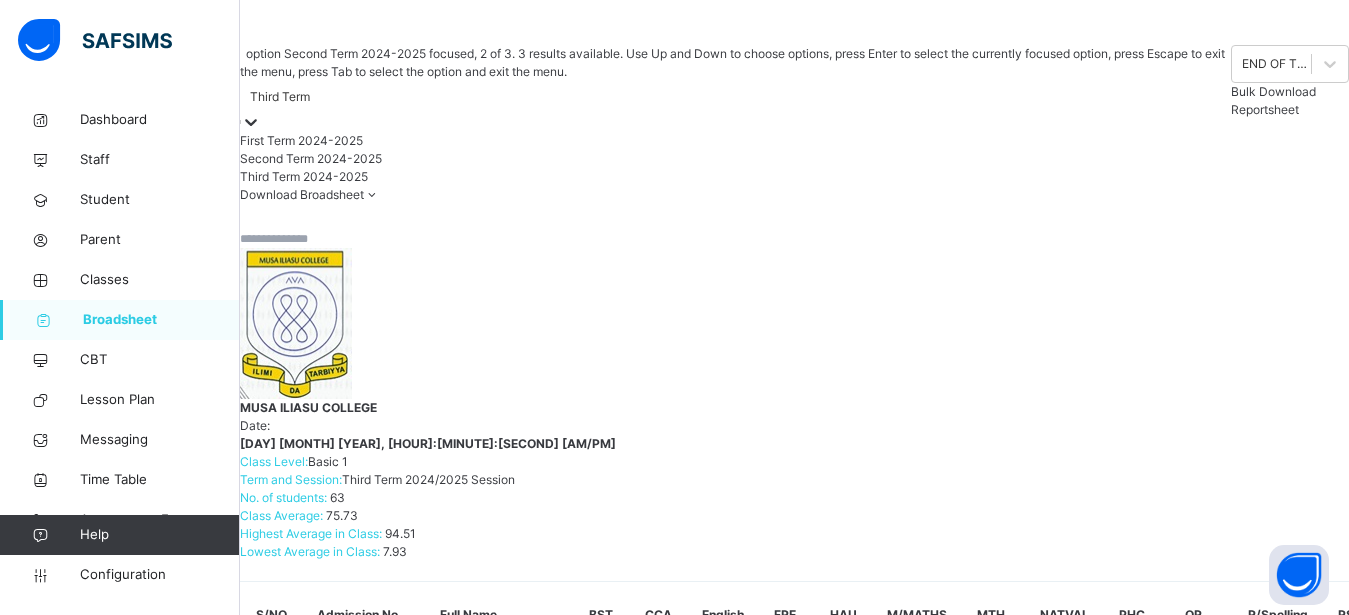 click on "Second Term 2024-2025" at bounding box center (735, 159) 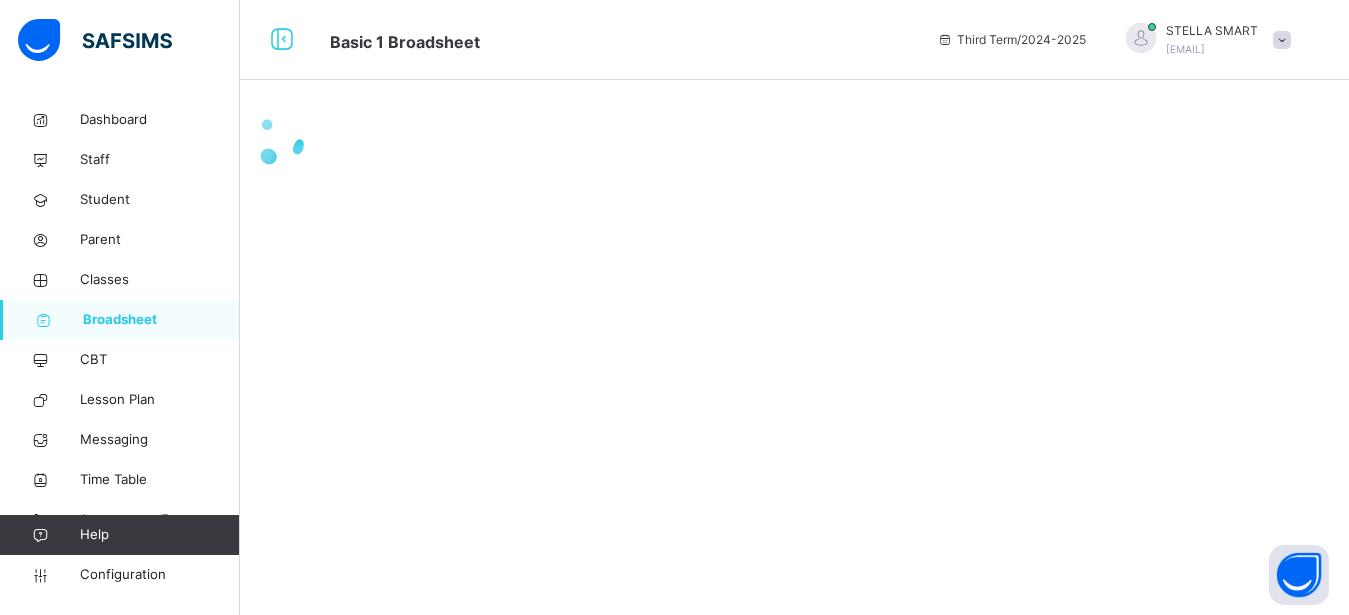 scroll, scrollTop: 0, scrollLeft: 0, axis: both 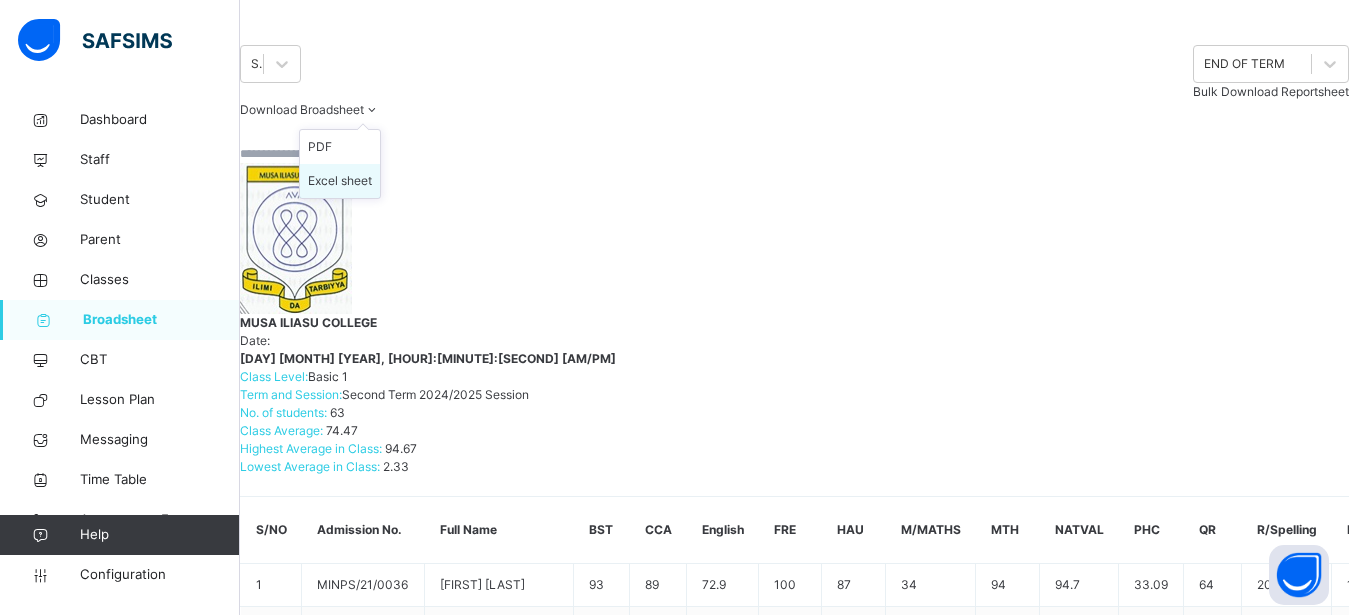 click on "Excel sheet" at bounding box center (340, 181) 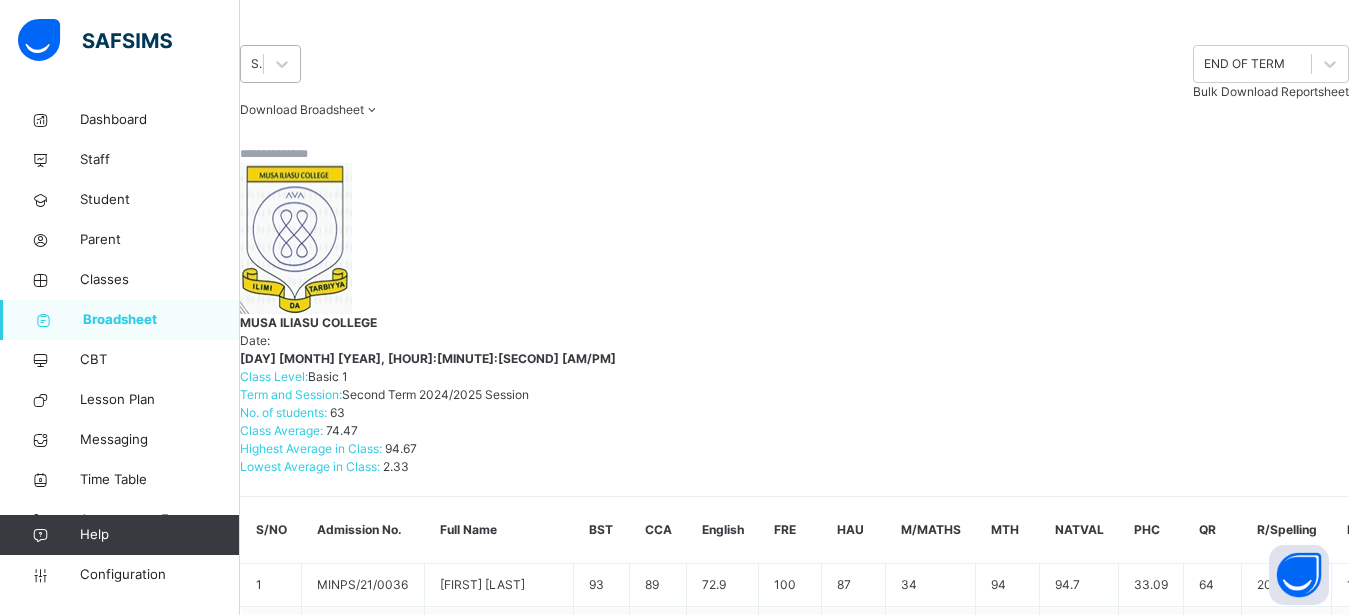 click on "Second Term 2024-2025" at bounding box center [258, 64] 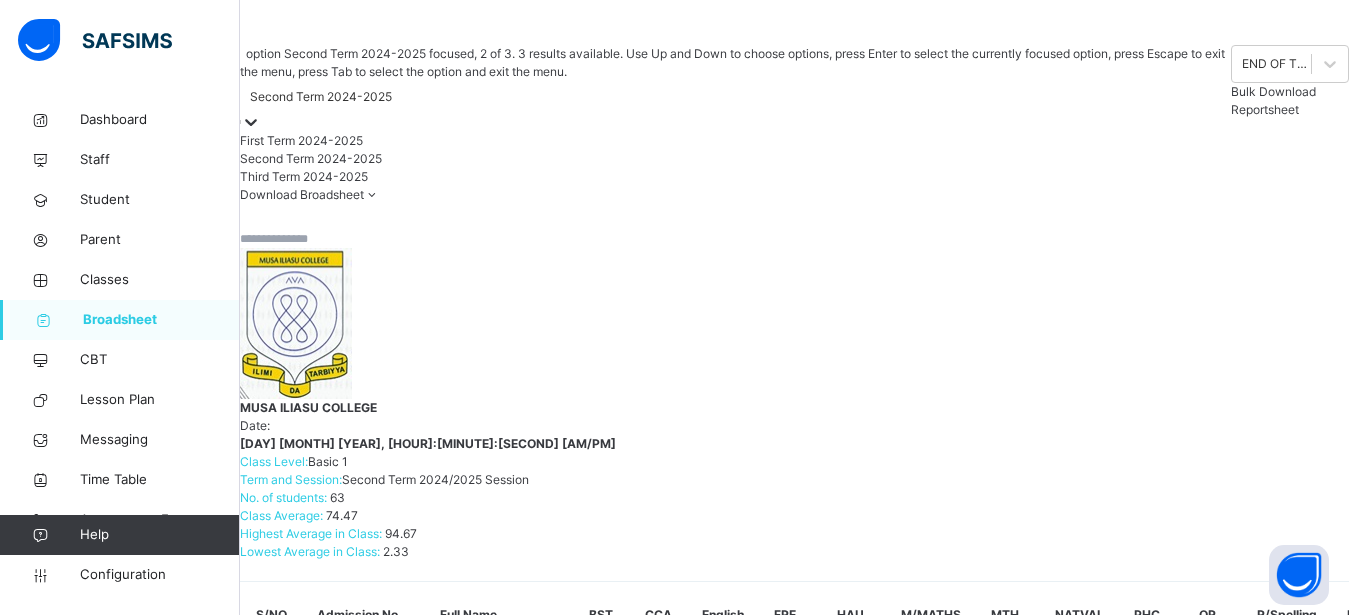 click on "First Term 2024-2025" at bounding box center [735, 141] 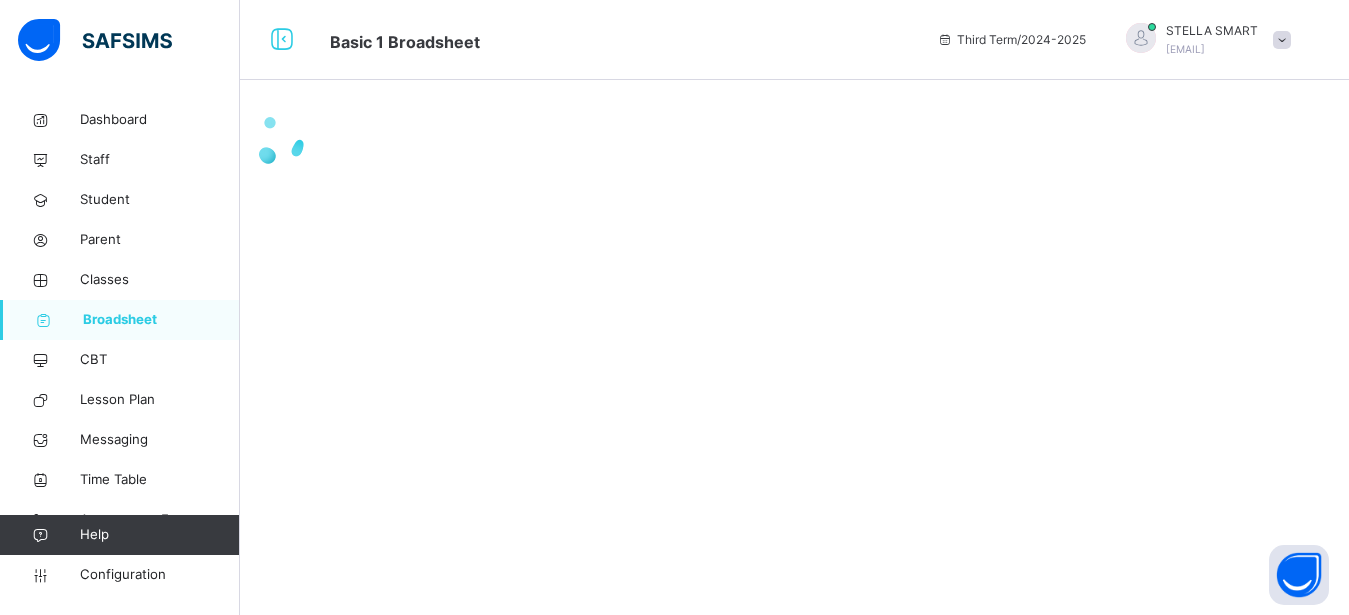 scroll, scrollTop: 0, scrollLeft: 0, axis: both 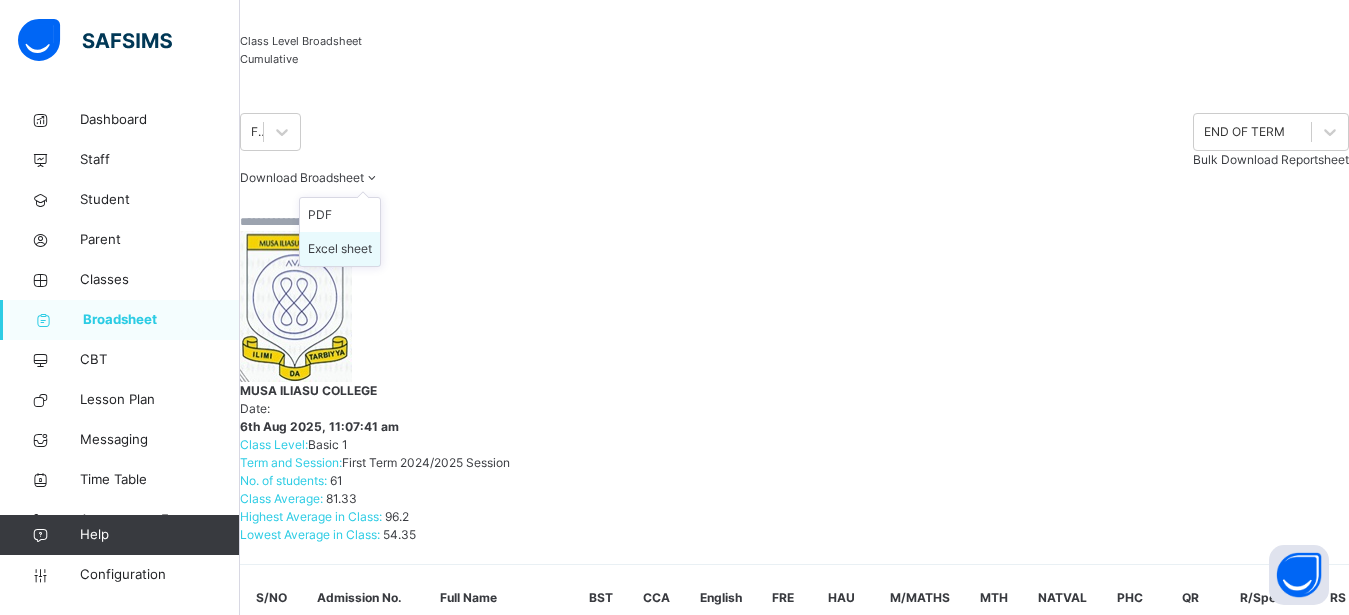 click on "Excel sheet" at bounding box center (340, 249) 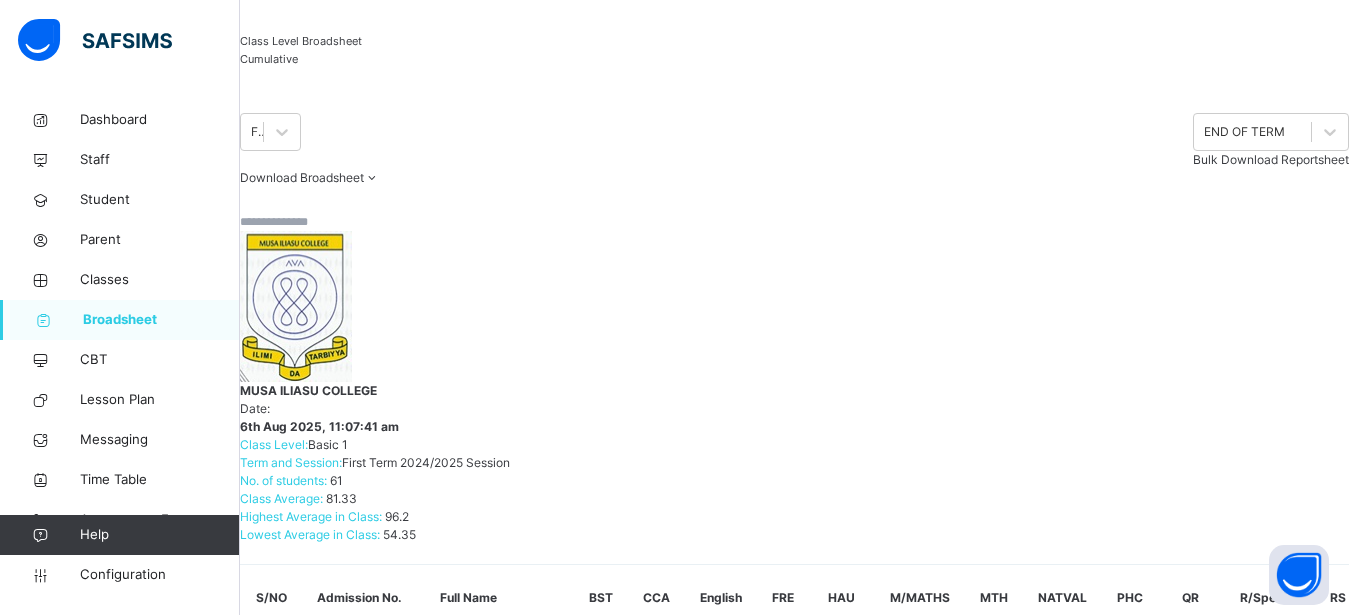 click on "Broadsheet" at bounding box center (161, 320) 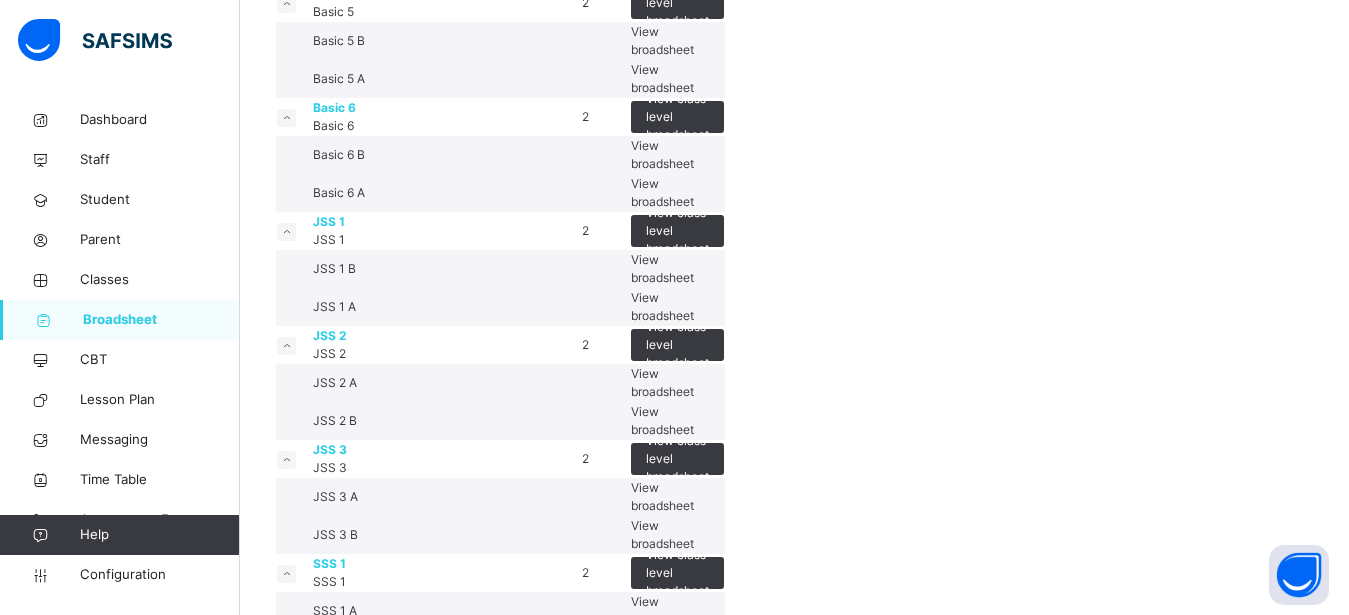 scroll, scrollTop: 1360, scrollLeft: 0, axis: vertical 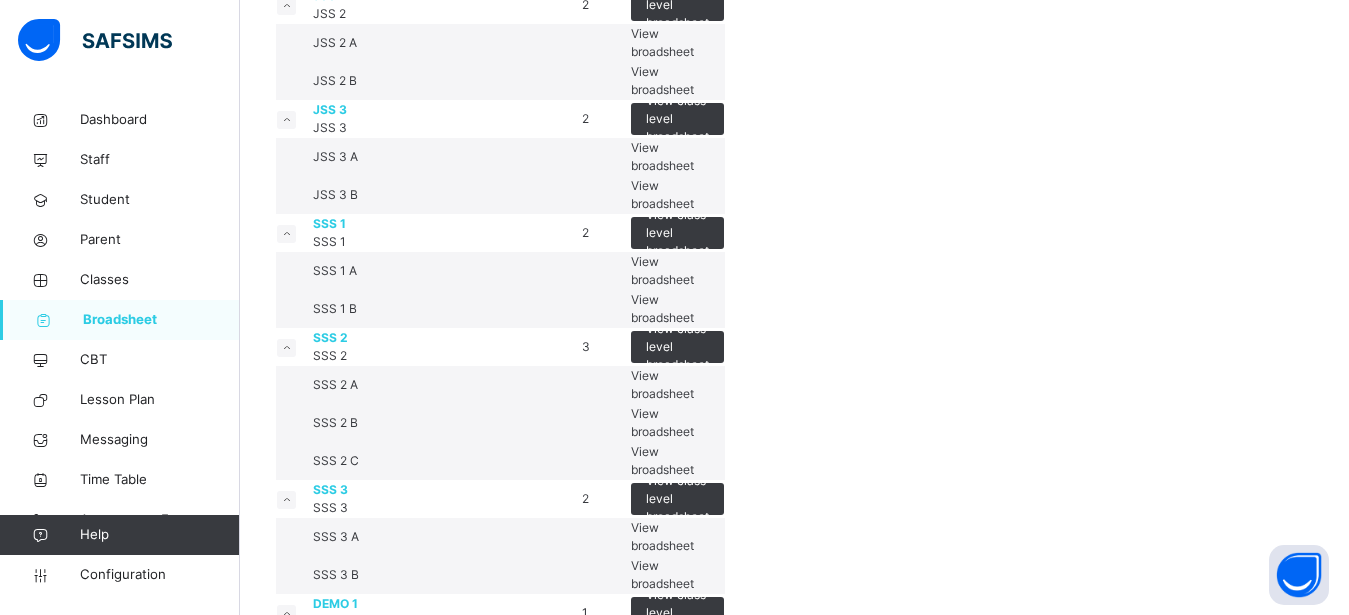 click on "View class level broadsheet" at bounding box center (677, -109) 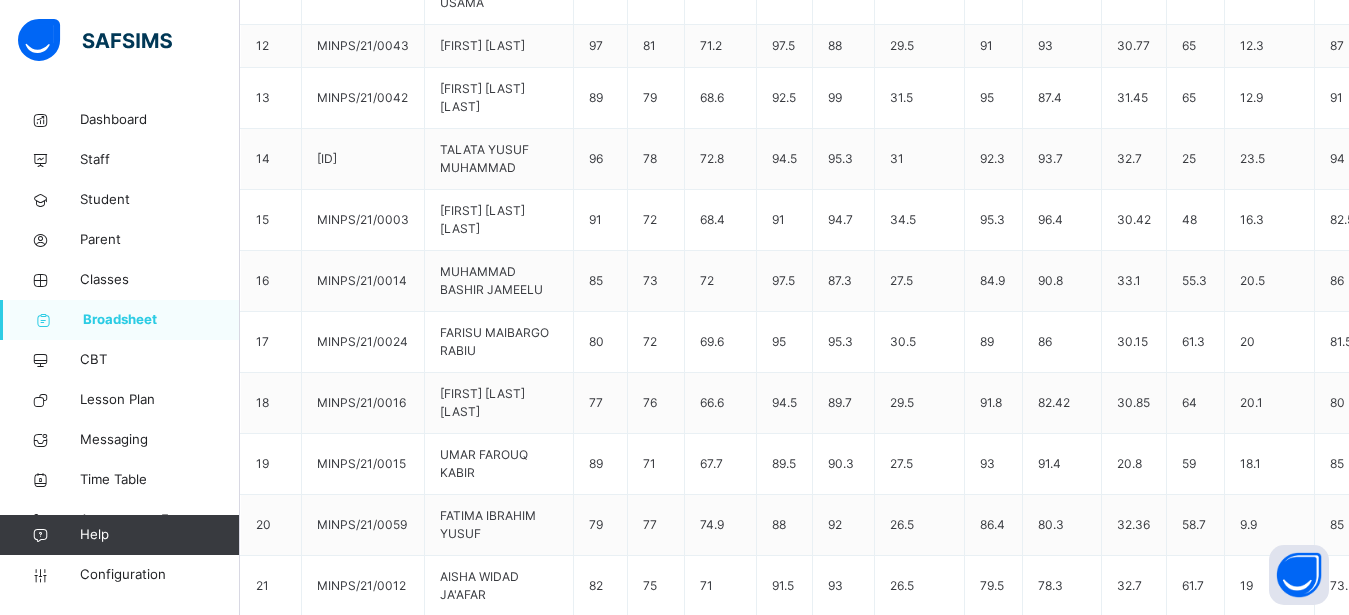 scroll, scrollTop: 0, scrollLeft: 0, axis: both 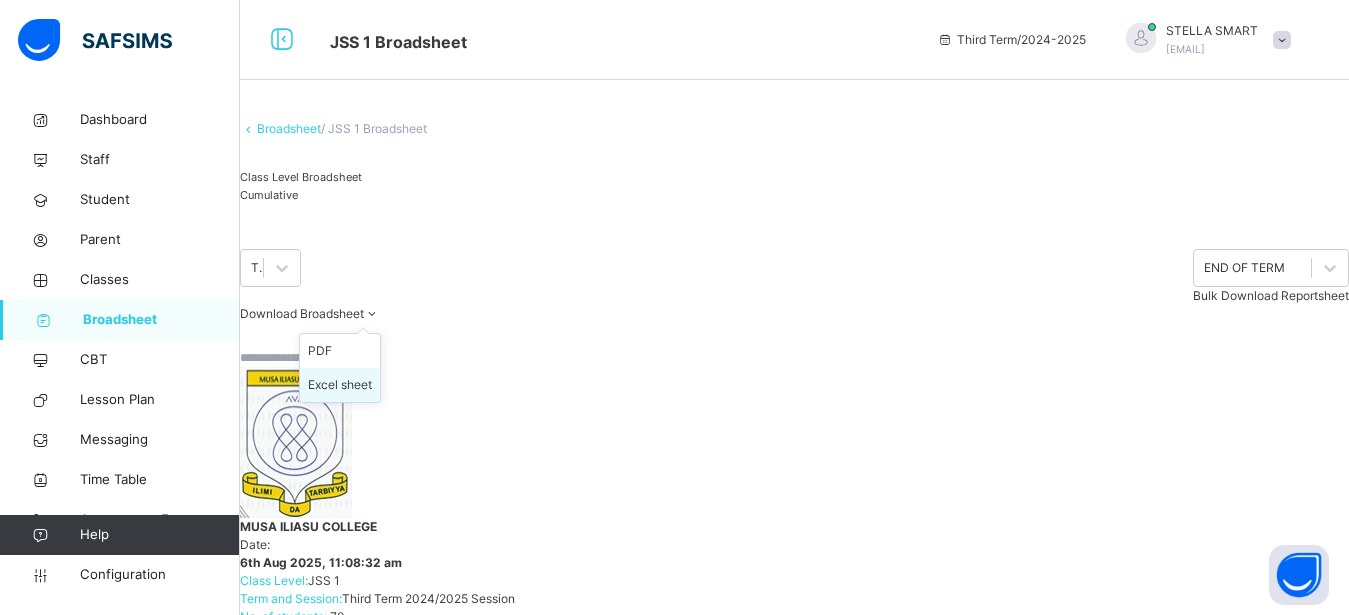 click on "Excel sheet" at bounding box center (340, 385) 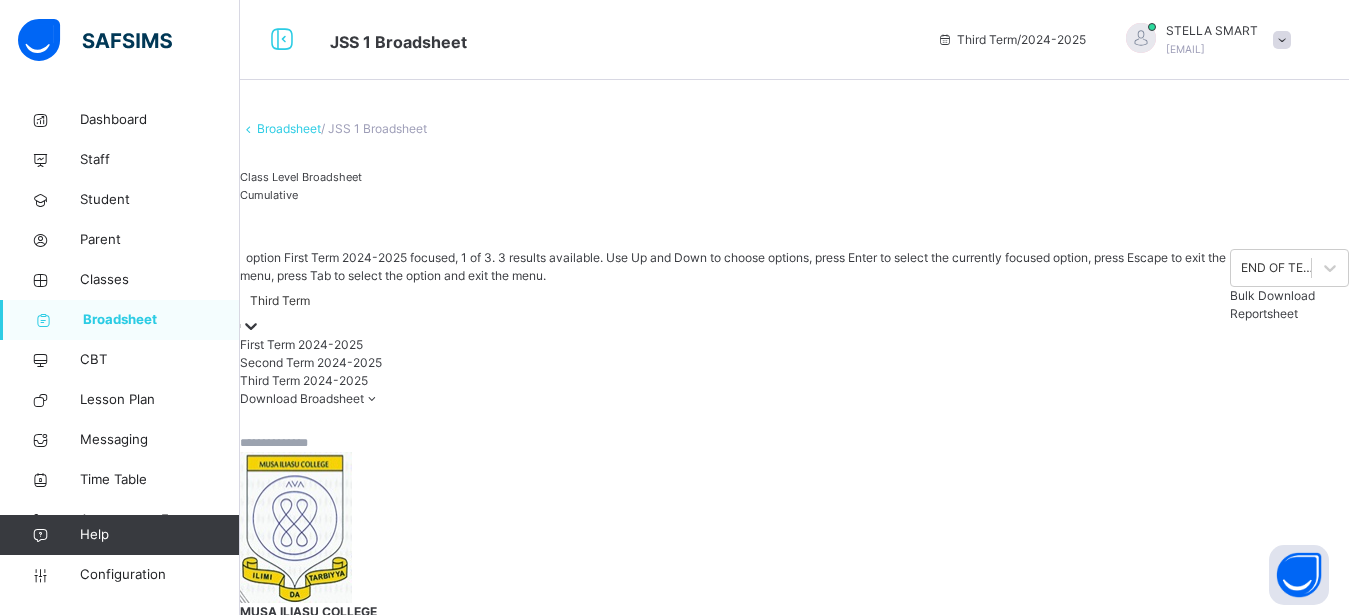 click at bounding box center (251, 326) 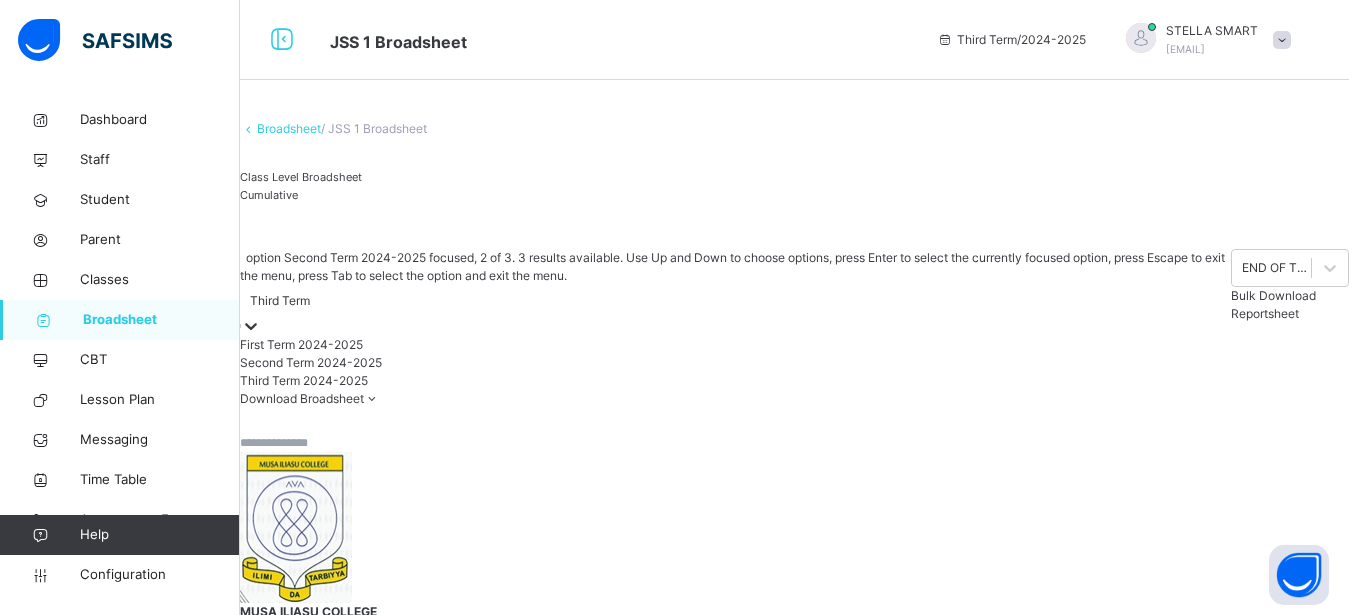 click on "Second Term 2024-2025" at bounding box center (735, 363) 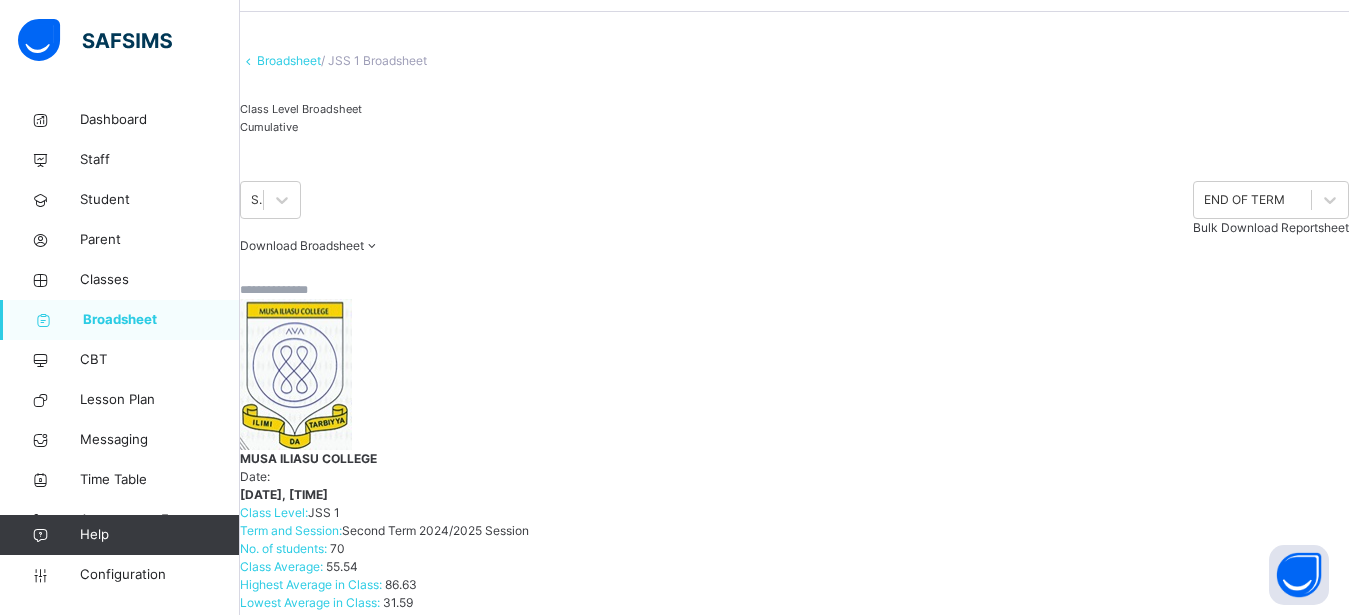 scroll, scrollTop: 204, scrollLeft: 0, axis: vertical 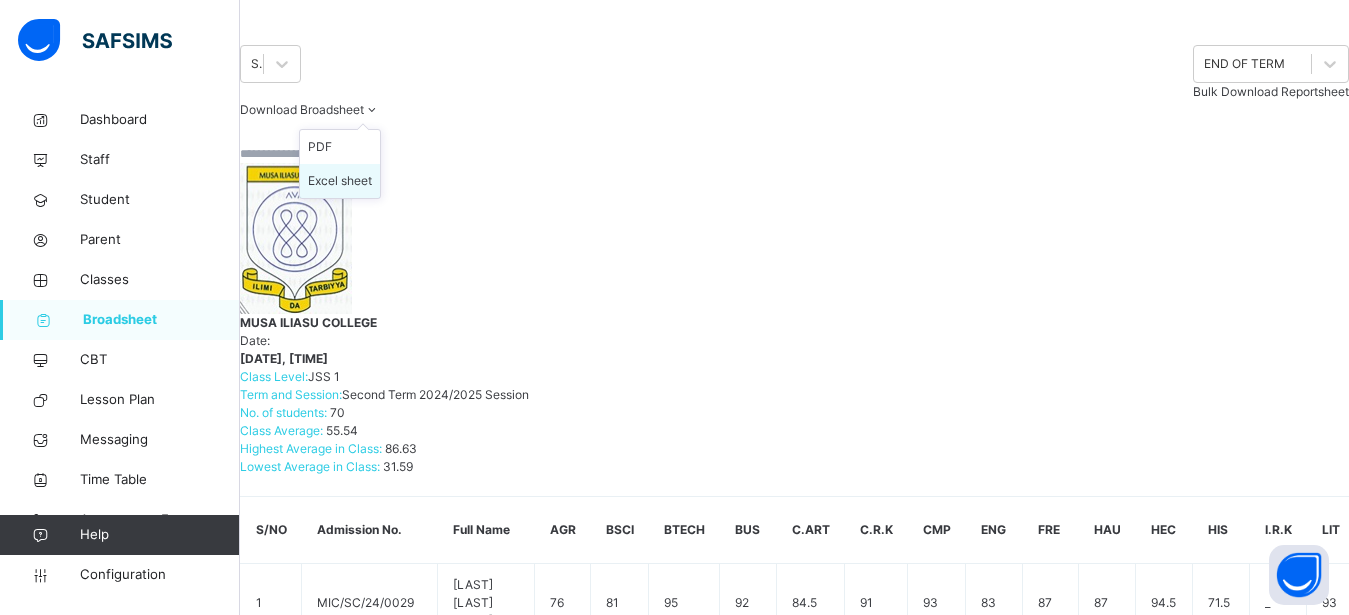 click on "Excel sheet" at bounding box center (340, 181) 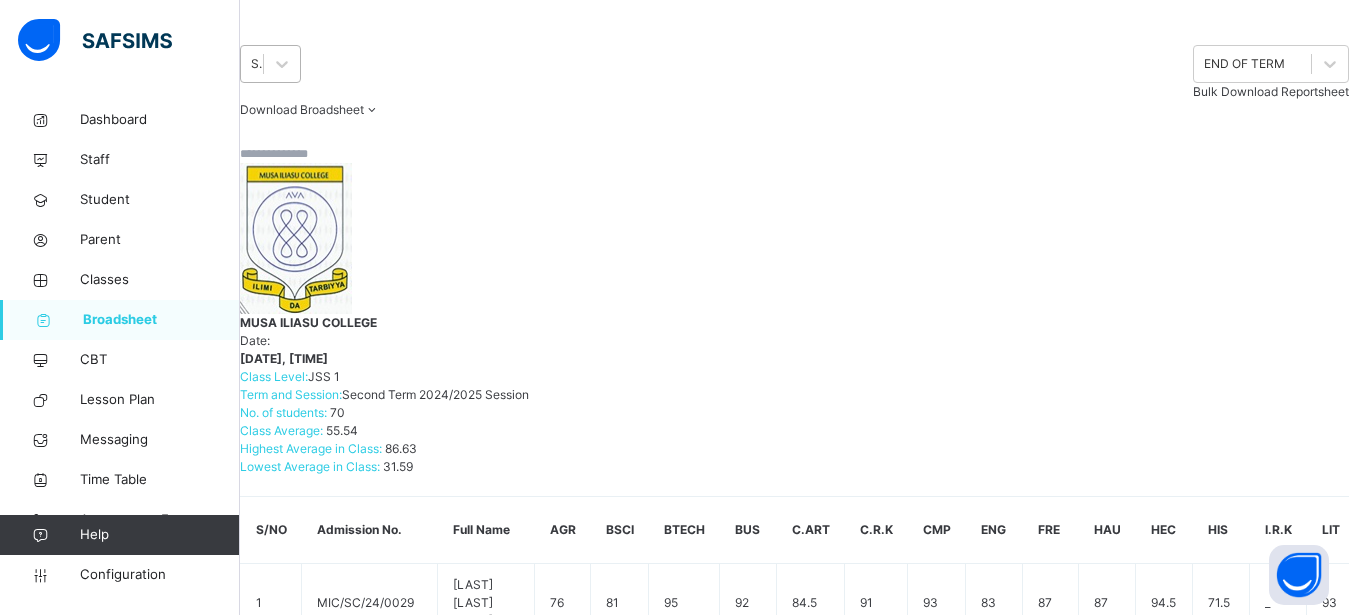 click on "Second Term 2024-2025" at bounding box center [258, 64] 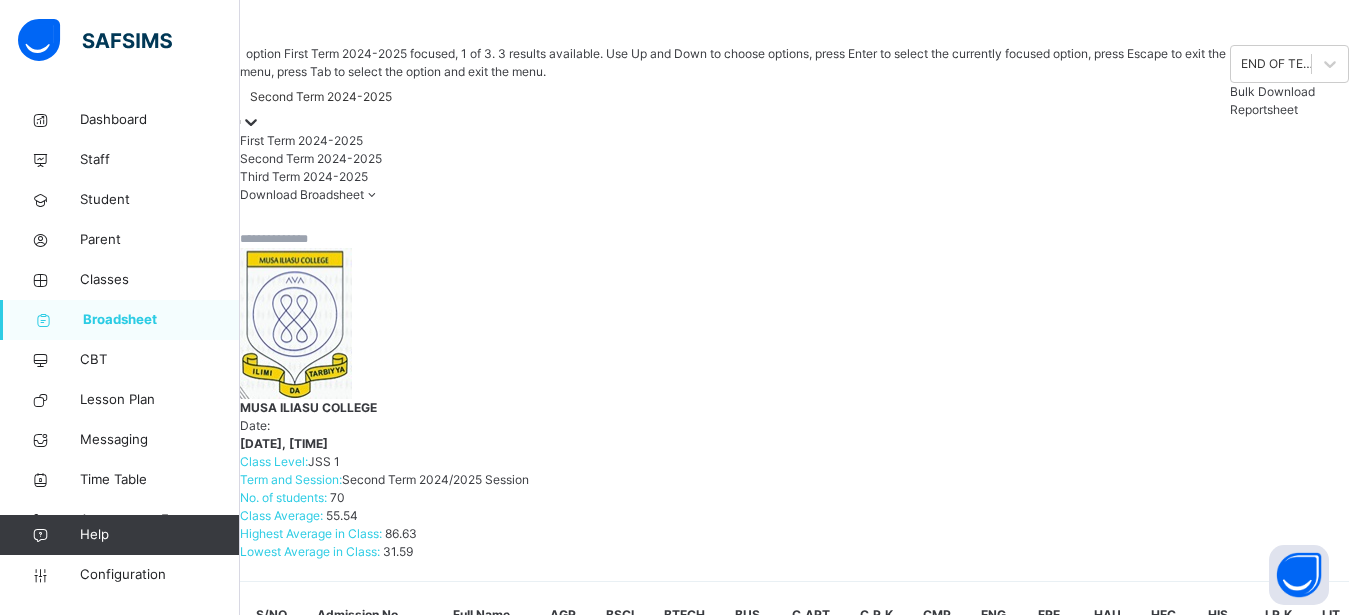 click on "First Term 2024-2025" at bounding box center [735, 141] 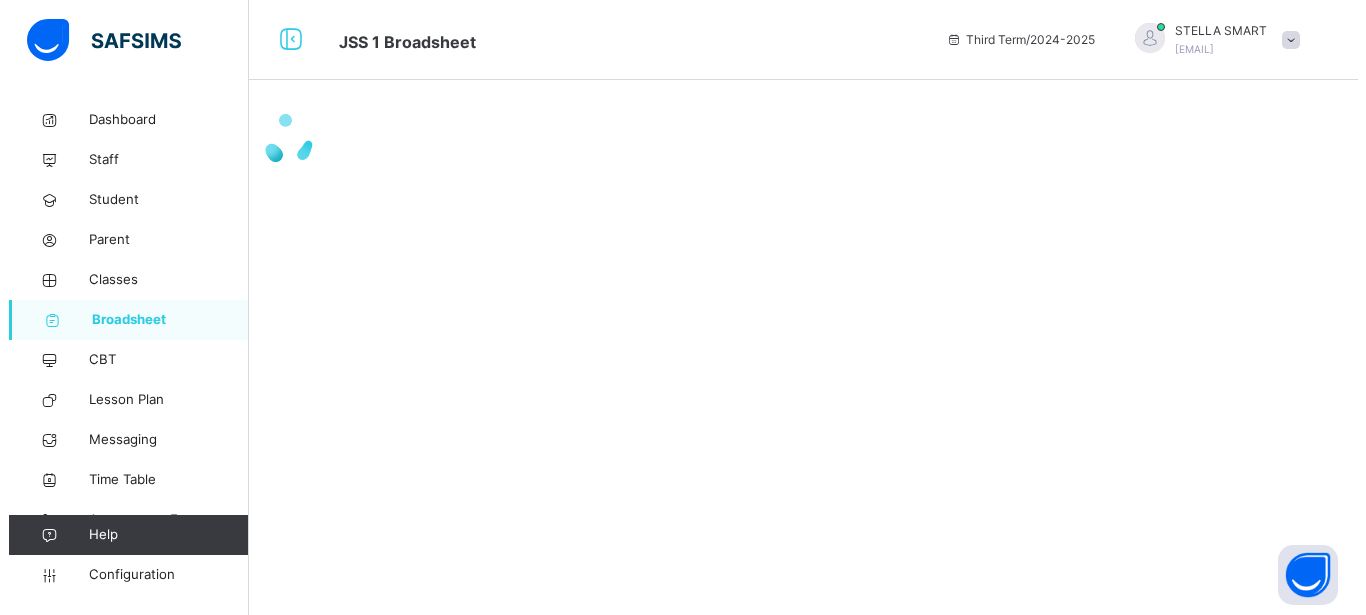 scroll, scrollTop: 0, scrollLeft: 0, axis: both 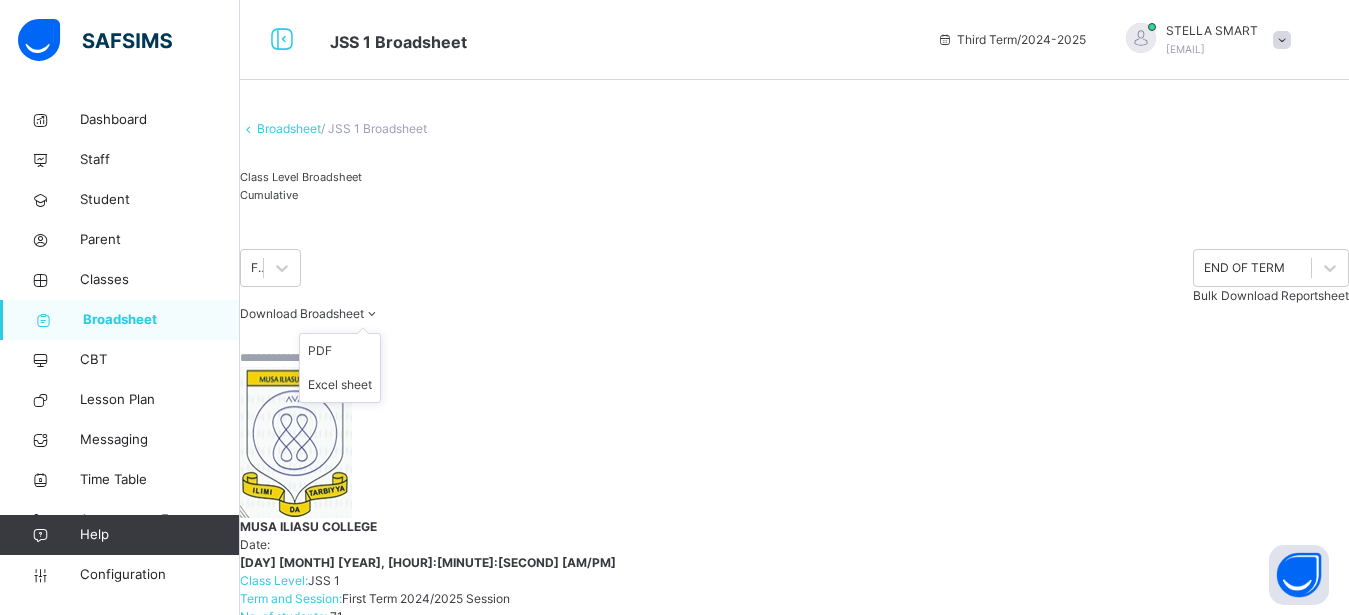 click on "Broadsheet  / JSS 1 Broadsheet Class Level Broadsheet Cumulative First Term 2024-2025 END OF TERM Bulk Download Reportsheet Download Broadsheet PDF Excel sheet MUSA ILIASU COLLEGE Date: [DAY] [MONTH] [YEAR], [HOUR]:[MINUTE]:[SECOND] [AM/PM]  Class Level:  JSS 1  Term and Session:  First Term 2024/2025 Session  No. of students:    71    Class Average:    61.51    Highest Average in Class:    88.45    Lowest Average in Class:    24.16   S/NO Admission No. Full Name AGR BSCI BTECH BUS C.ART C.R.K CMP ENG FRE HAU HEC HIS I.R.K LIT MTH NV PHE No. of Subjects TOTAL Average Position  Grade 1 MIC/SC/[YEAR]/[NUMBER] [FIRST] [LAST] 87 90 92 95 75.25 _ 96 78 91.1 88 77 83 97 94 96.8 92 83 16 1415.15 88.45 1st A+ 2 MIC/SC/[YEAR]/[NUMBER] [FIRST] [LAST] 75 85 100 96 88.25 _ 90 84 96.6 78 78 79.5 90.5 87 98.8 93 85.75 16 1405.4 87.84 2nd A+ 3 MIC/SC/[YEAR]/[NUMBER] [FIRST] [LAST] 85 89 95 93.5 73.75 86 98 91 92.4 40 86 83.5 _ 96 90.8 91 83 16 1373.95 85.87 3rd A+ 4 MIC/SC/[YEAR]/[NUMBER] [FIRST] [LAST] 66 86.5 97 83 80.25 _ 86 72.5 85.25 90 83 70 79 89 90.8" at bounding box center [794, 4655] 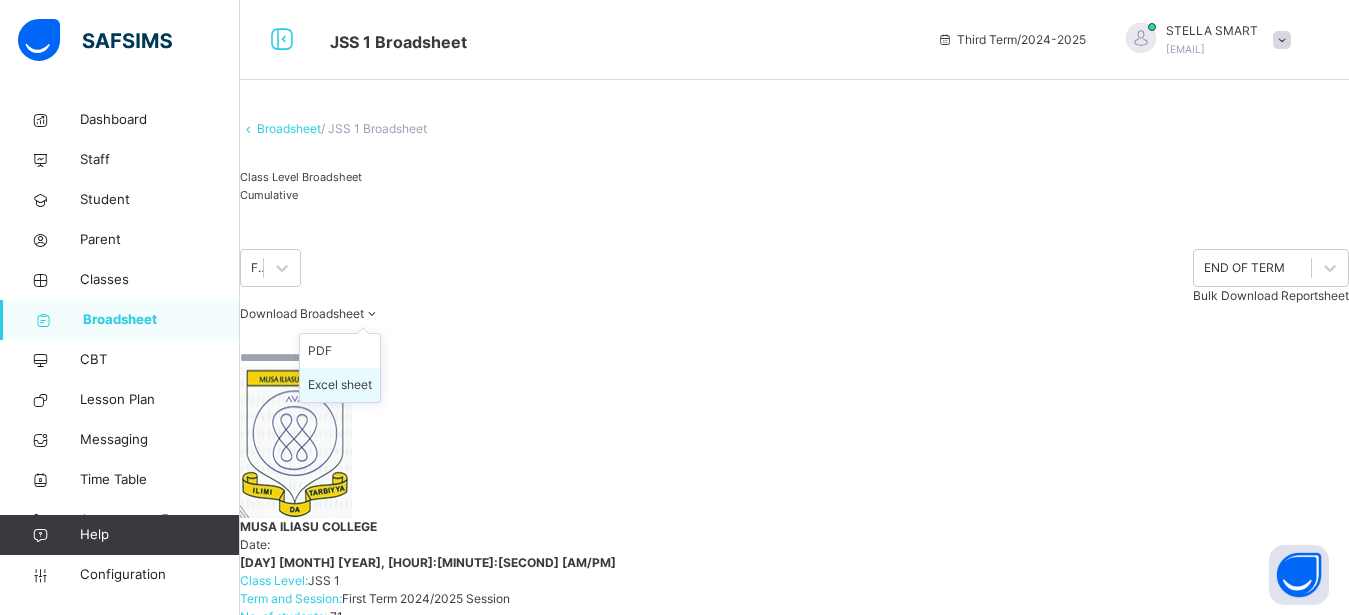 click on "Excel sheet" at bounding box center (340, 385) 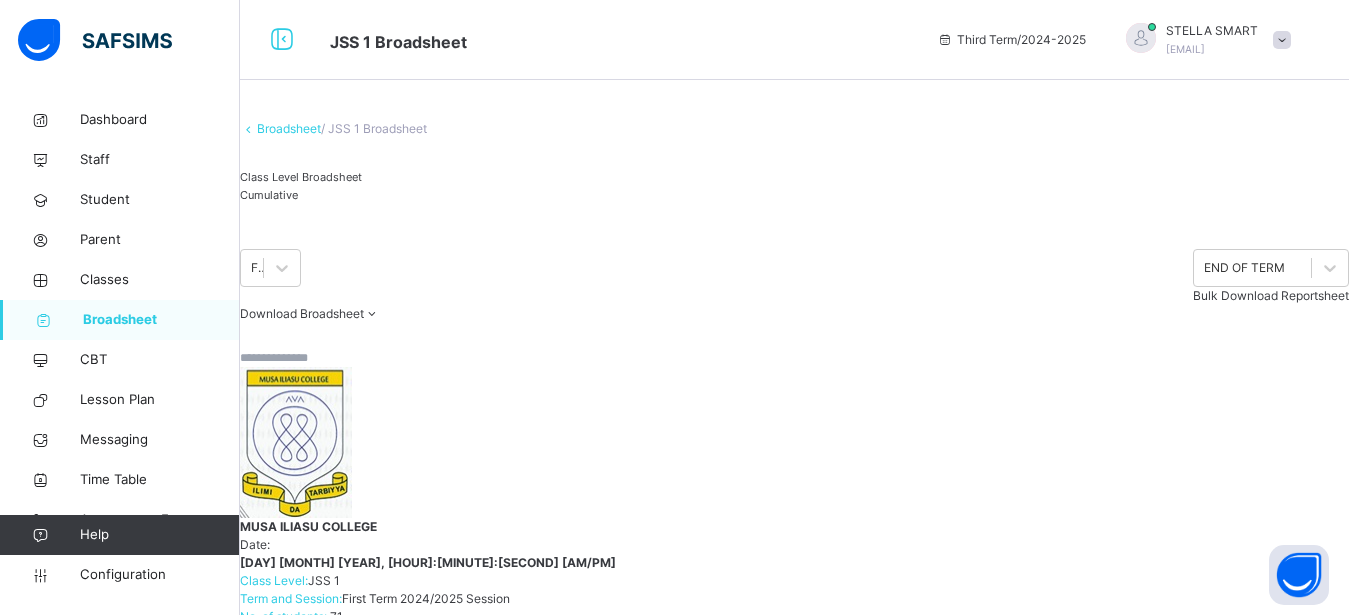 click at bounding box center (43, 320) 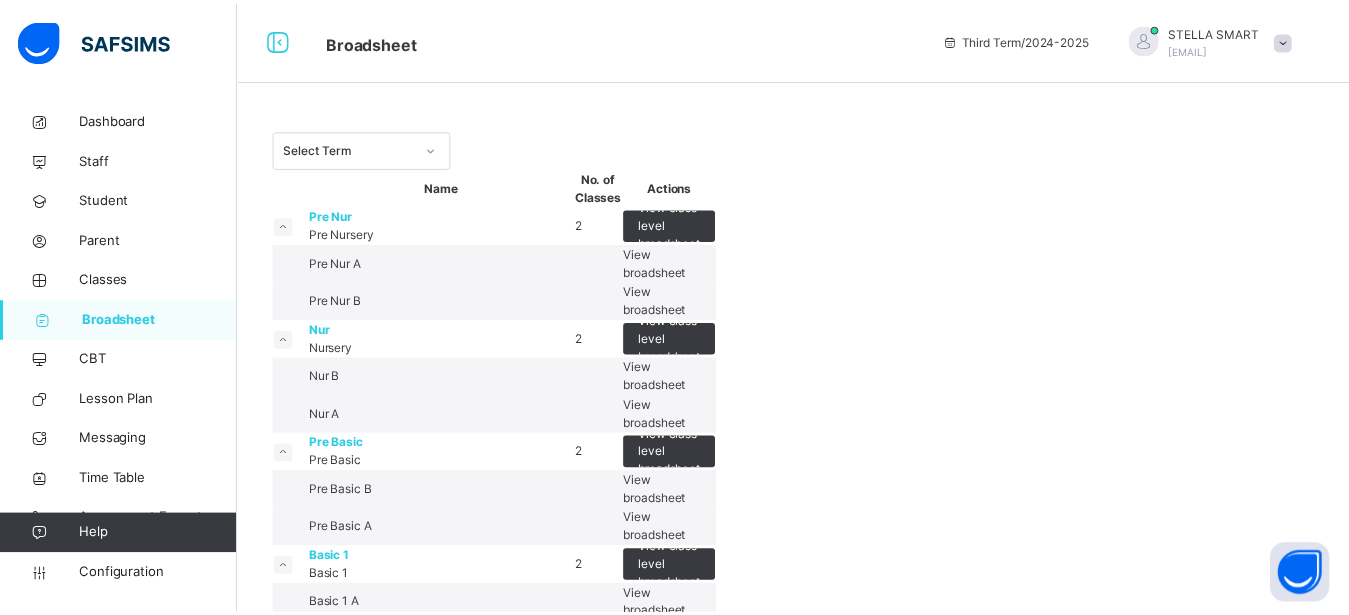 scroll, scrollTop: 612, scrollLeft: 0, axis: vertical 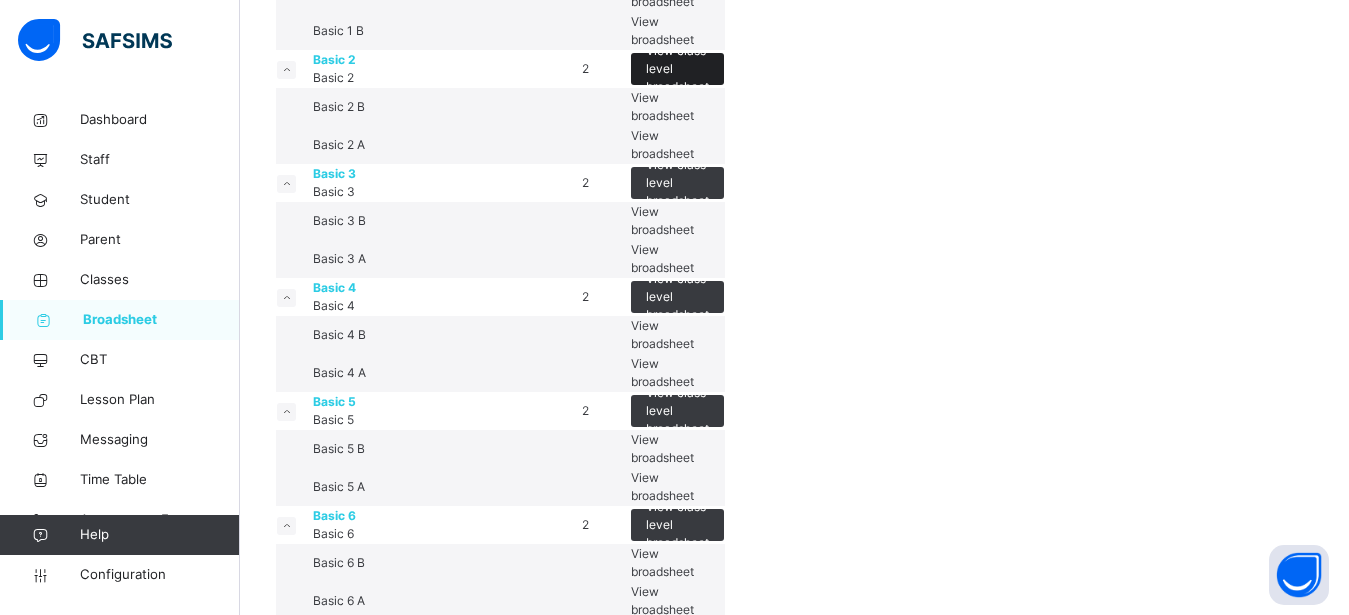 click on "View class level broadsheet" at bounding box center (677, 69) 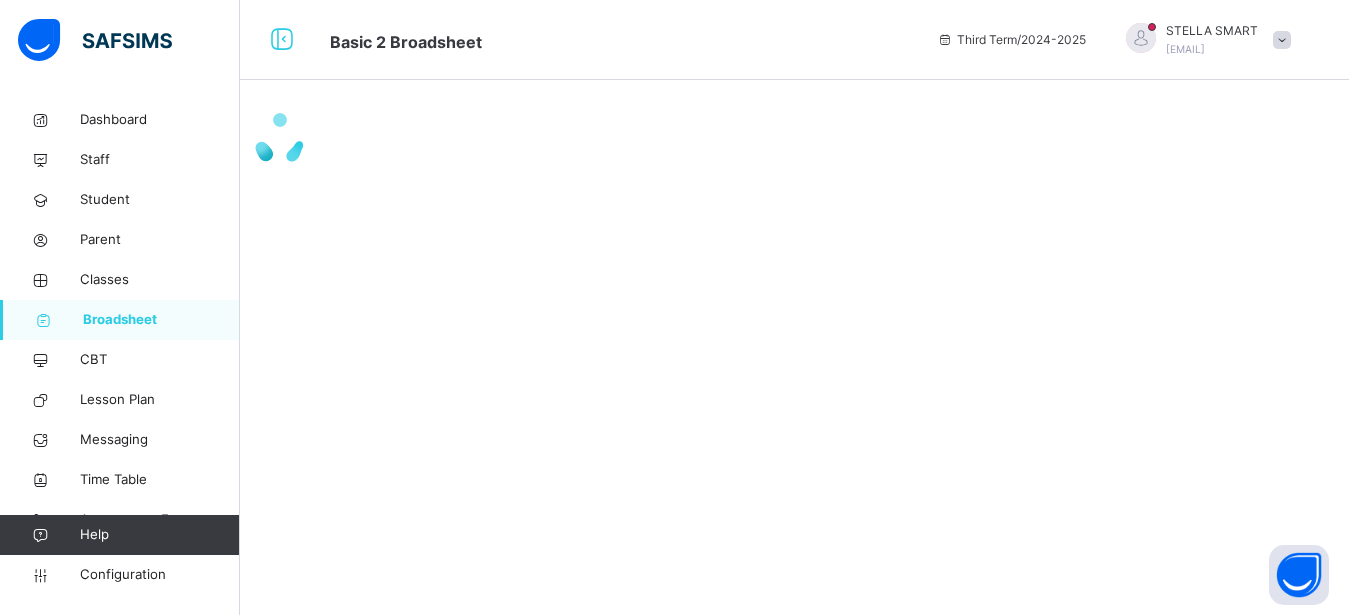 scroll, scrollTop: 0, scrollLeft: 0, axis: both 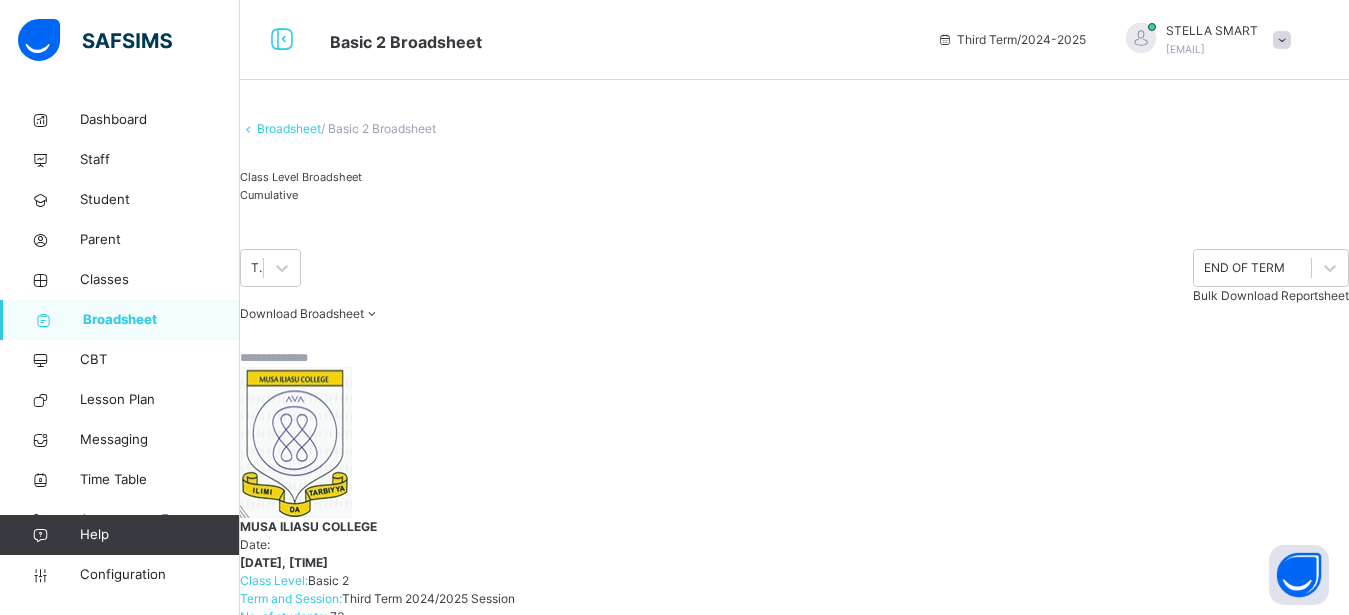 click on "Class Level Broadsheet Cumulative" at bounding box center (794, 191) 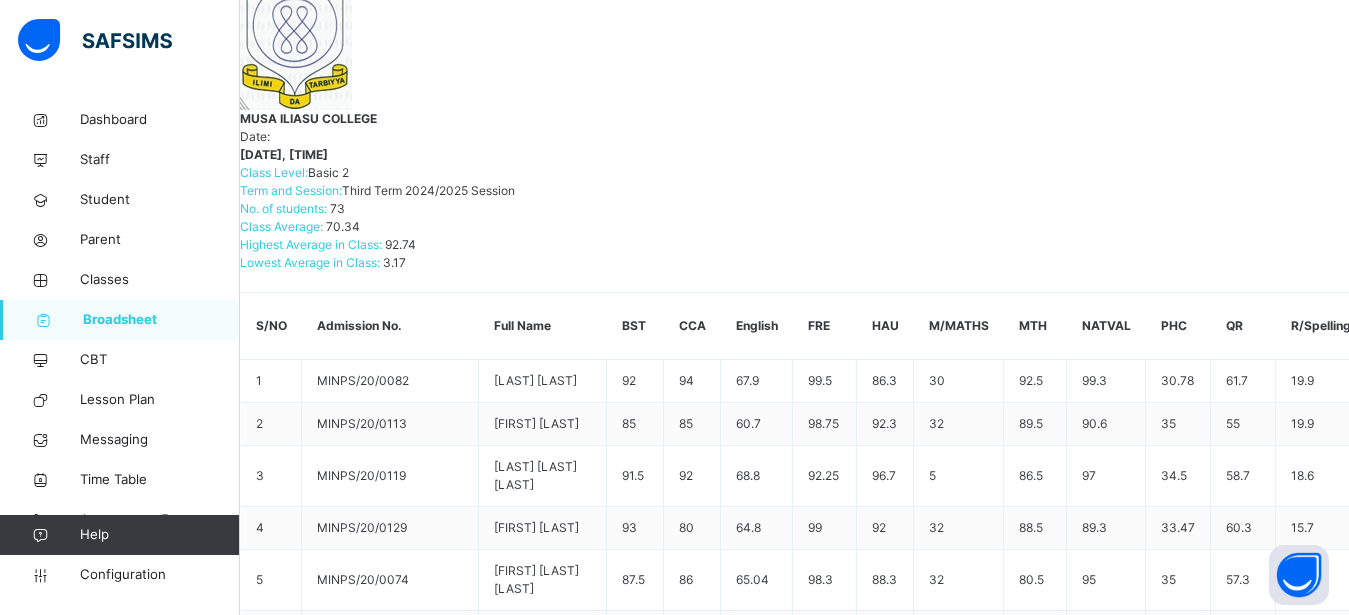 click on "92.5" at bounding box center [788, 4629] 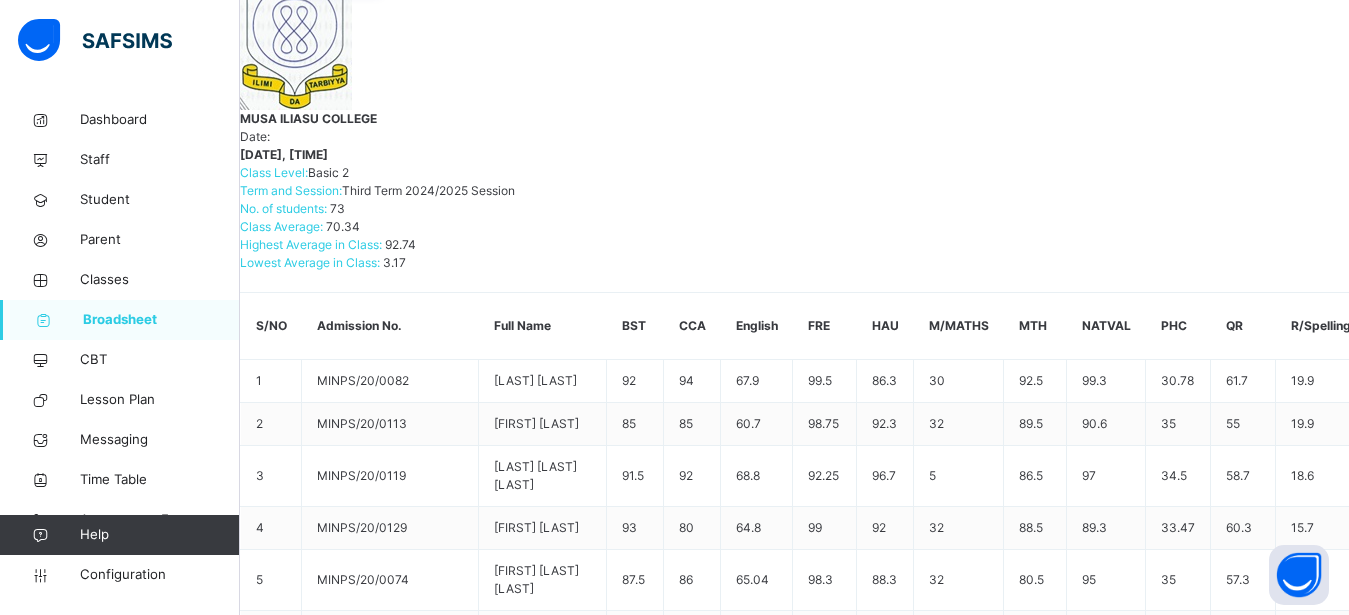 scroll, scrollTop: 204, scrollLeft: 0, axis: vertical 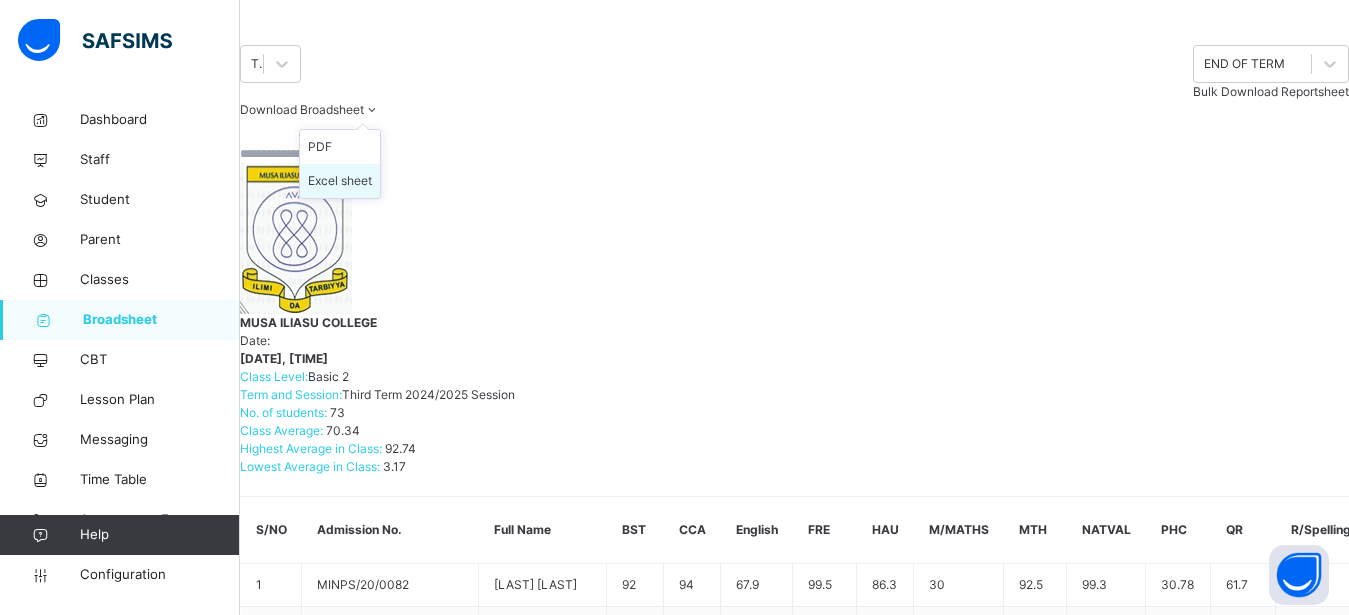 click on "Excel sheet" at bounding box center [340, 181] 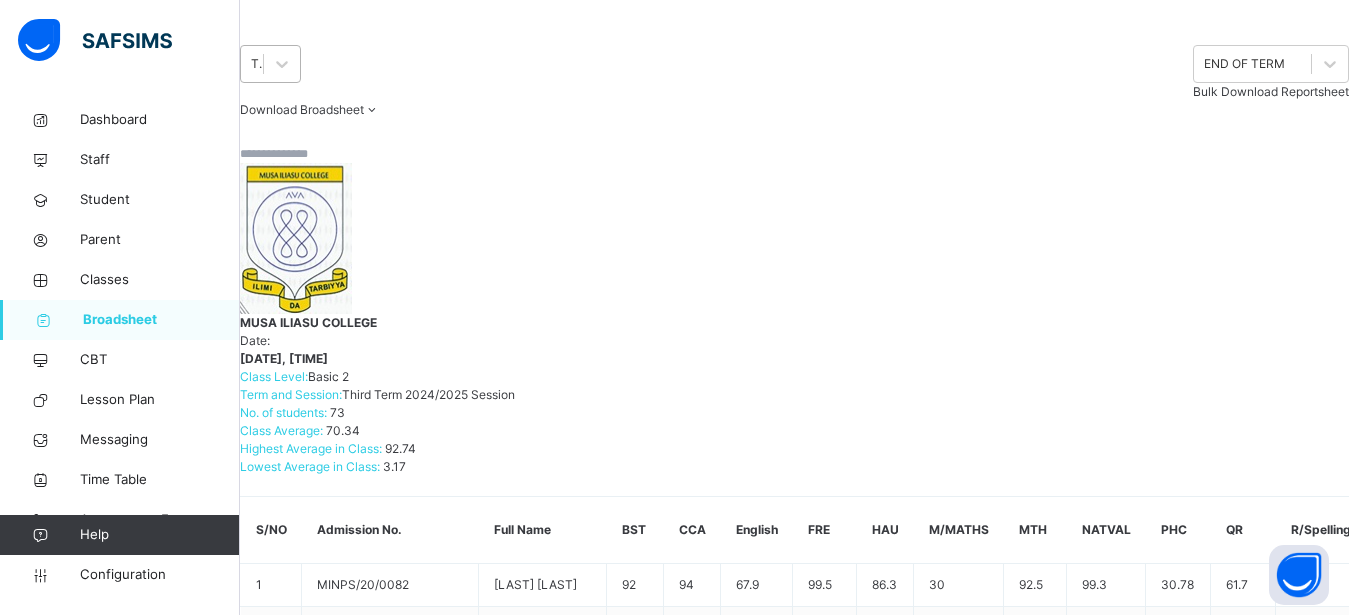 click on "Third Term" at bounding box center [258, 64] 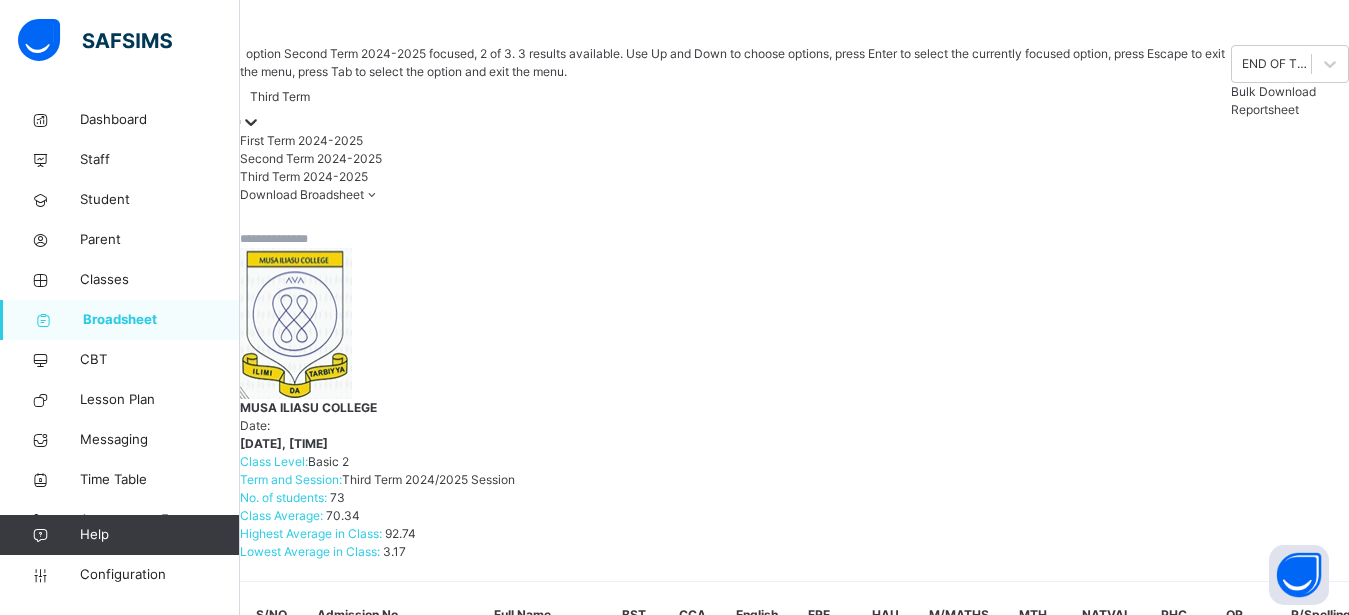 click on "Second Term 2024-2025" at bounding box center (735, 159) 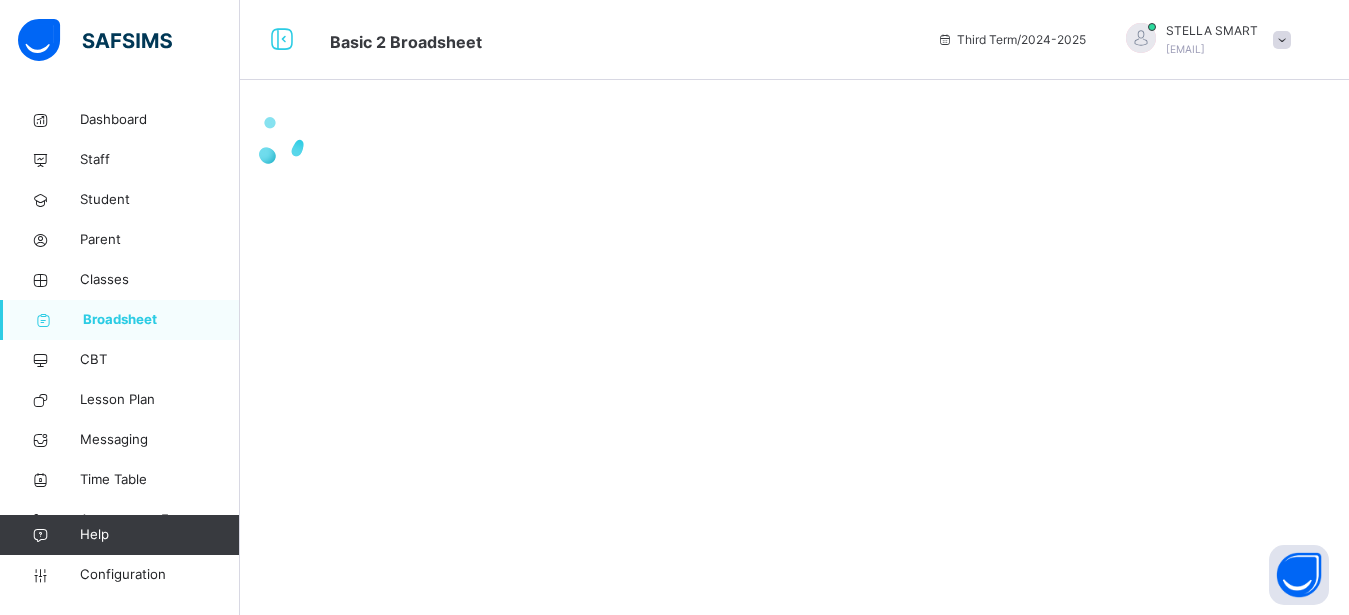 scroll, scrollTop: 0, scrollLeft: 0, axis: both 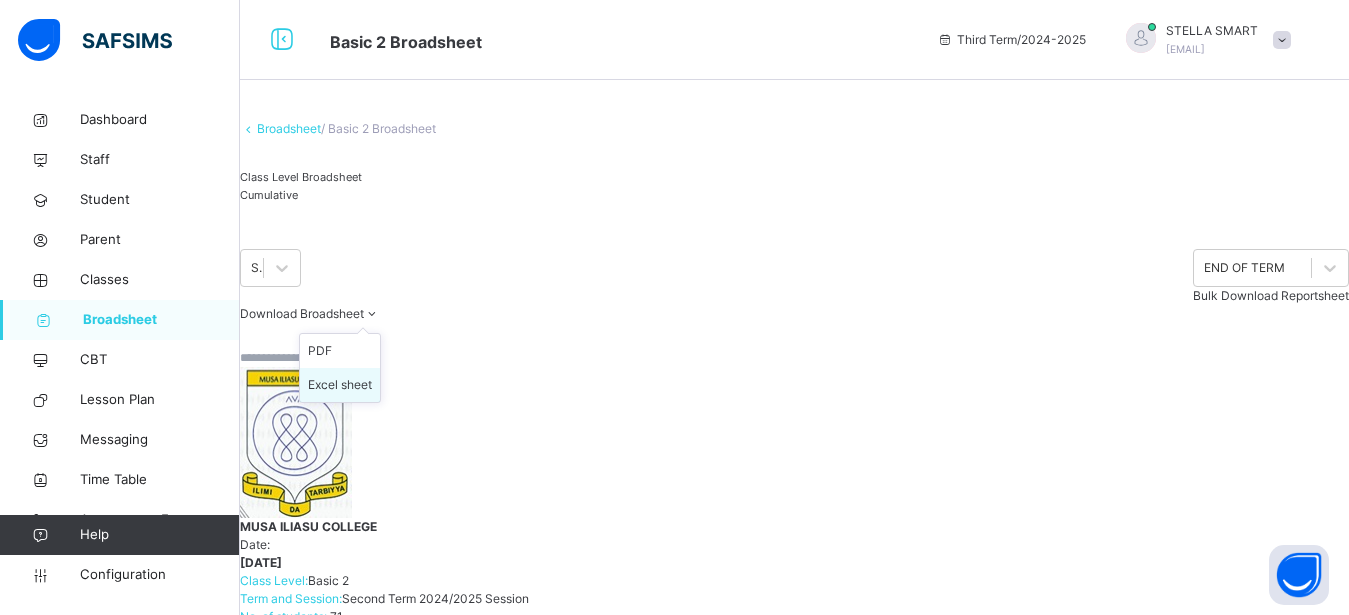 click on "Excel sheet" at bounding box center [340, 385] 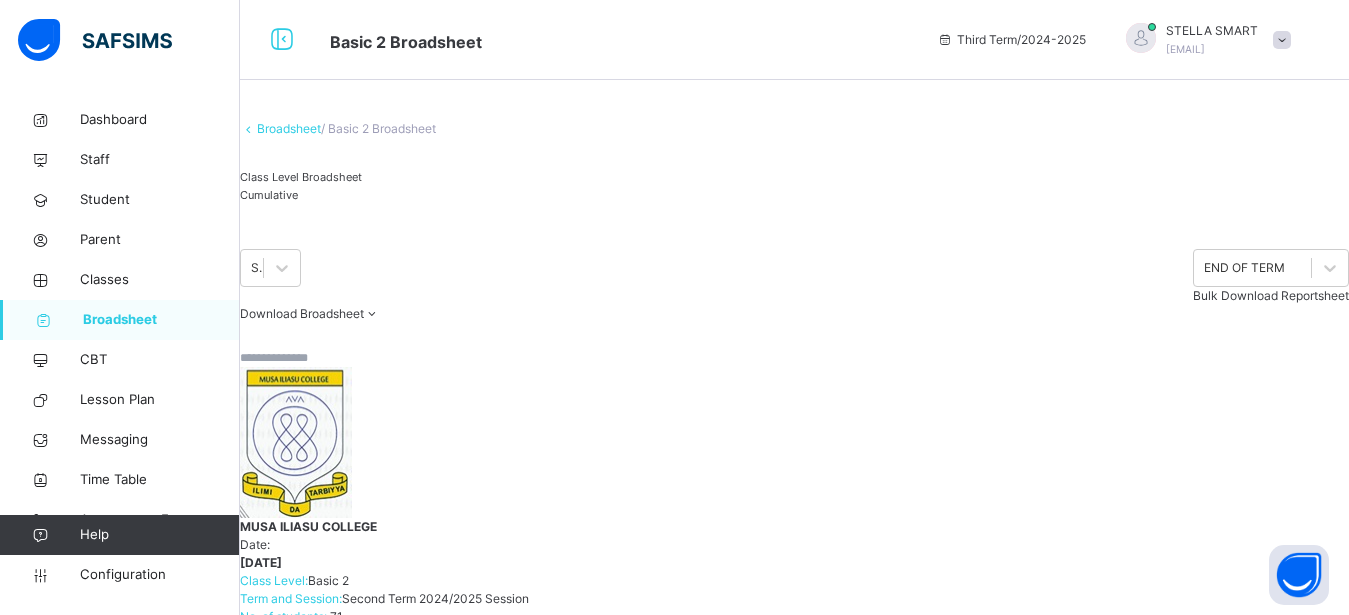 click on "Download Broadsheet PDF Excel sheet" at bounding box center (794, 314) 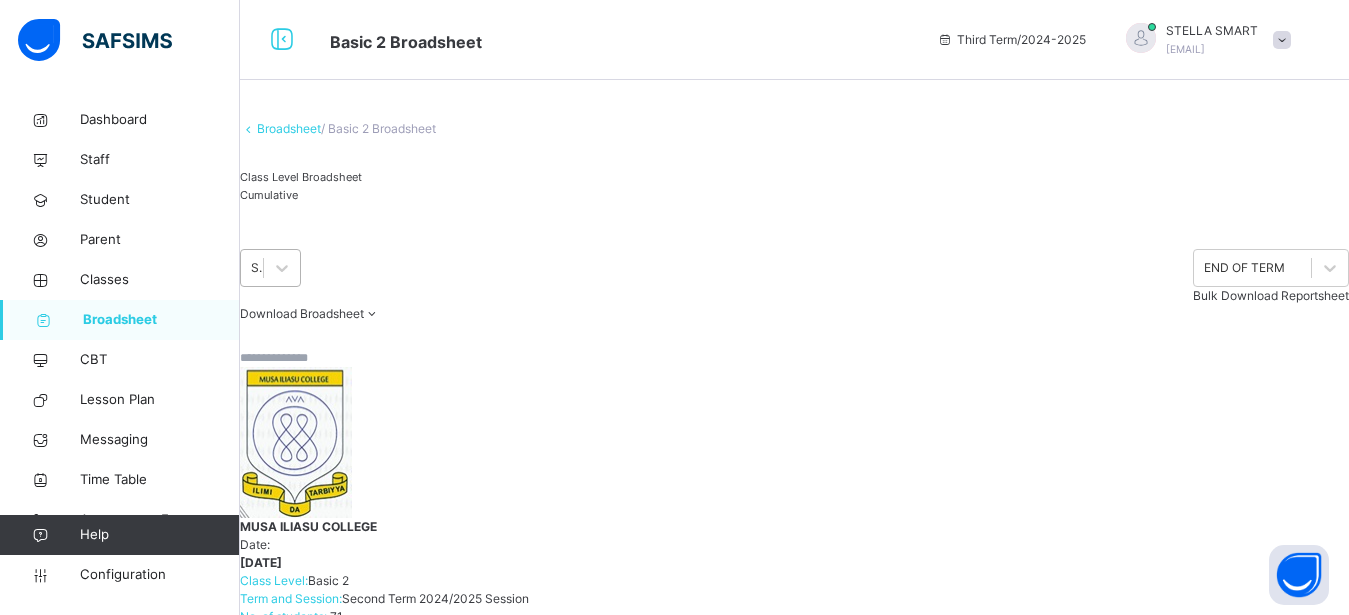 click on "Second Term 2024-2025" at bounding box center [258, 268] 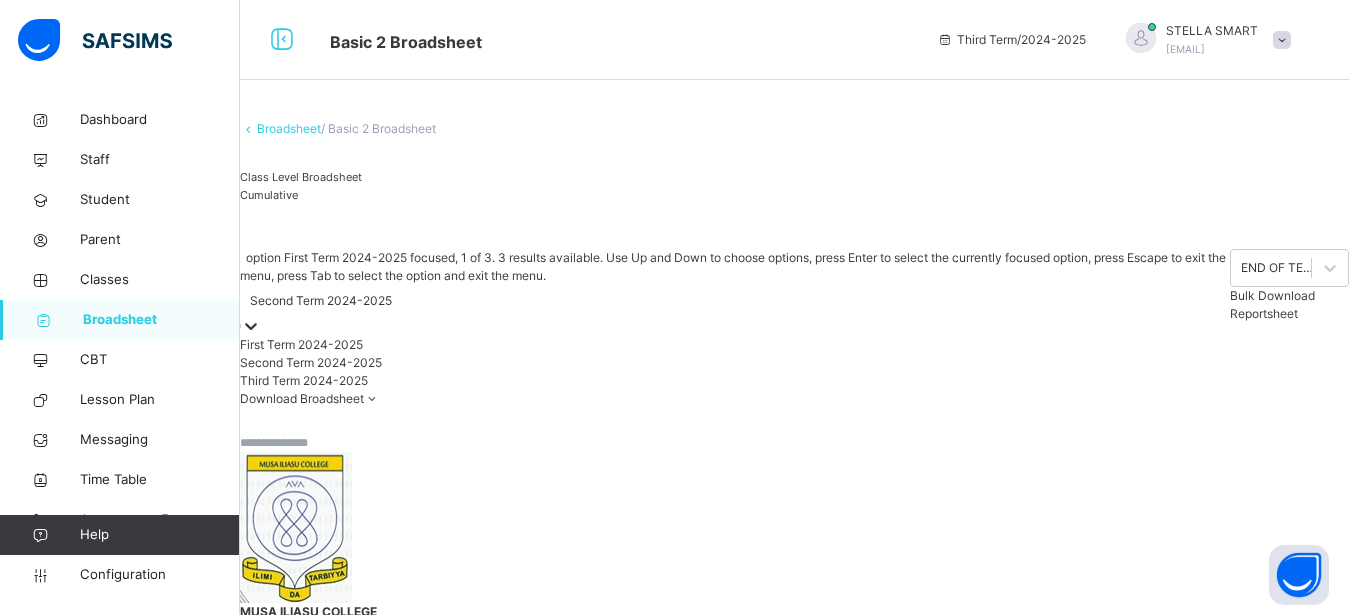 click on "First Term 2024-2025" at bounding box center [735, 345] 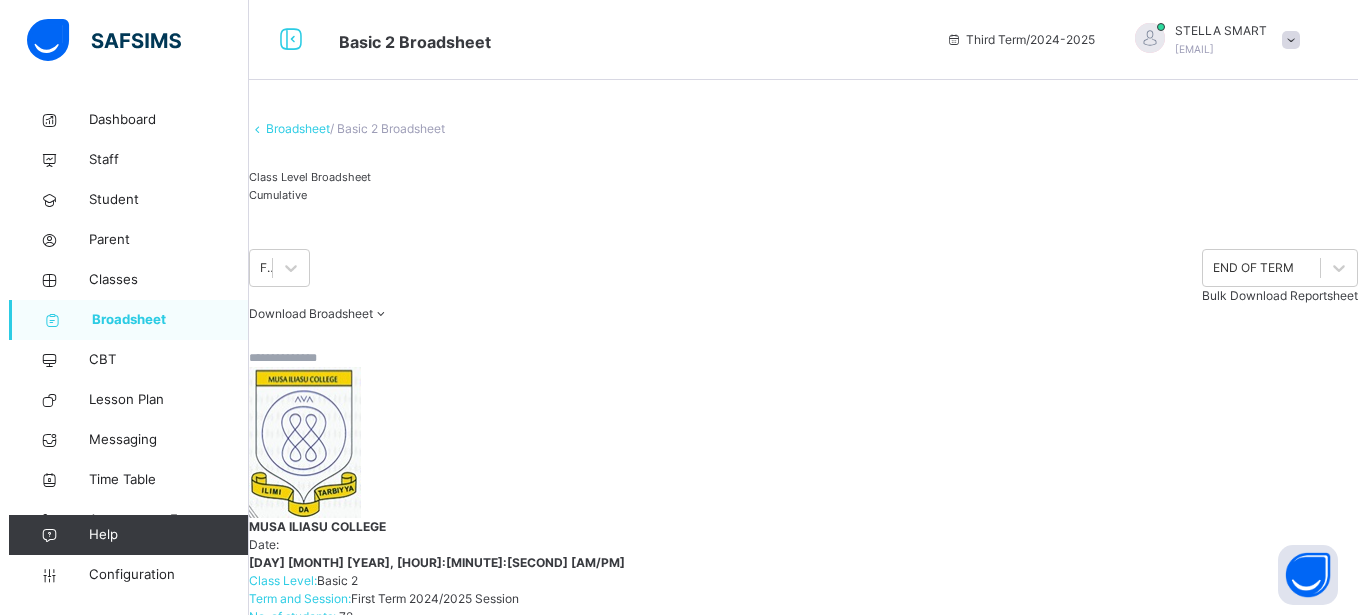 scroll, scrollTop: 0, scrollLeft: 586, axis: horizontal 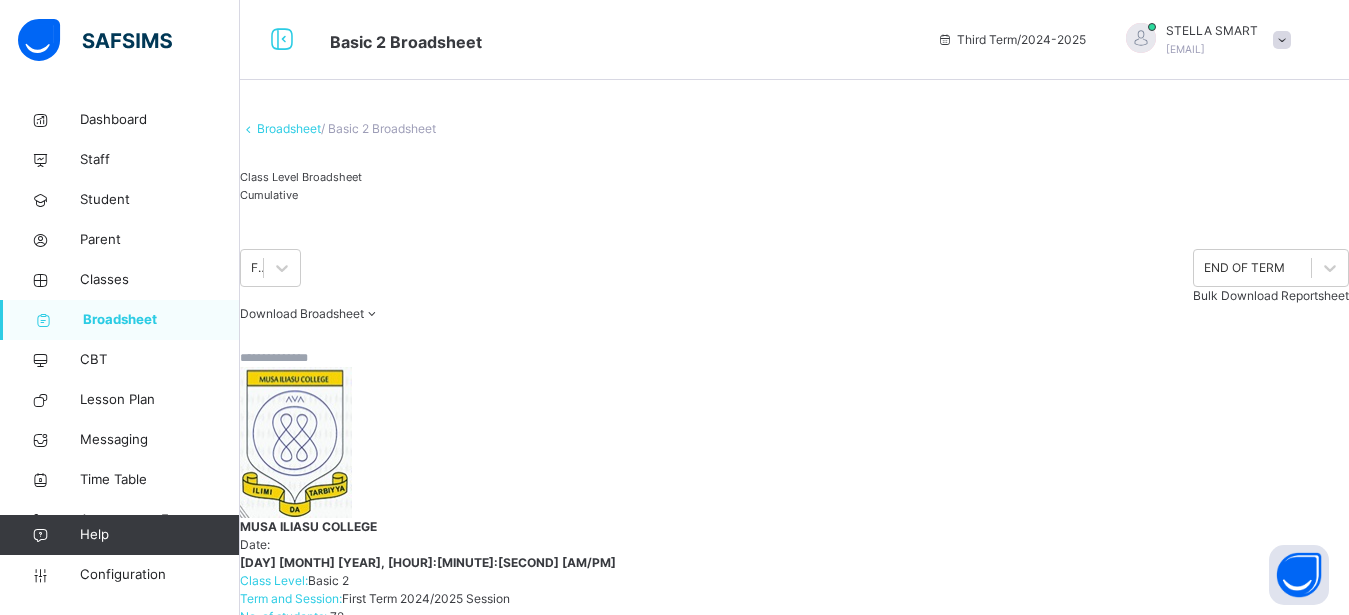 click on "Broadsheet  / Basic 2 Broadsheet Class Level Broadsheet Cumulative First Term 2024-2025 END OF TERM Bulk Download Reportsheet Download Broadsheet PDF Excel sheet MUSA ILIASU COLLEGE Date: 6th Aug 2025, 11:13:47 am  Class Level:  Basic 2  Term and Session:  First Term 2024/2025 Session  No. of students:    72    Class Average:    74.19    Highest Average in Class:    93.85    Lowest Average in Class:    34.6   S/NO Admission No. Full Name BST CCA English FRE HAU M/MATHS MTH NATVAL PHC QR R/Spelling RS VR No. of Subjects TOTAL Average Position  Grade 1 [ADMISSION_NO] [FIRST] [LAST]  96 88 72.5 97 94 31 95 93 33.1 61.9 20.5 91.5 65 13 938.5 93.85 1st A 2 [ADMISSION_NO] [FIRST] [LAST]  92 87 67.4 99 96.1 33 97.5 95.1 27.37 63.7 20.5 91.5 64 13 934.17 93.42 2nd A 3 [ADMISSION_NO] [FIRST] [LAST]  98 84 71.8 99.5 89.9 27.5 95.6 100 32.2 61.7 24.9 96 41.27 13 922.37 92.24 3rd A 4 [ADMISSION_NO] [FIRST] [LAST]  92 85 69.7 98.5 96.5 30.5 96 95 31.6 64 21 94 42.6 13 916.4 91.64 4th A 5 [ADMISSION_NO]" at bounding box center [794, 4678] 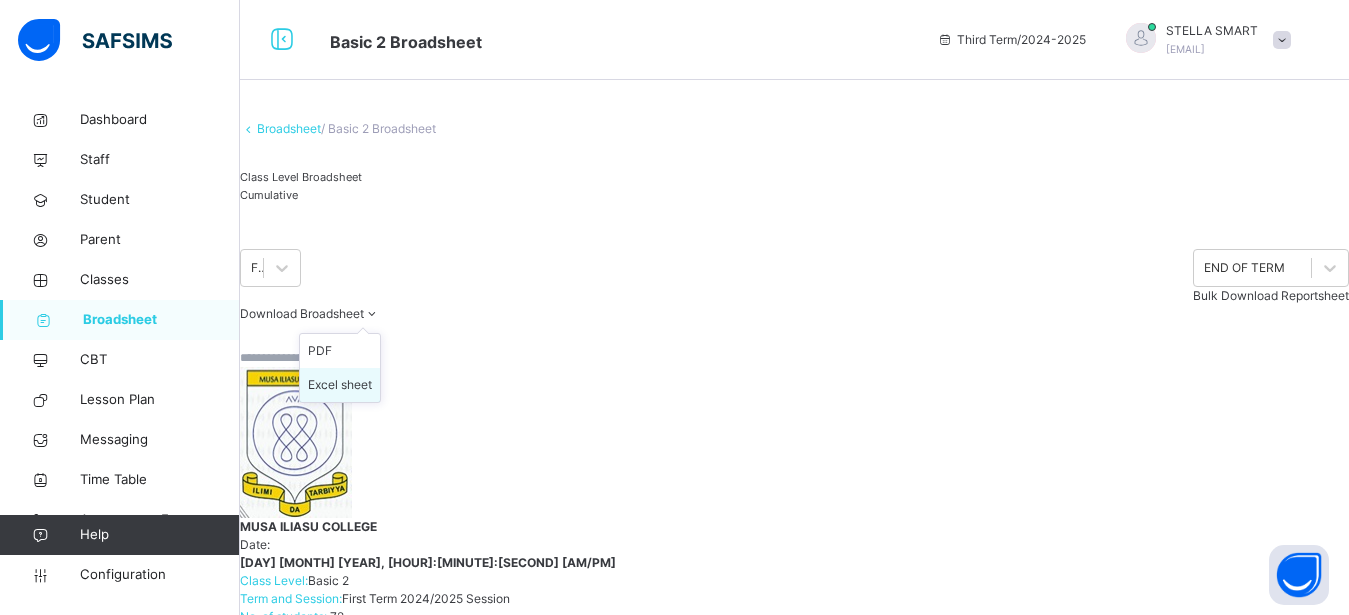 click on "Excel sheet" at bounding box center (340, 385) 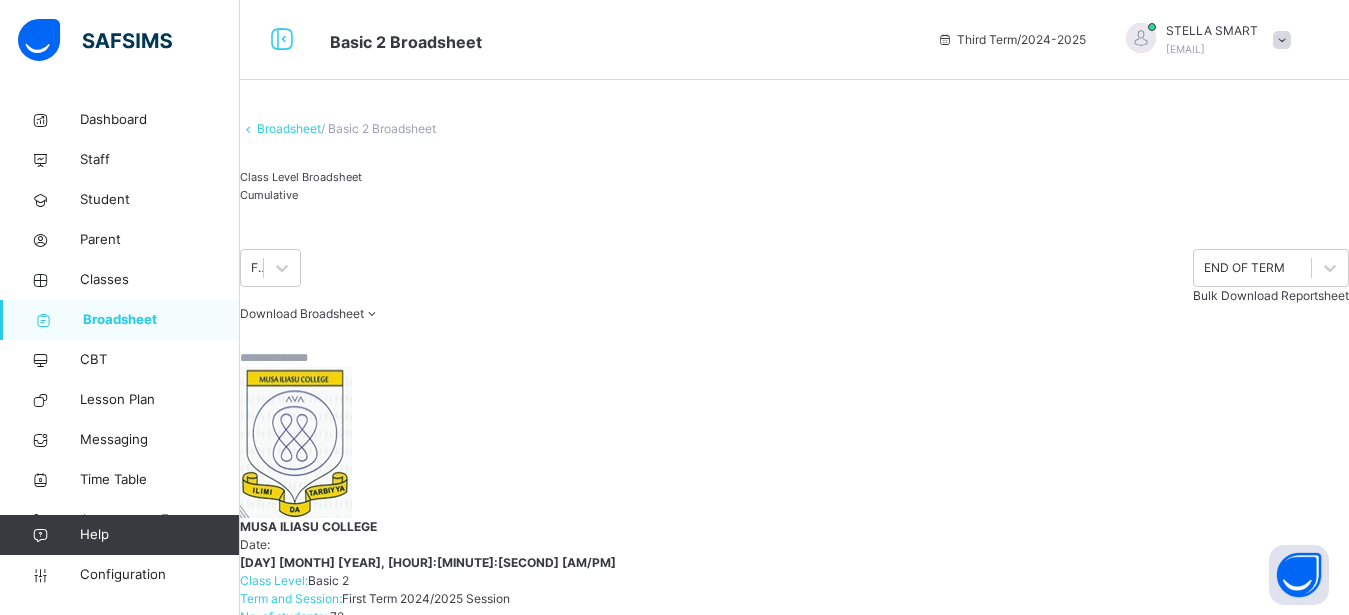 click on "Broadsheet" at bounding box center (161, 320) 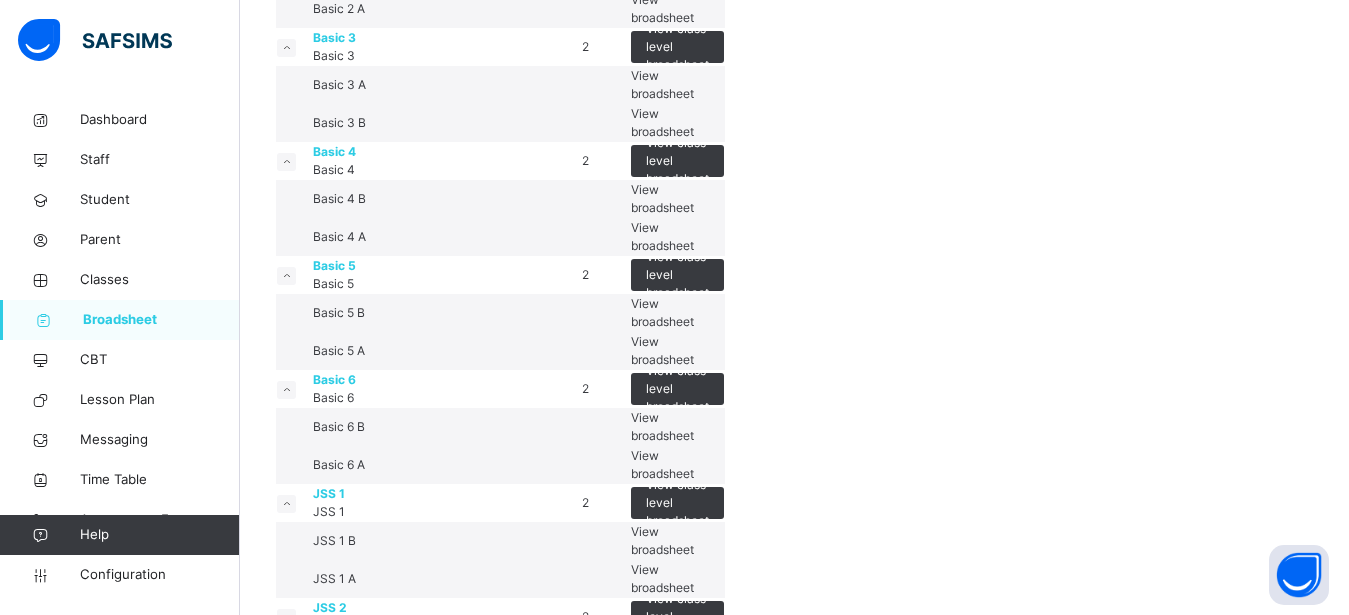 scroll, scrollTop: 884, scrollLeft: 0, axis: vertical 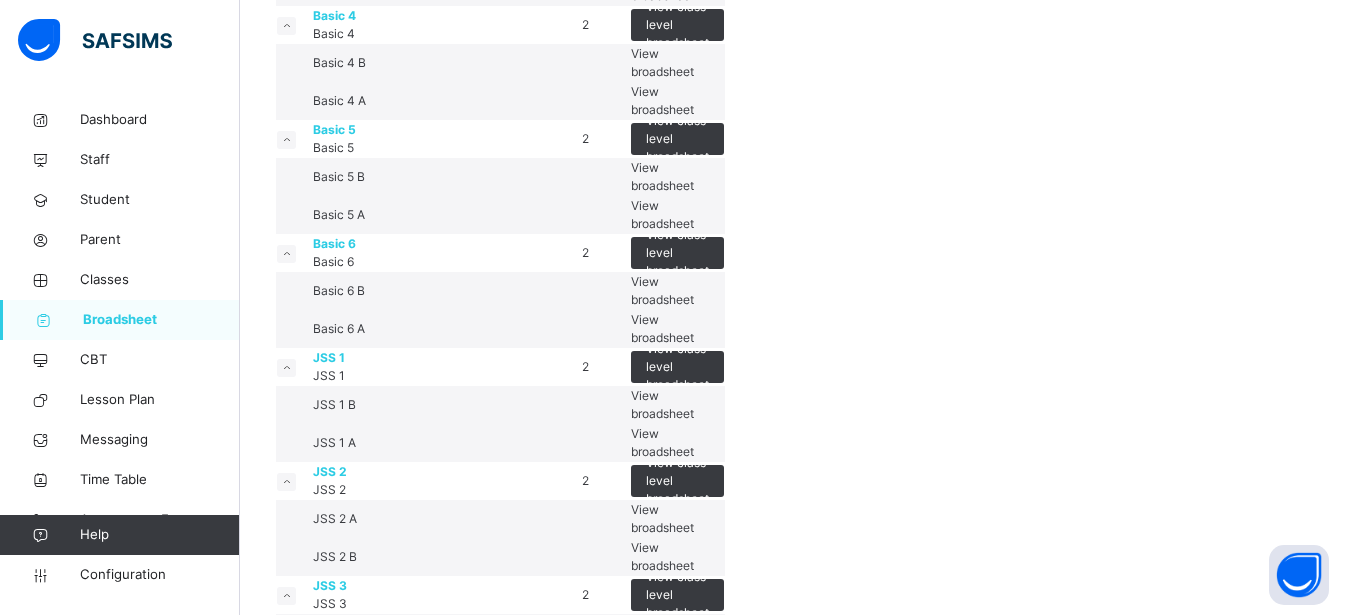 click on "View class level broadsheet" at bounding box center (677, -89) 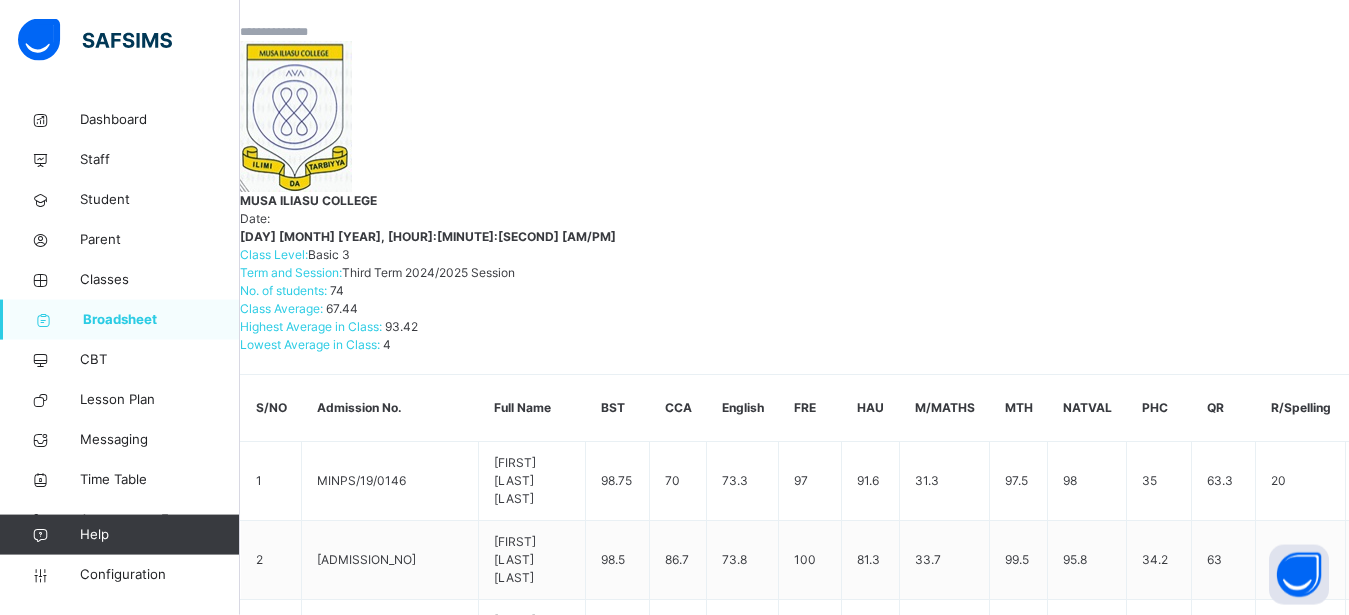 scroll, scrollTop: 340, scrollLeft: 0, axis: vertical 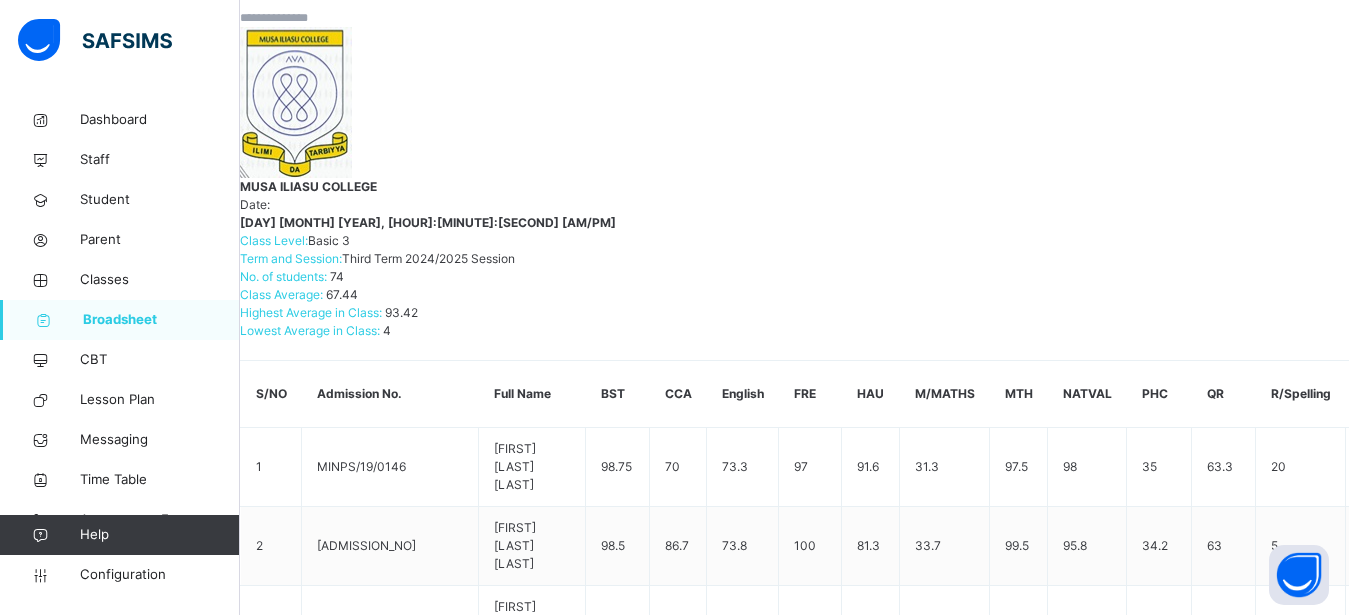 click on "97.5" at bounding box center [780, 5928] 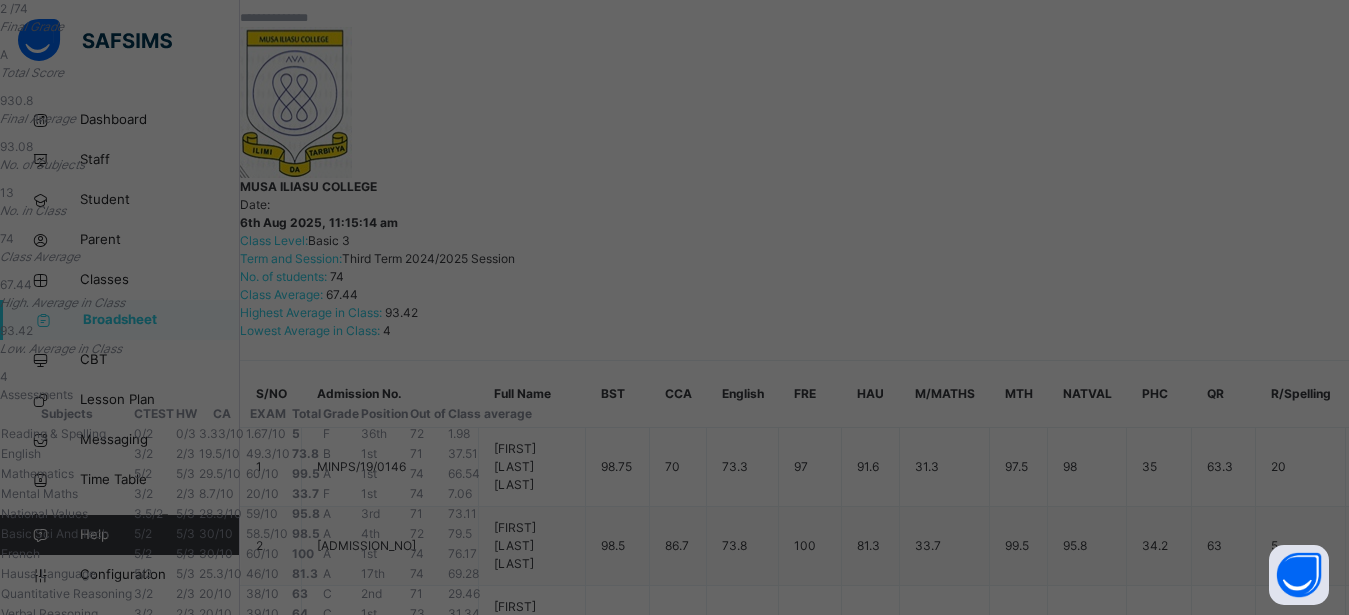 scroll, scrollTop: 0, scrollLeft: 0, axis: both 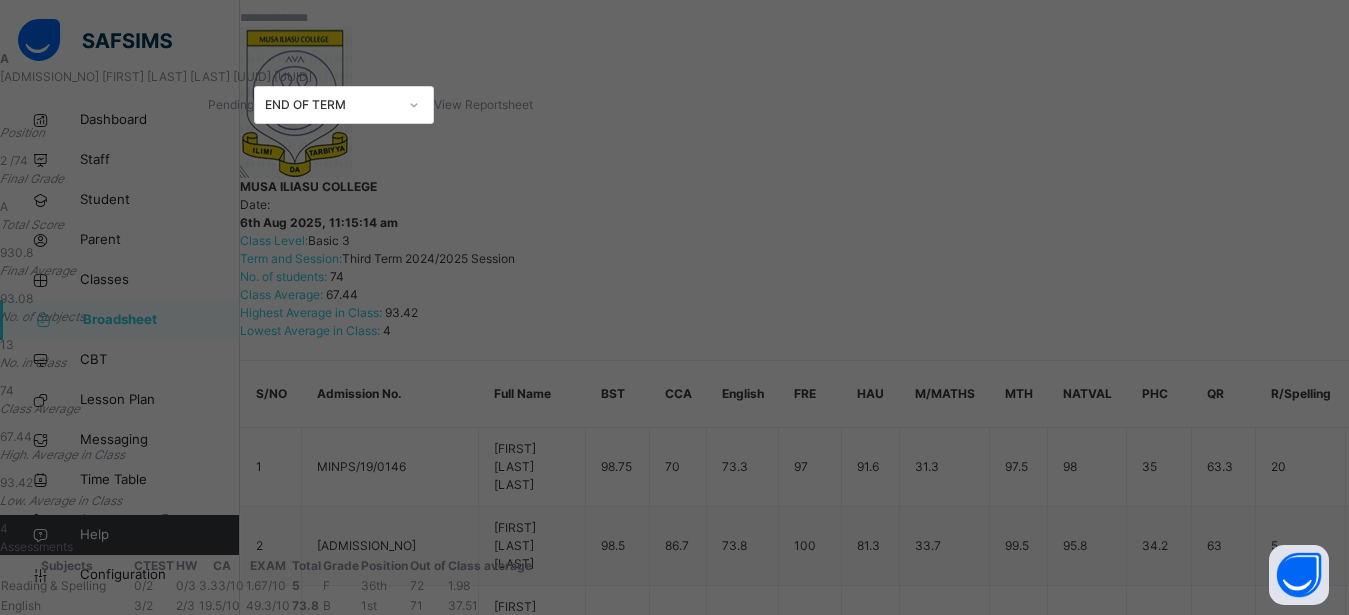 click on "View Reportsheet" at bounding box center [483, 104] 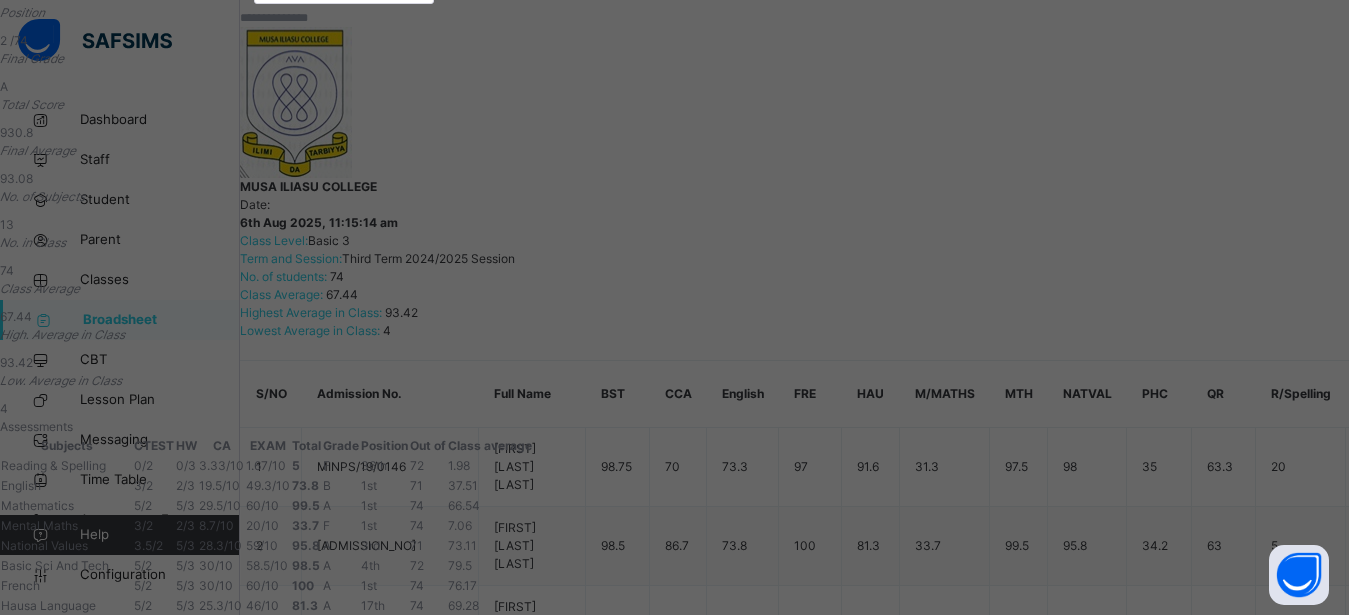 scroll, scrollTop: 0, scrollLeft: 0, axis: both 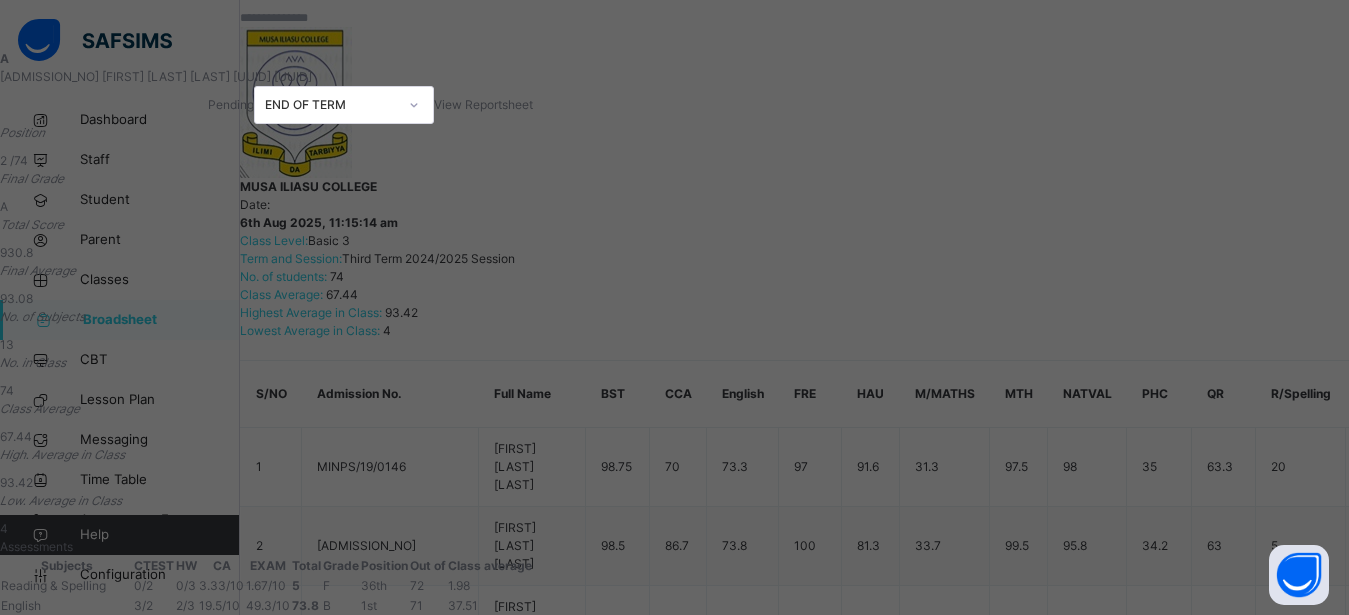 click on "View Reportsheet" at bounding box center [483, 104] 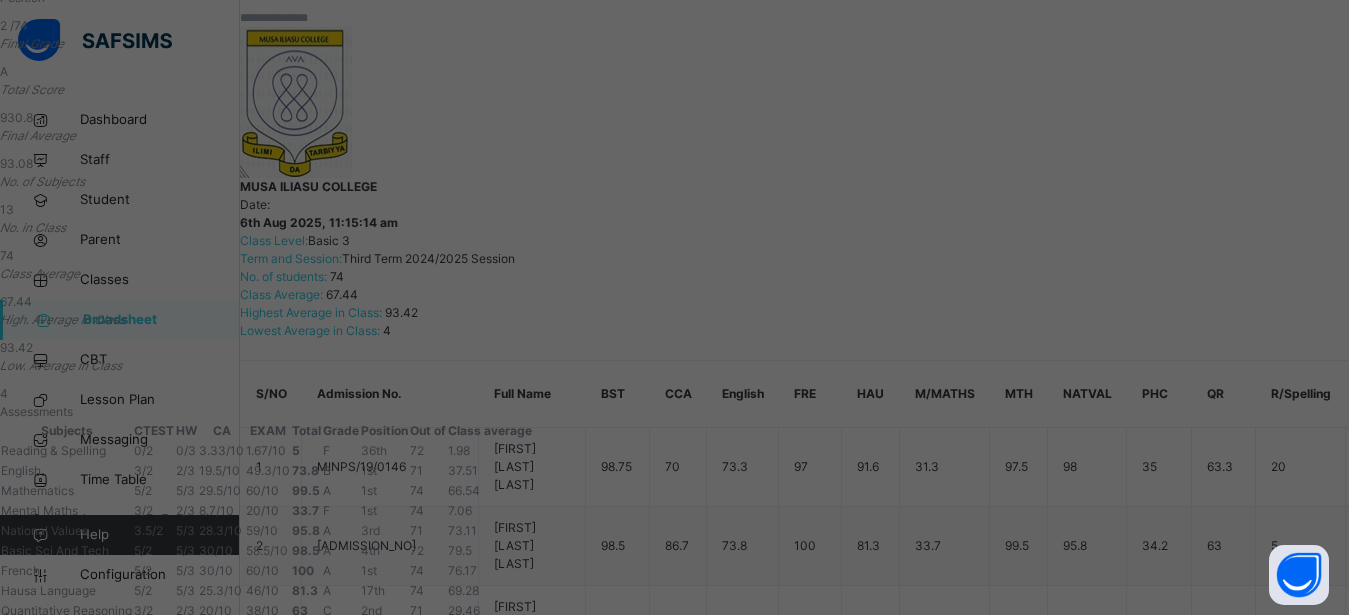 click on "View Reportsheet" at bounding box center [483, -31] 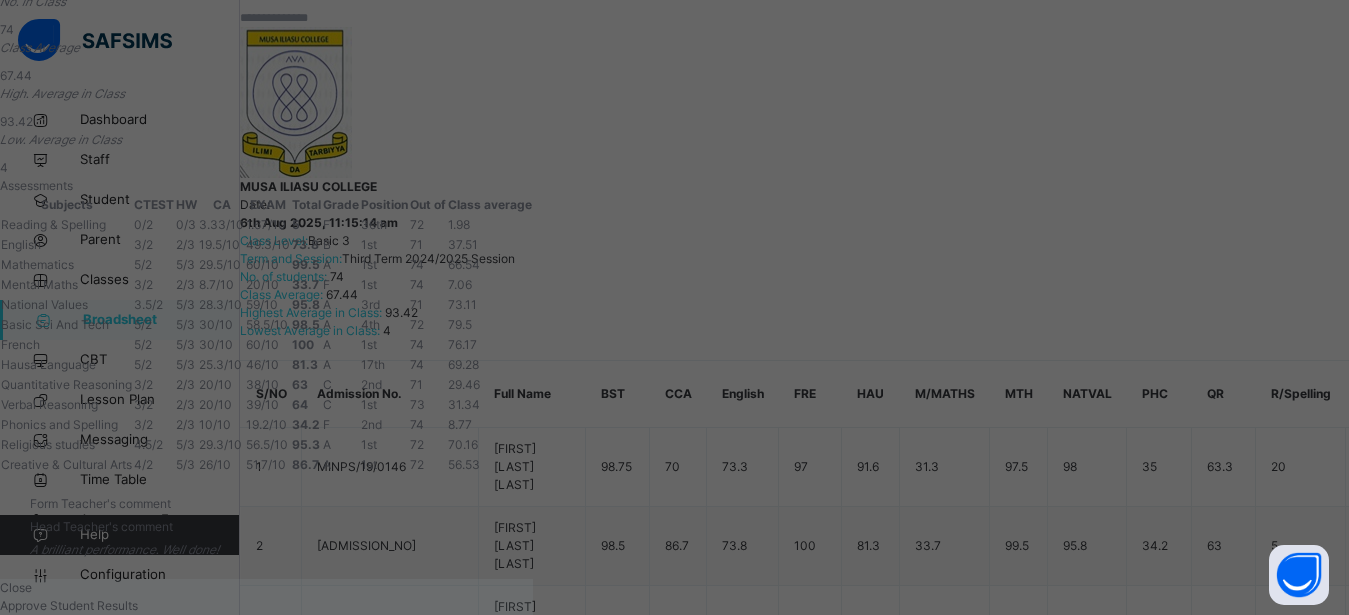 scroll, scrollTop: 754, scrollLeft: 0, axis: vertical 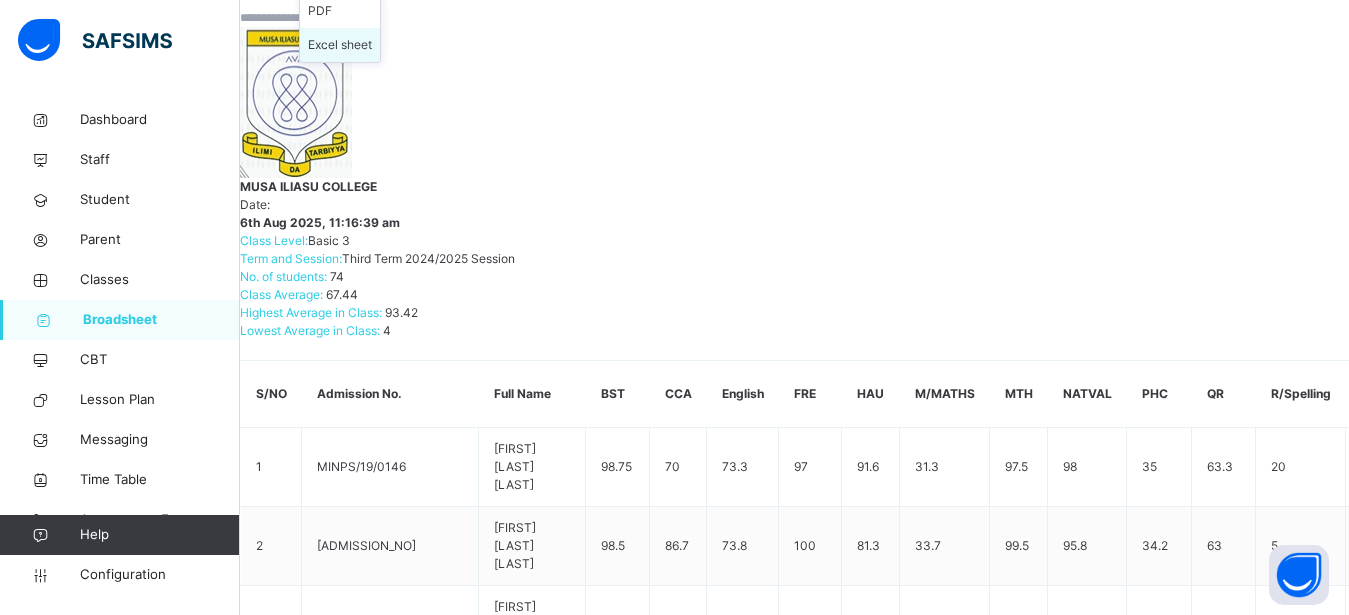 click on "Excel sheet" at bounding box center (340, 45) 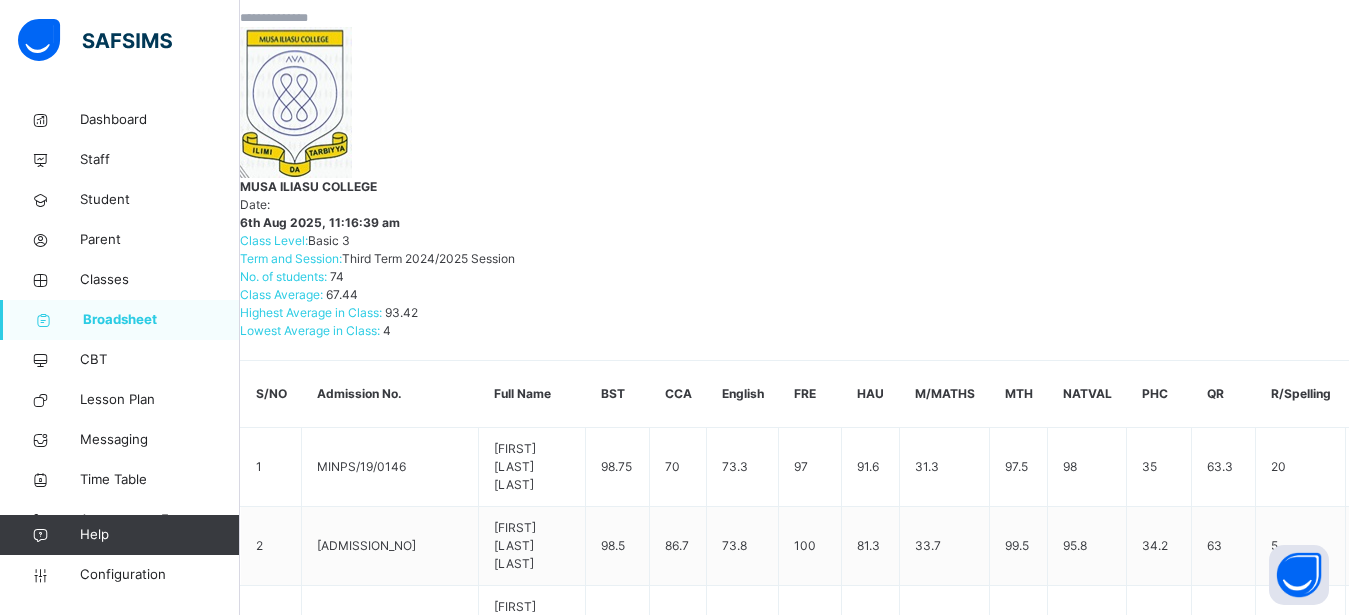 click on "Download Broadsheet PDF Excel sheet" at bounding box center (794, -26) 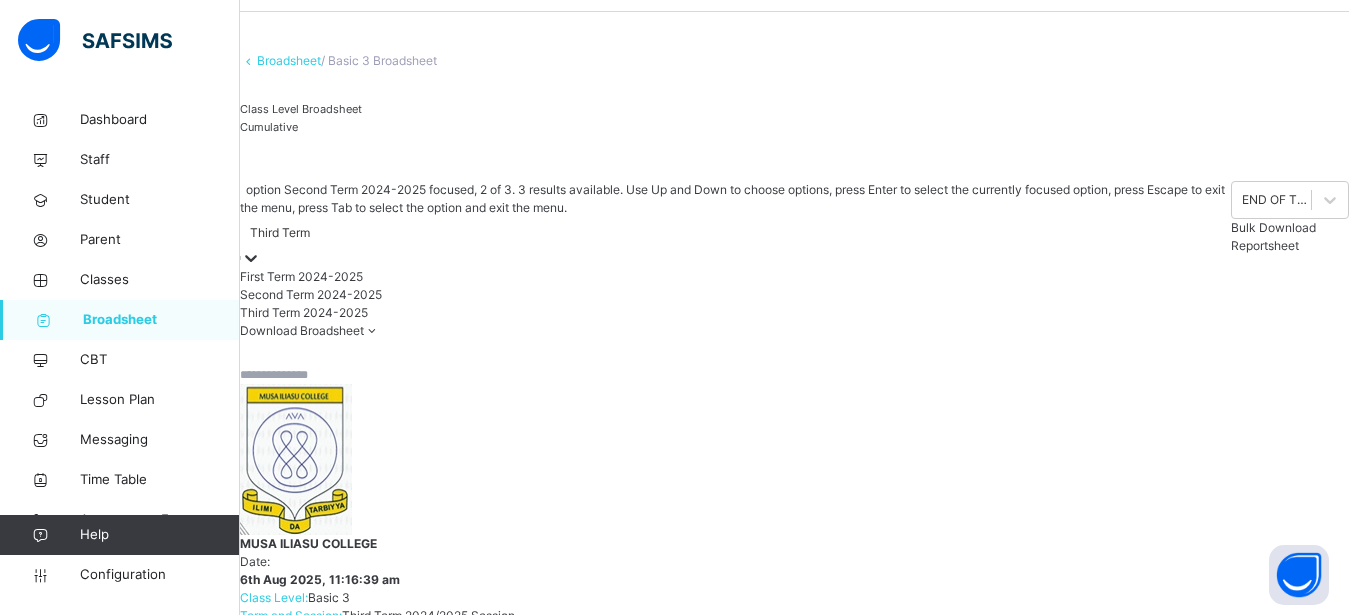 click on "Second Term 2024-2025" at bounding box center [735, 295] 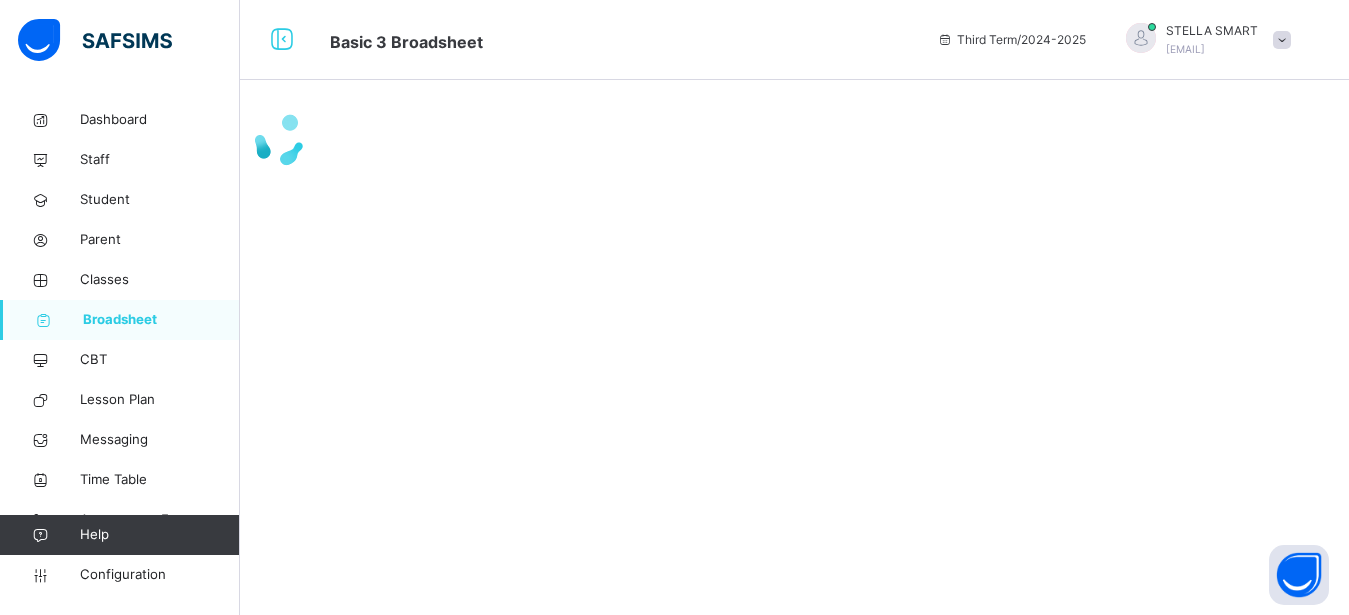 scroll, scrollTop: 0, scrollLeft: 0, axis: both 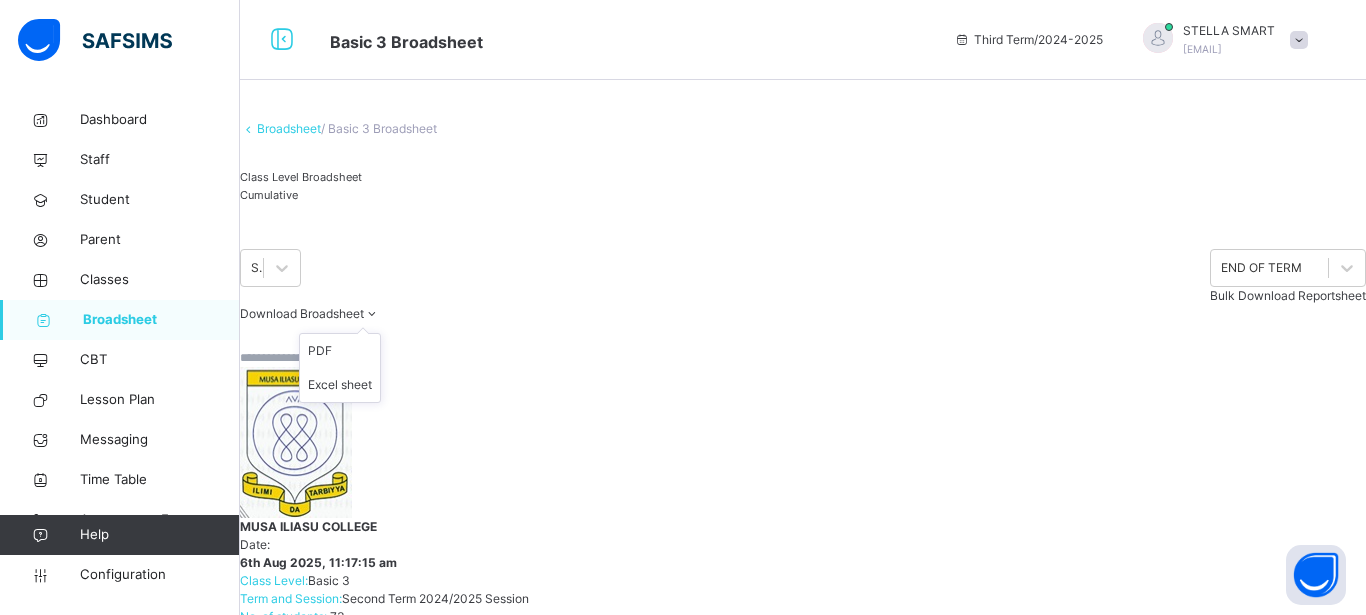 click on "Download Broadsheet" at bounding box center (302, 313) 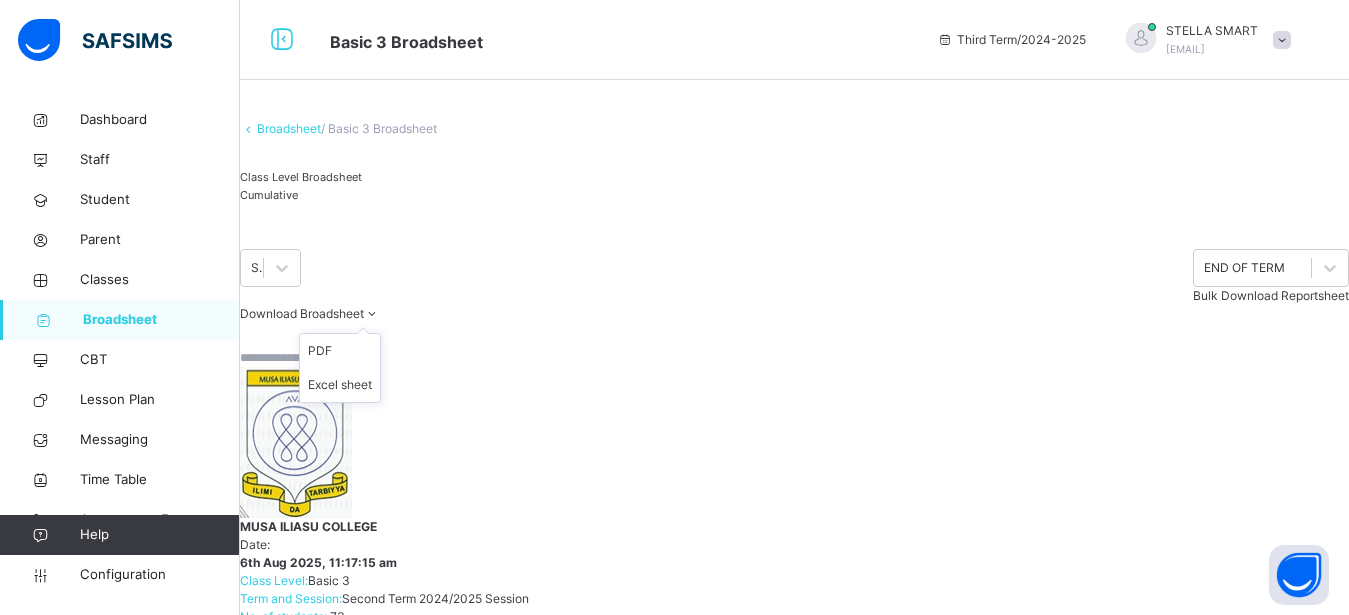 scroll, scrollTop: 0, scrollLeft: 868, axis: horizontal 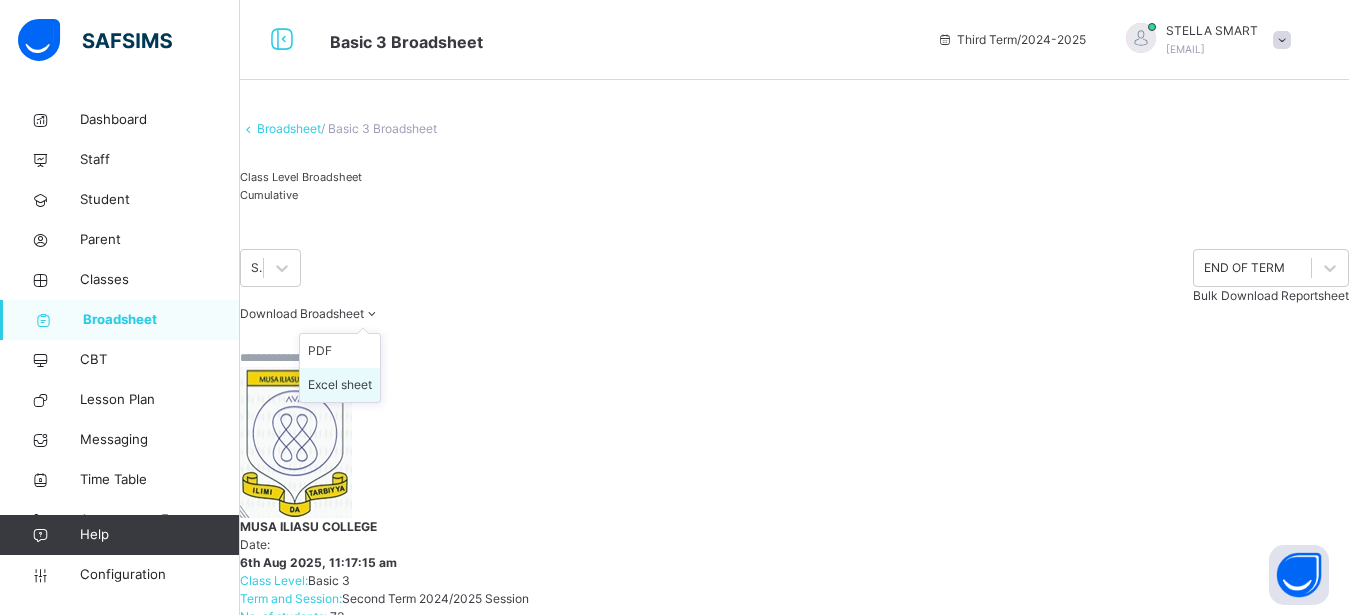 click on "Excel sheet" at bounding box center [340, 385] 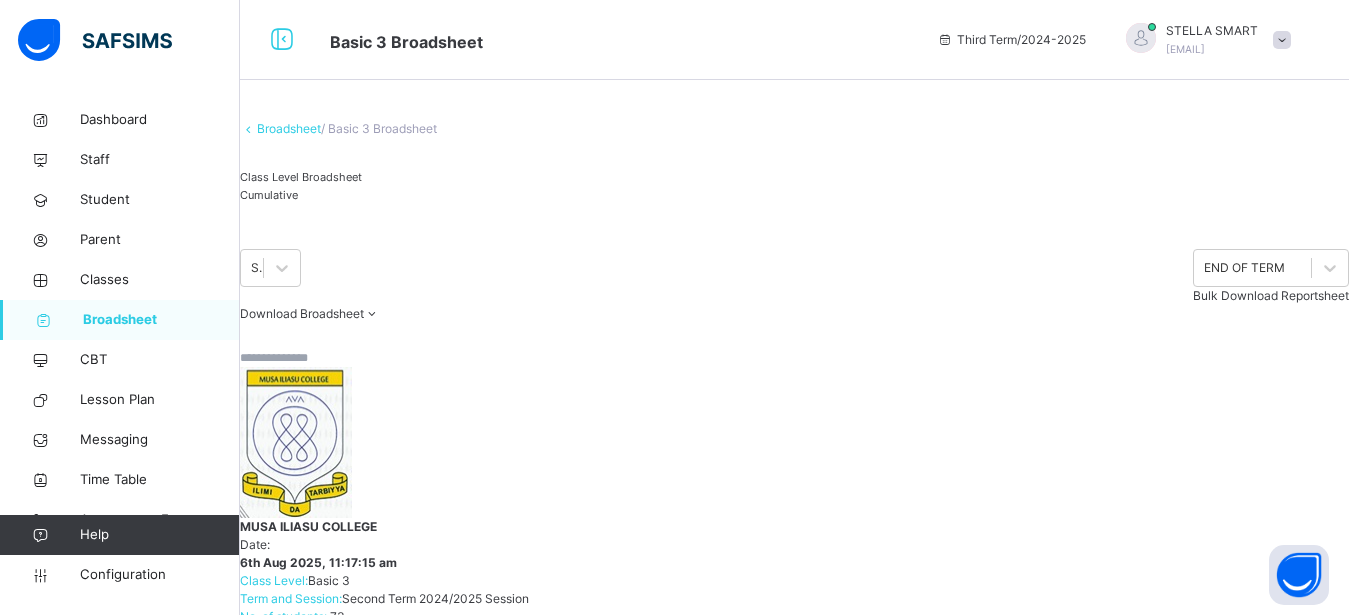 click on "Second Term 2024-2025 END OF TERM Bulk Download Reportsheet Download Broadsheet PDF Excel sheet" at bounding box center (794, 286) 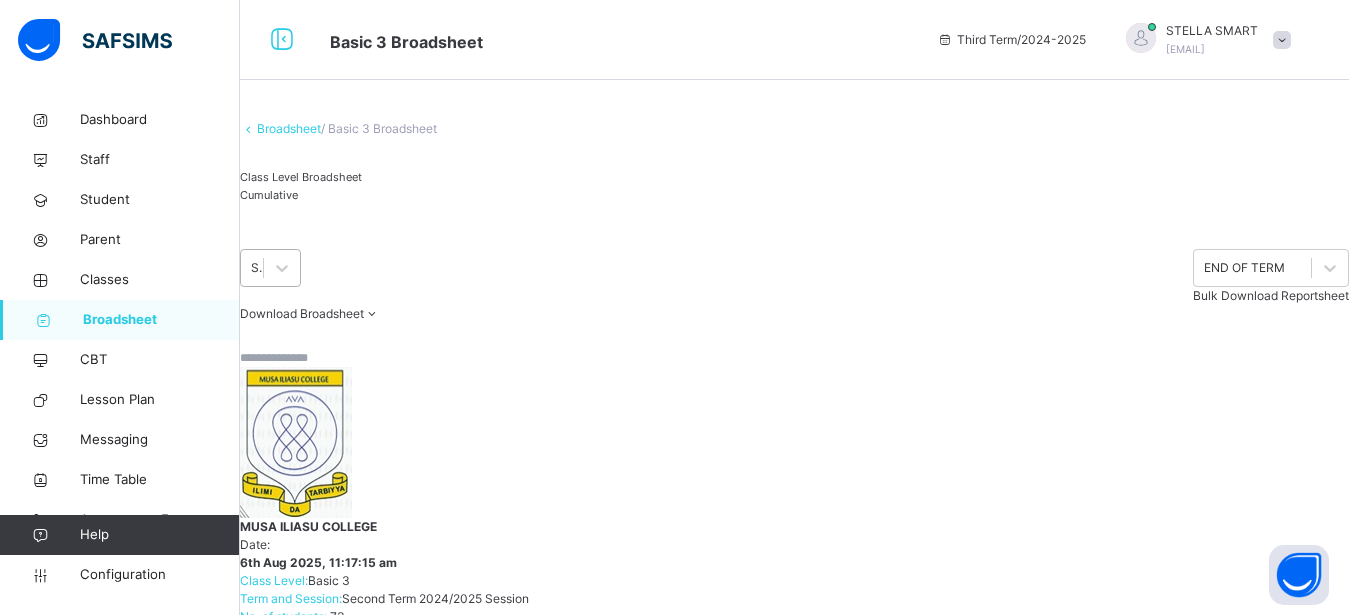 click on "Second Term 2024-2025" at bounding box center [258, 268] 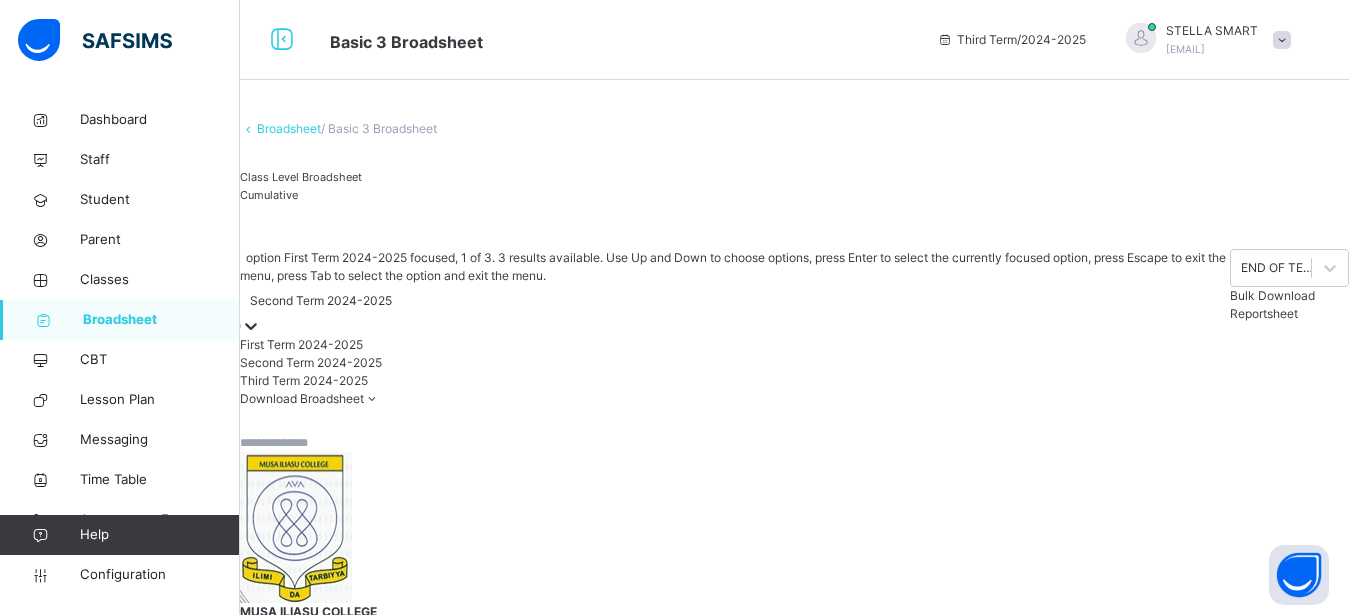 click on "First Term 2024-2025" at bounding box center (735, 345) 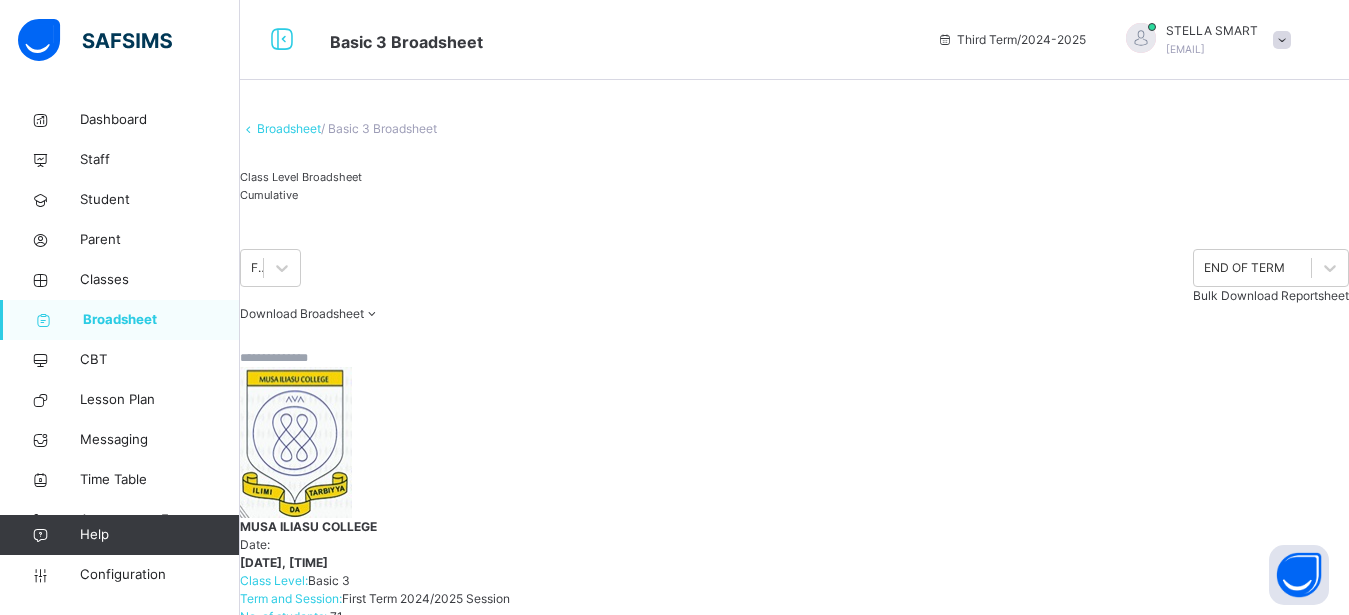 scroll, scrollTop: 0, scrollLeft: 868, axis: horizontal 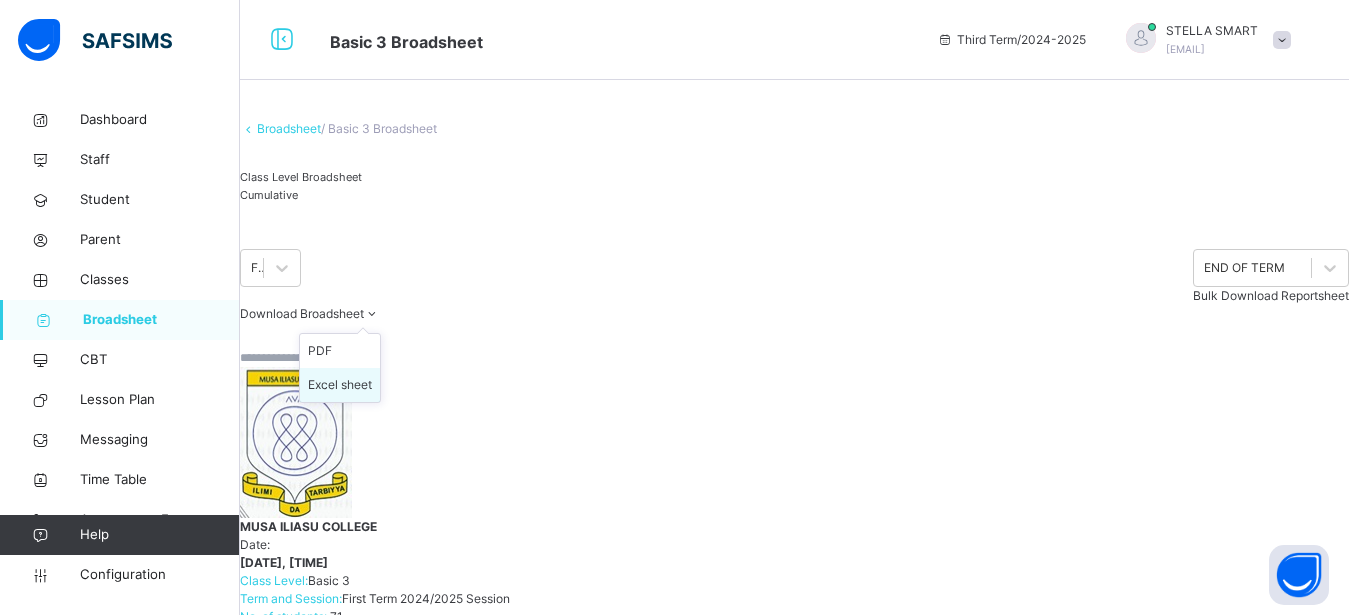 click on "Excel sheet" at bounding box center (340, 385) 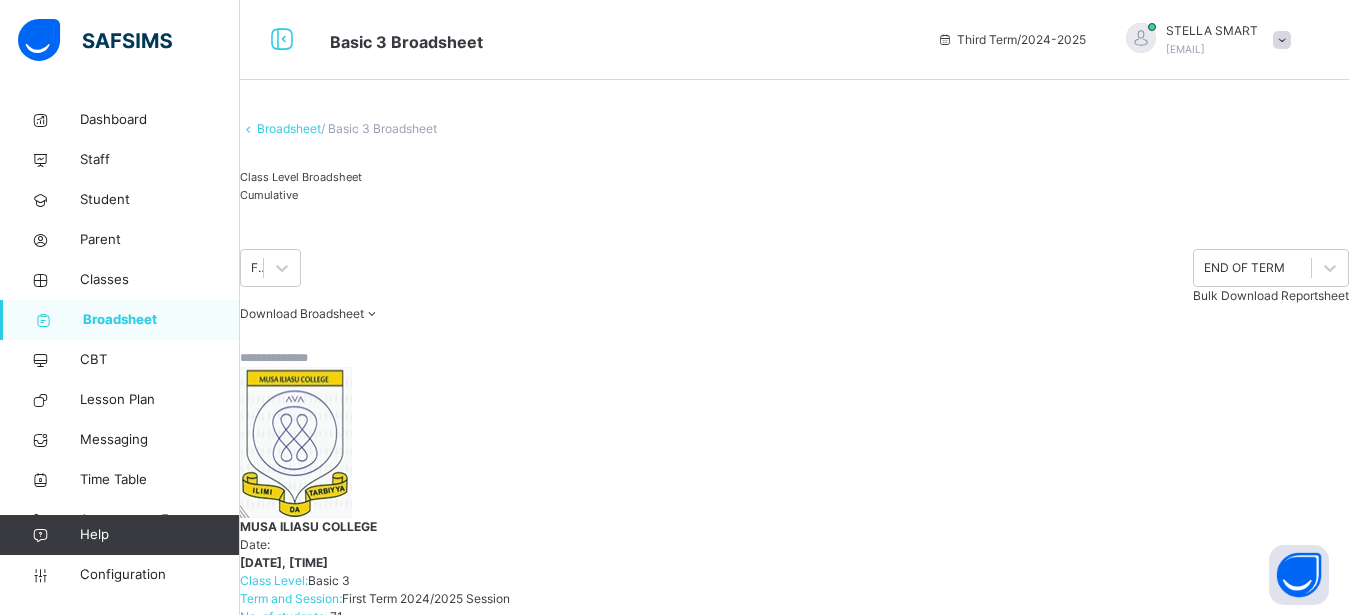 click at bounding box center [794, 110] 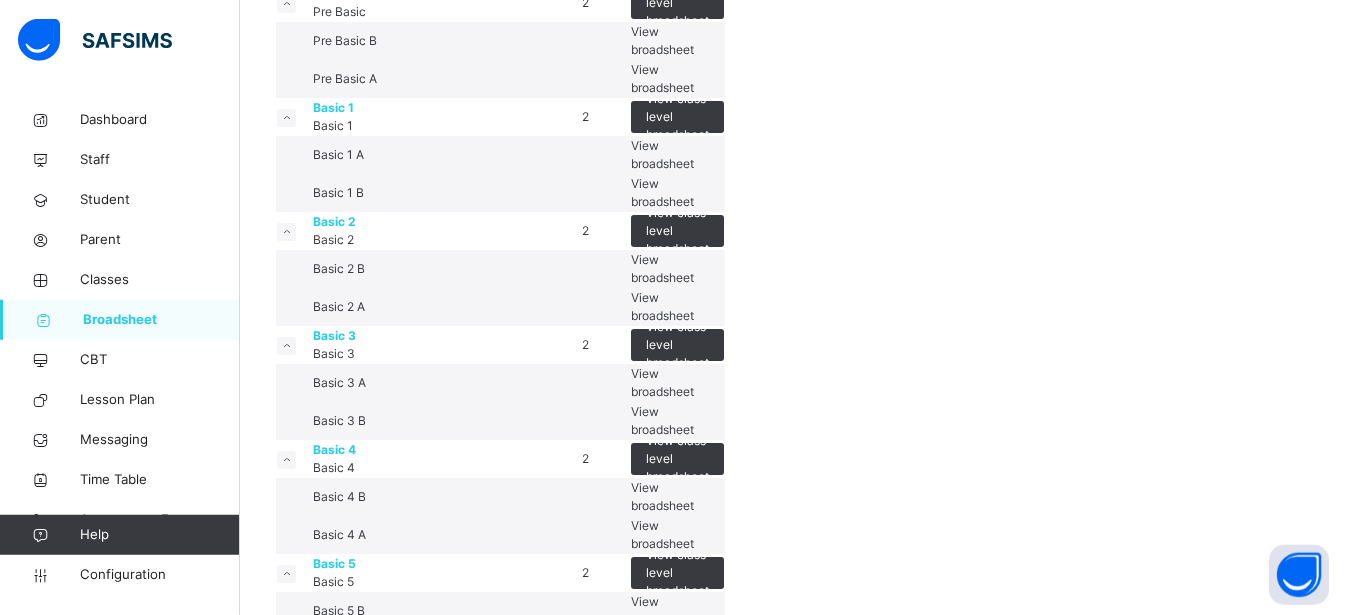 scroll, scrollTop: 544, scrollLeft: 0, axis: vertical 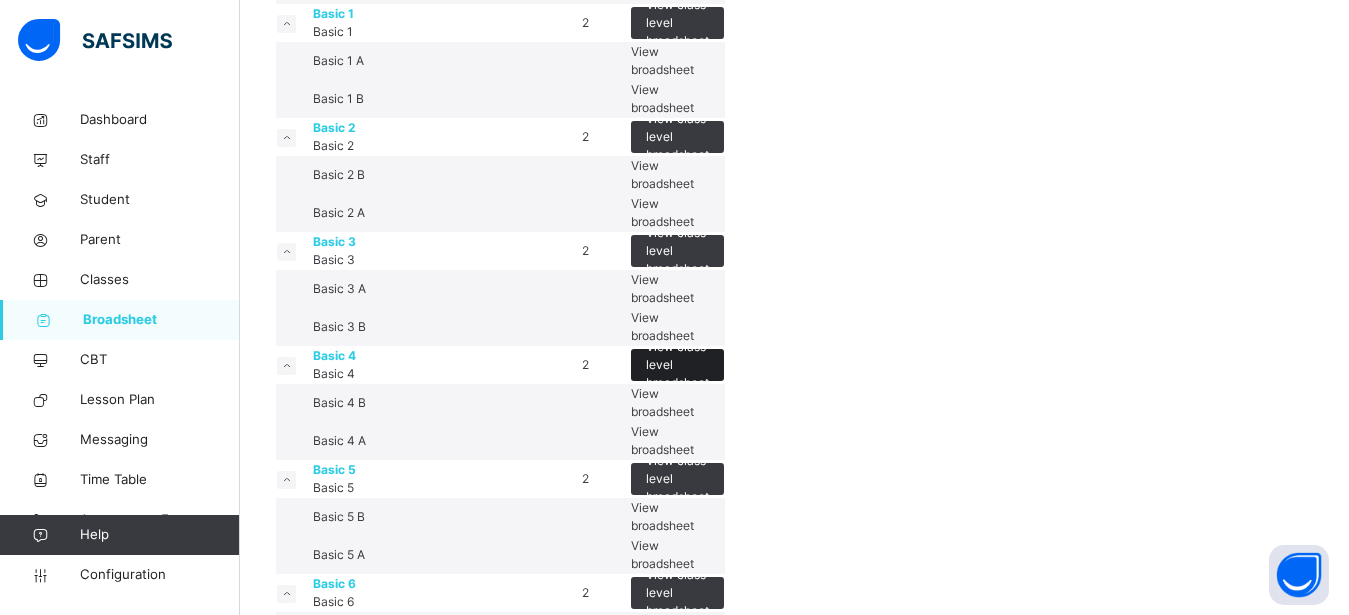 click on "View class level broadsheet" at bounding box center [677, 365] 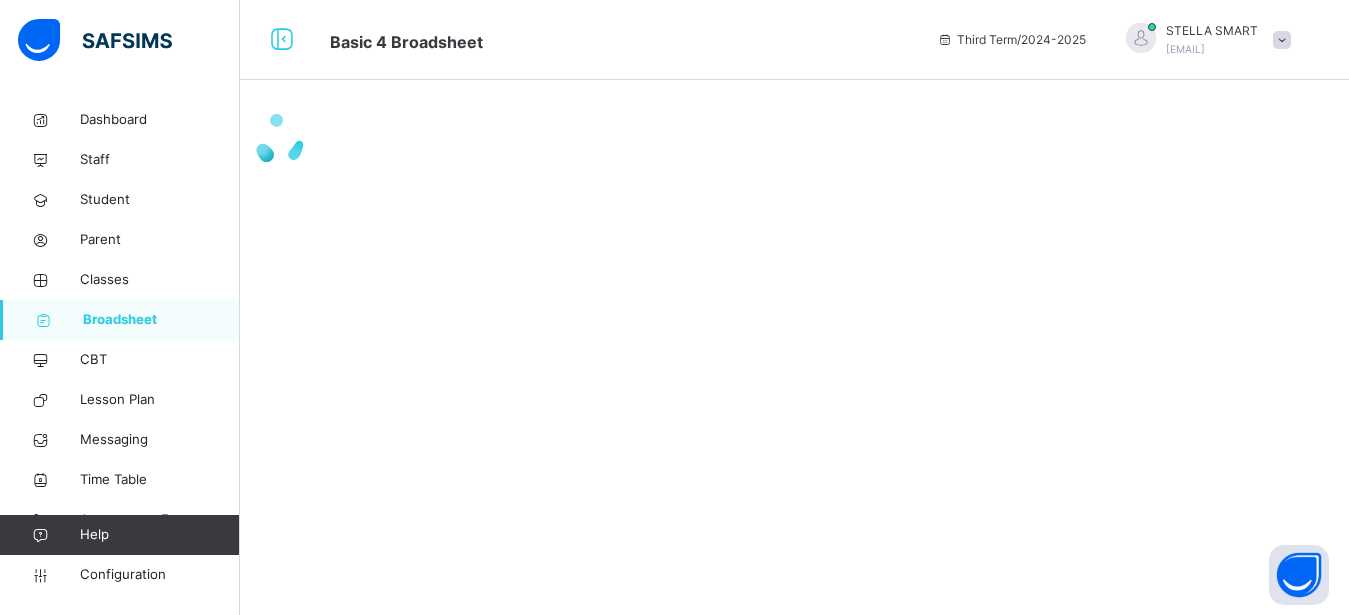 scroll, scrollTop: 0, scrollLeft: 0, axis: both 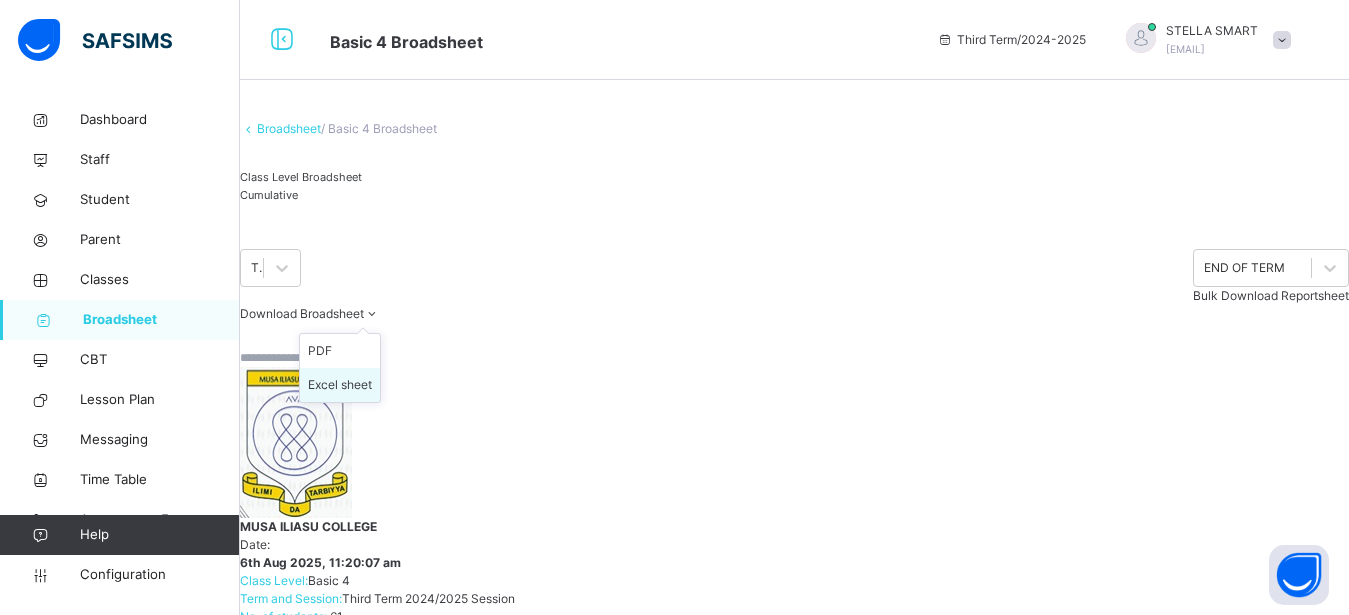 click on "Excel sheet" at bounding box center [340, 385] 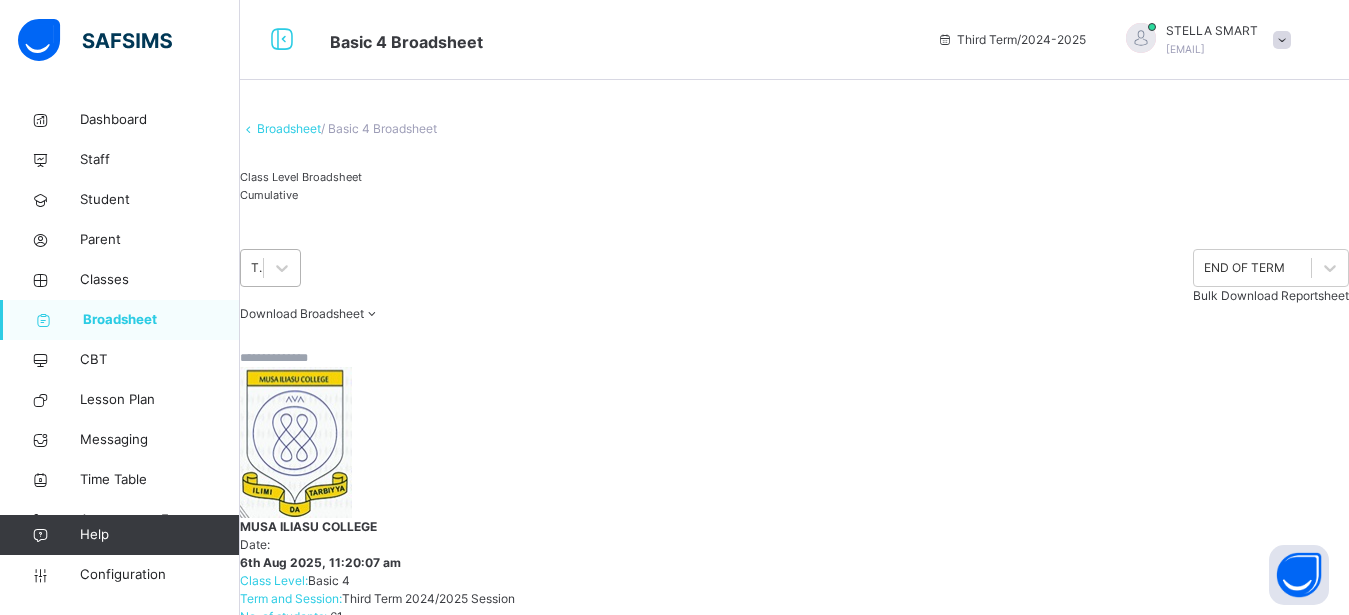click on "Third Term" at bounding box center (258, 268) 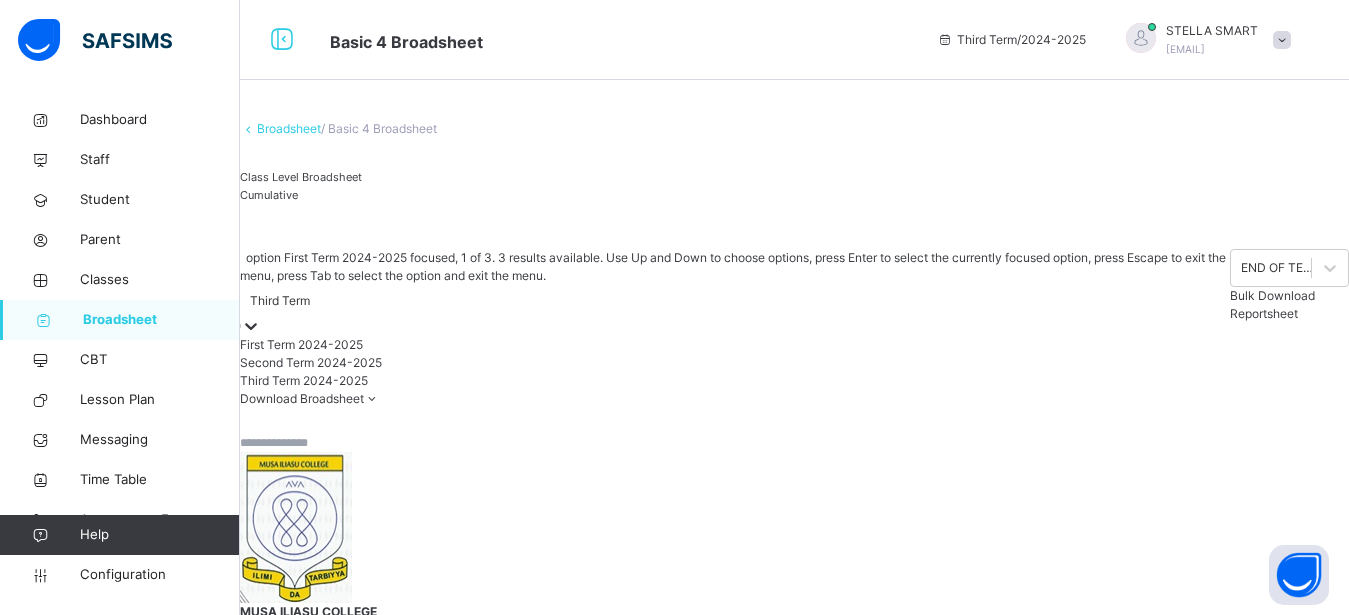 click on "Second Term 2024-2025" at bounding box center (735, 363) 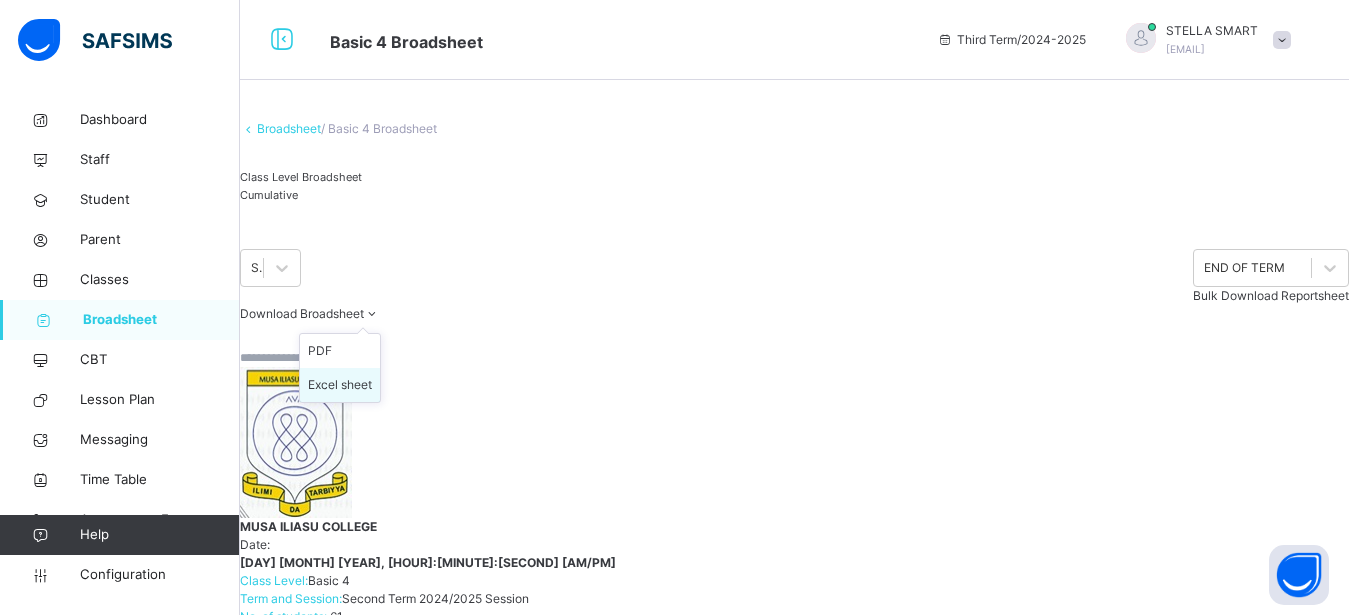 click on "Excel sheet" at bounding box center [340, 385] 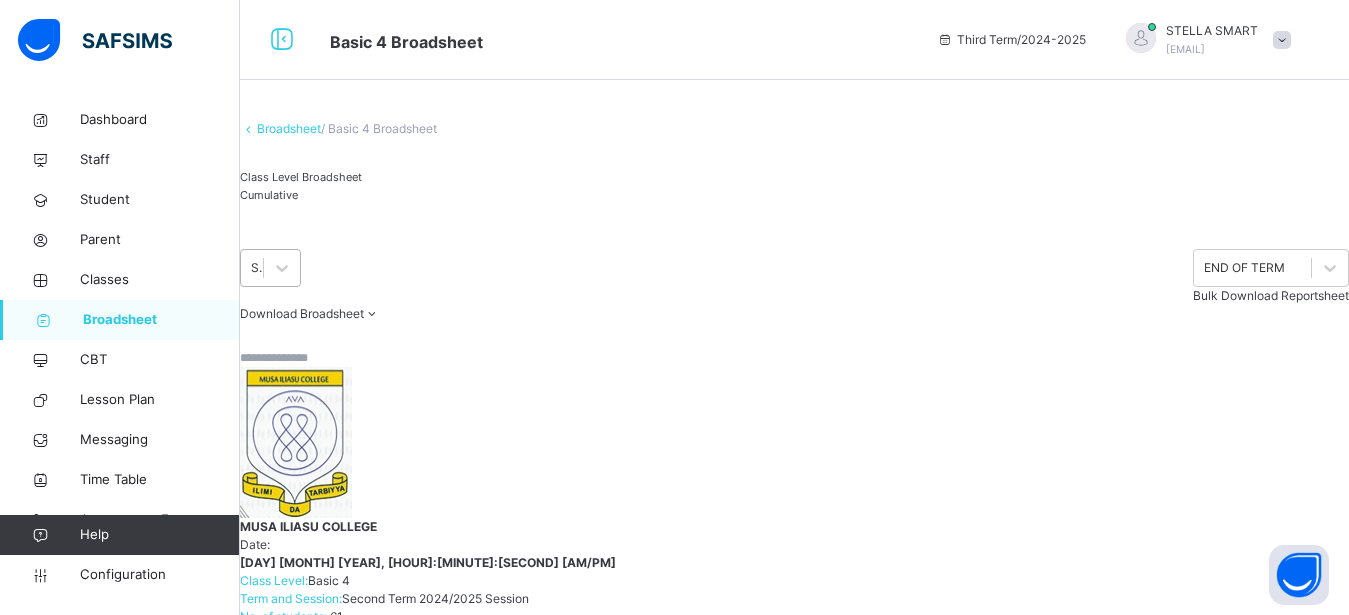 click on "Second Term 2024-2025" at bounding box center [258, 268] 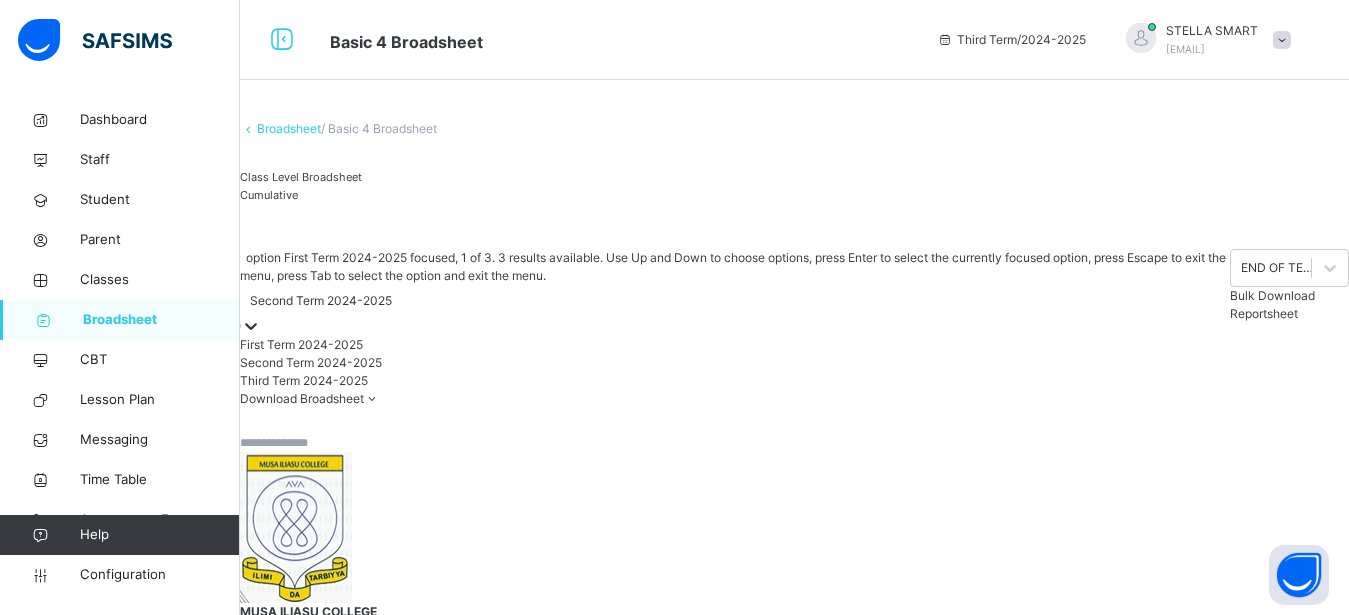 click on "First Term 2024-2025" at bounding box center [735, 345] 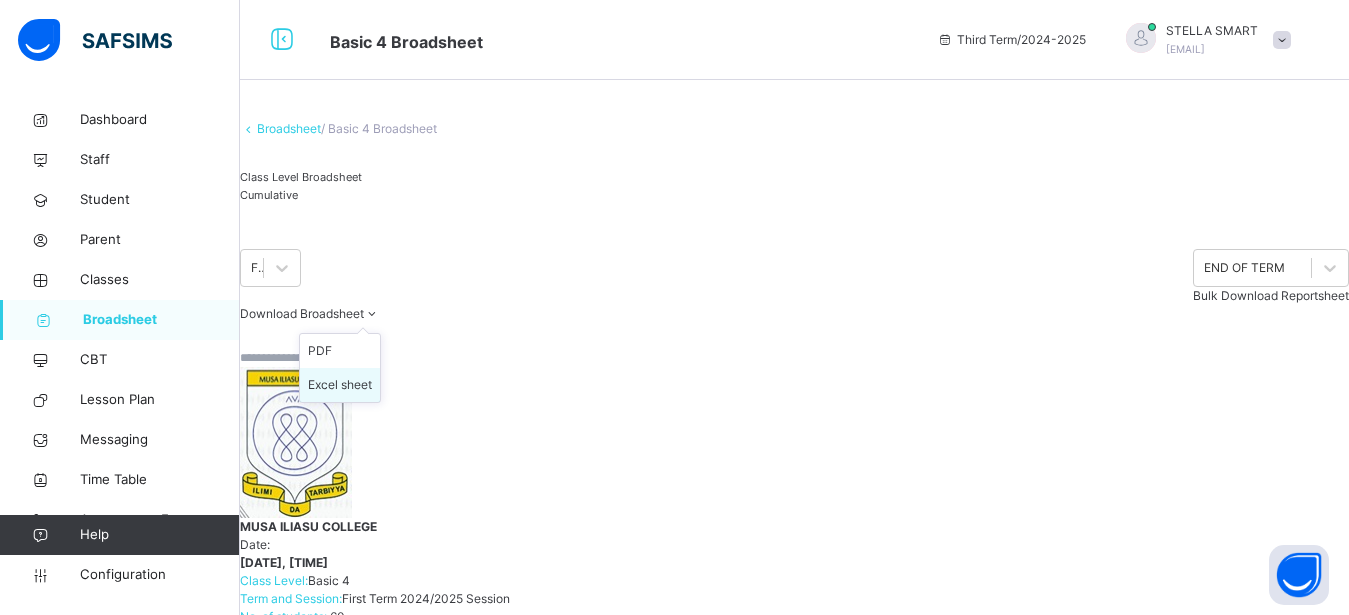click on "Excel sheet" at bounding box center (340, 385) 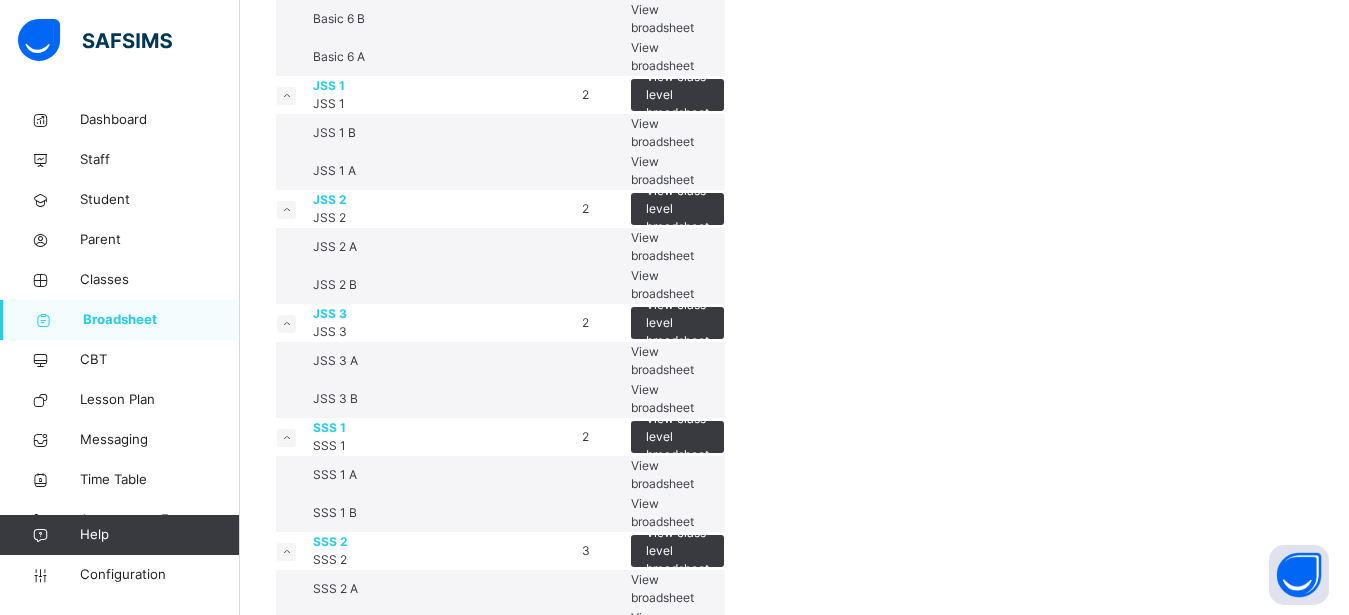 scroll, scrollTop: 1224, scrollLeft: 0, axis: vertical 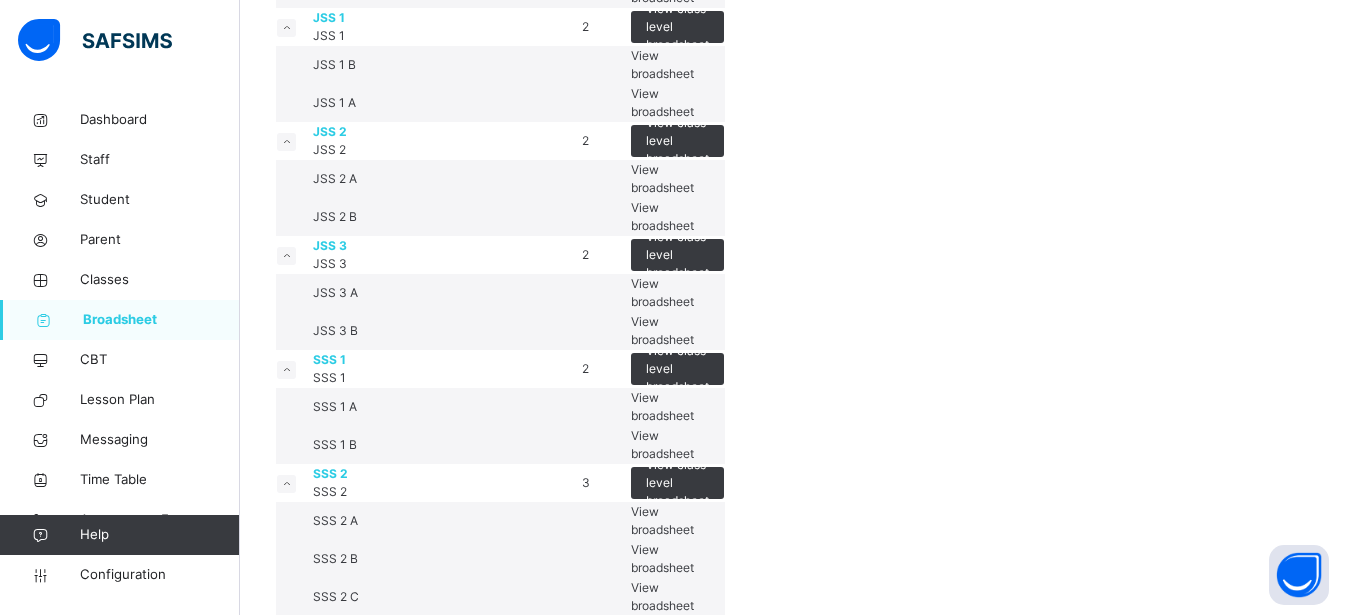 click on "View class level broadsheet" at bounding box center (677, -201) 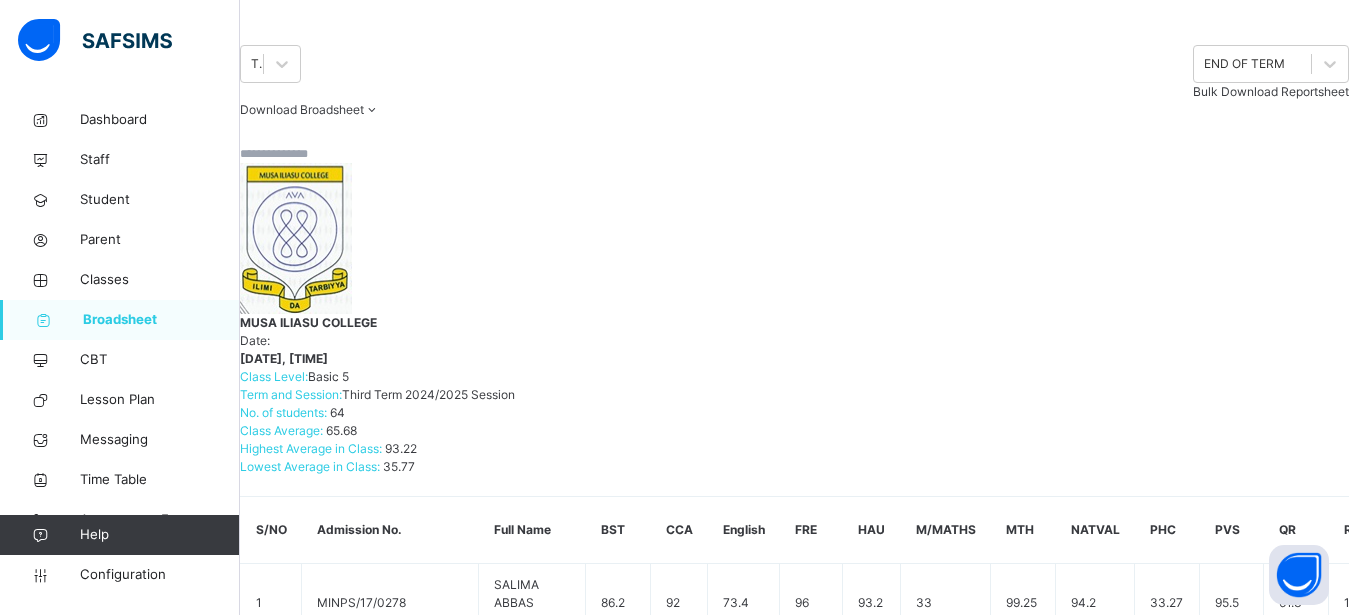 scroll, scrollTop: 0, scrollLeft: 0, axis: both 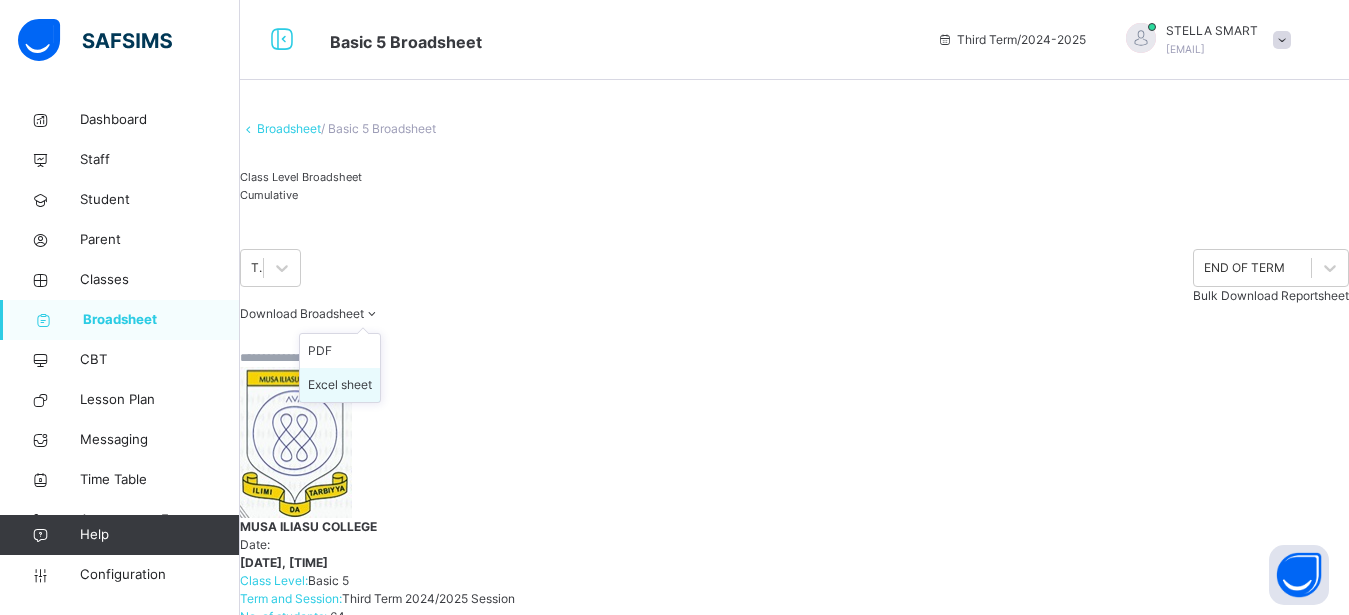 click on "Excel sheet" at bounding box center [340, 385] 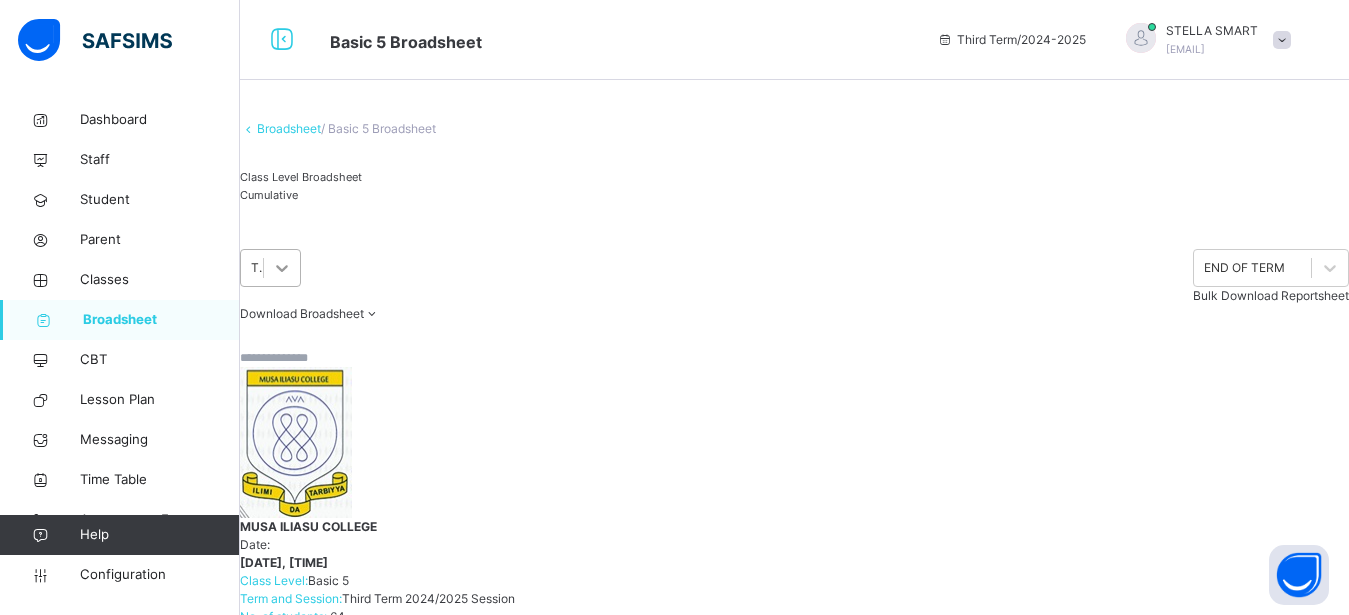 click on "Third Term" at bounding box center [258, 268] 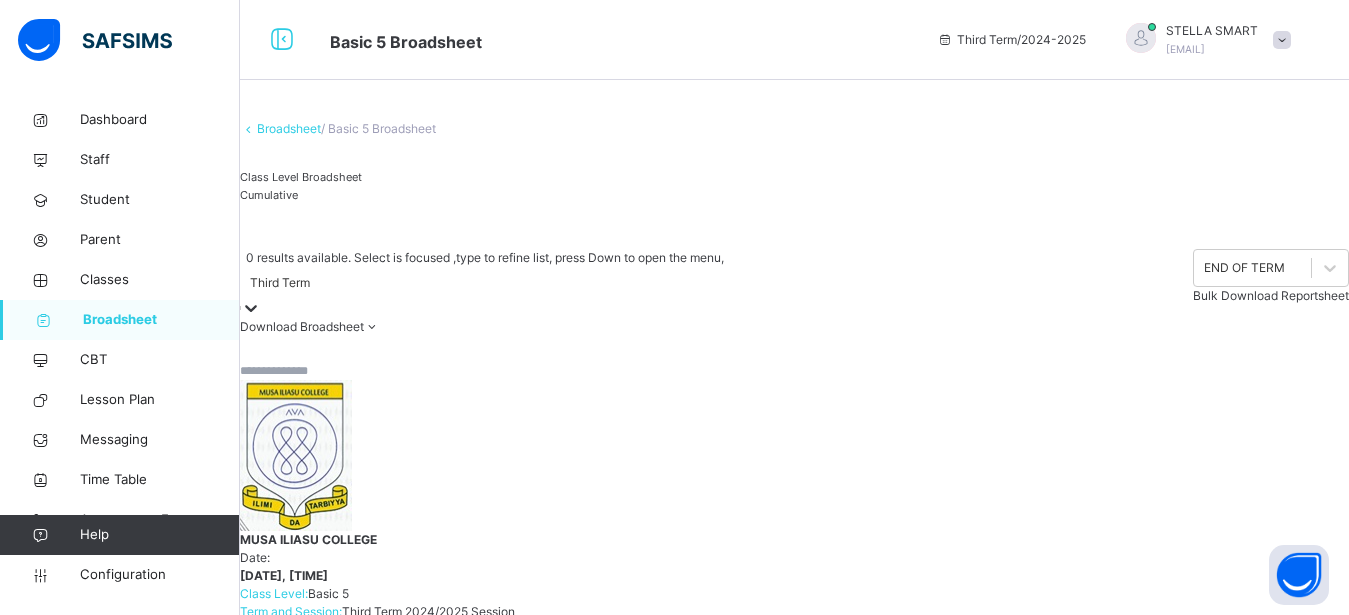 click 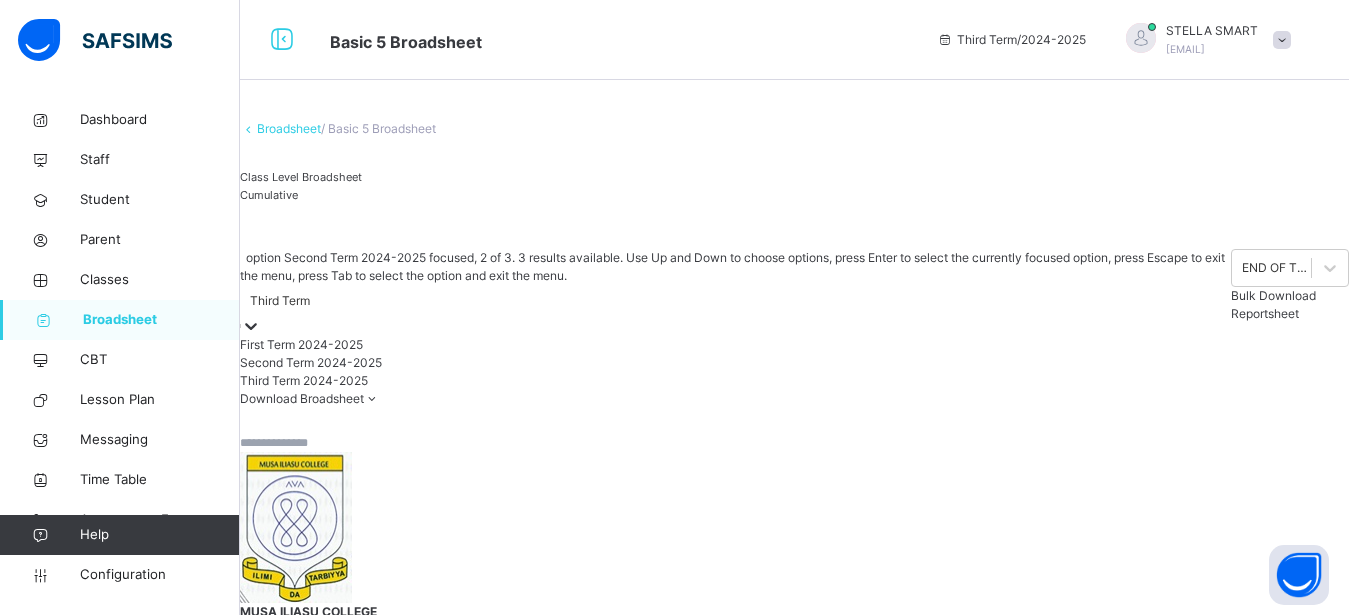 click on "Second Term 2024-2025" at bounding box center [735, 363] 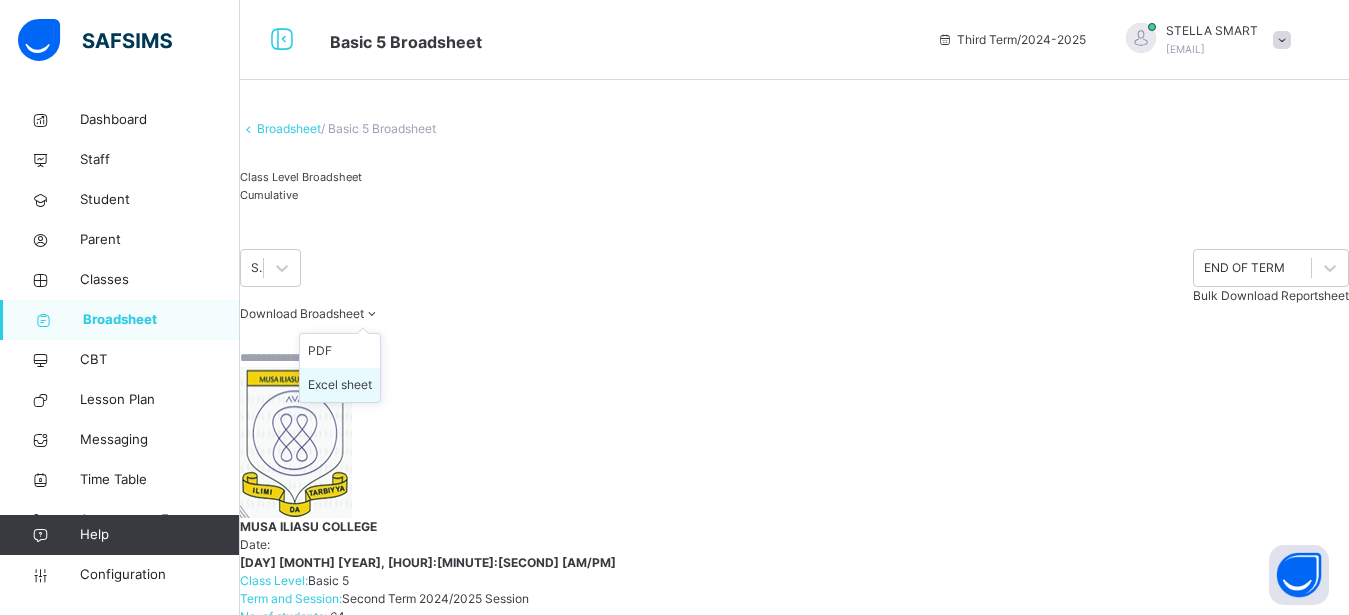 click on "Excel sheet" at bounding box center (340, 385) 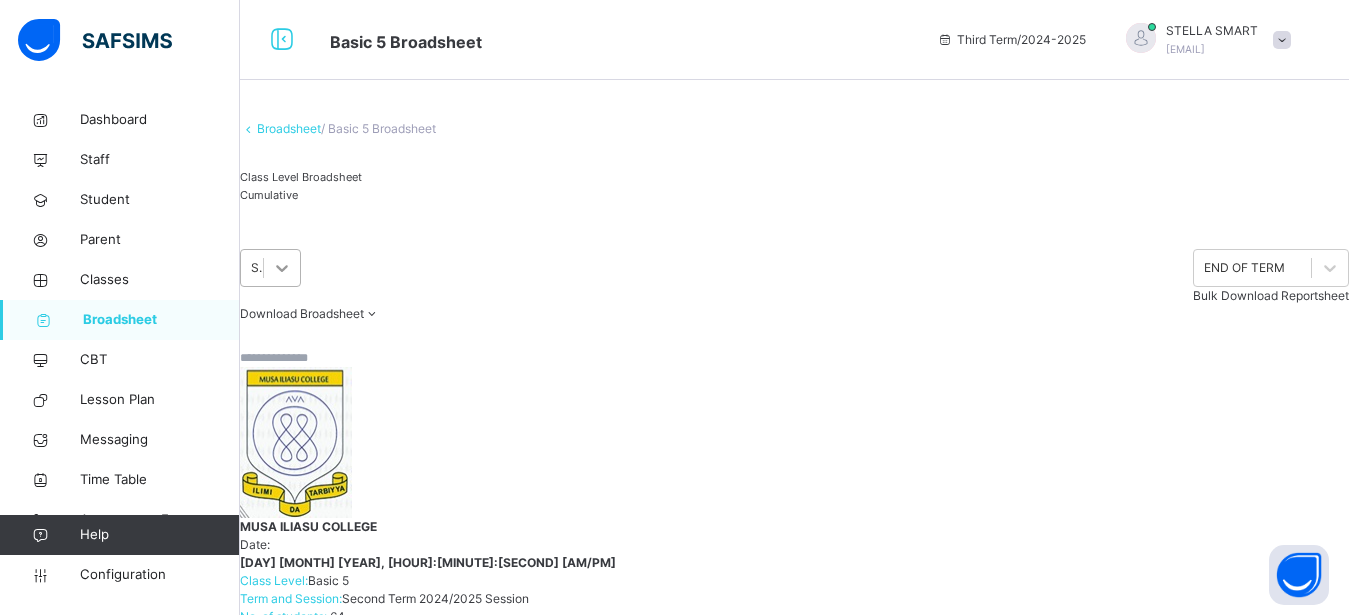 click 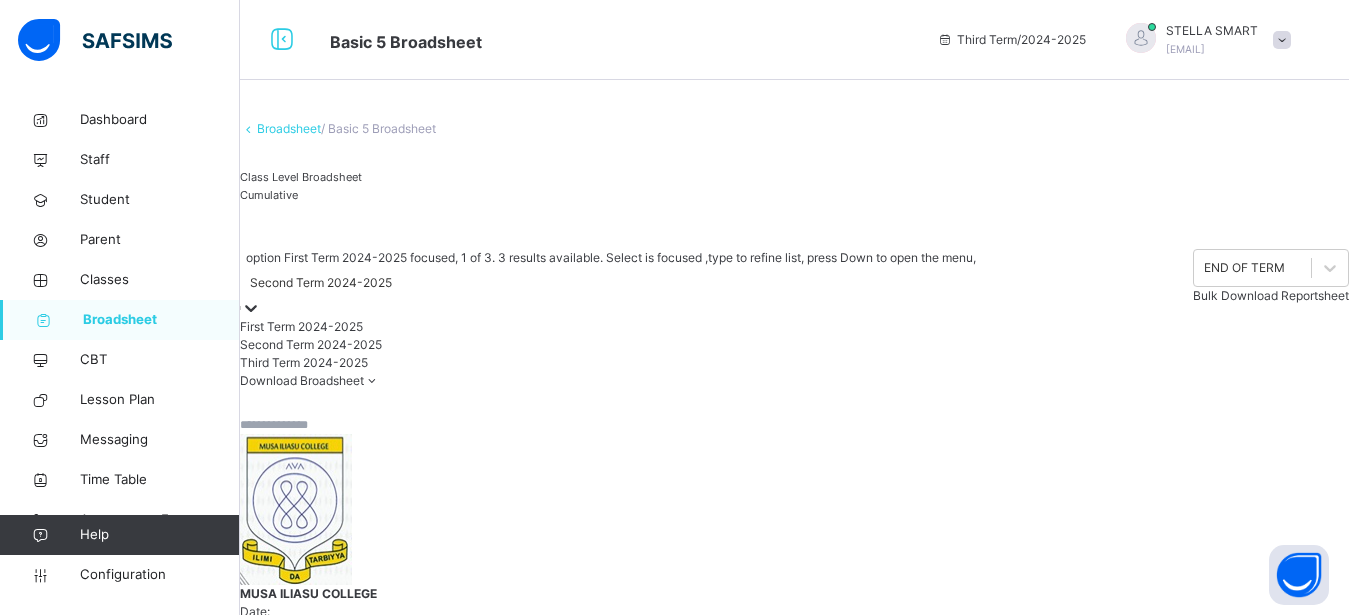 click on "First Term 2024-2025" at bounding box center [608, 327] 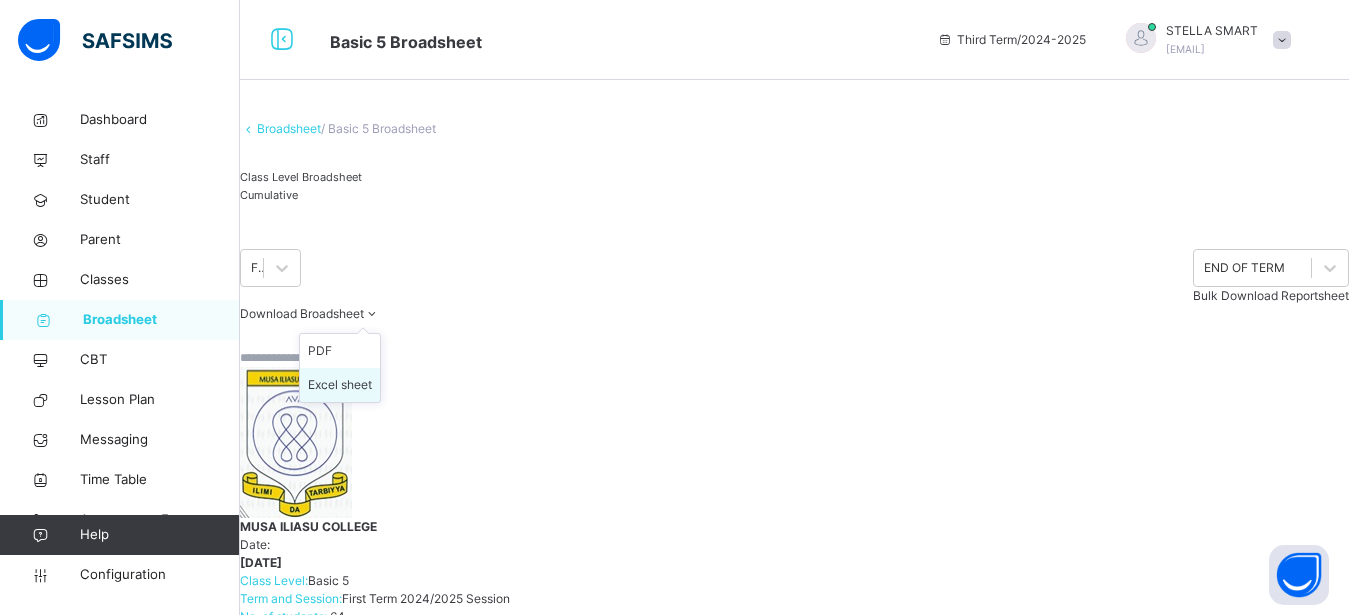 click on "Excel sheet" at bounding box center (340, 385) 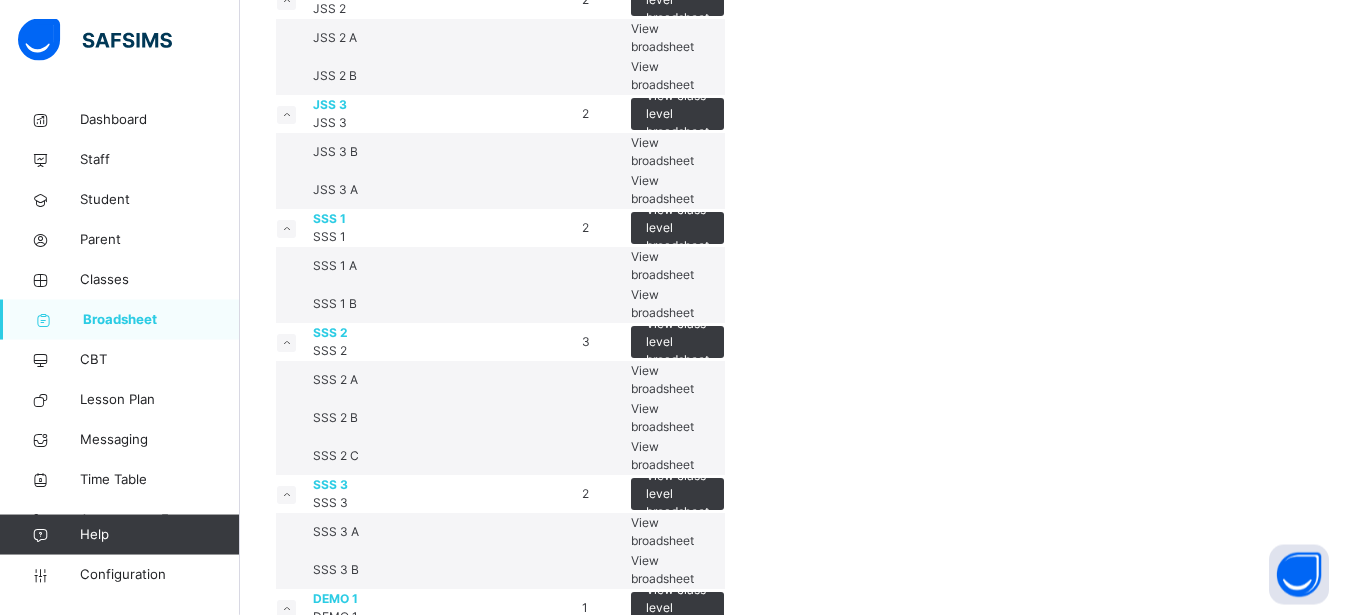 scroll, scrollTop: 1428, scrollLeft: 0, axis: vertical 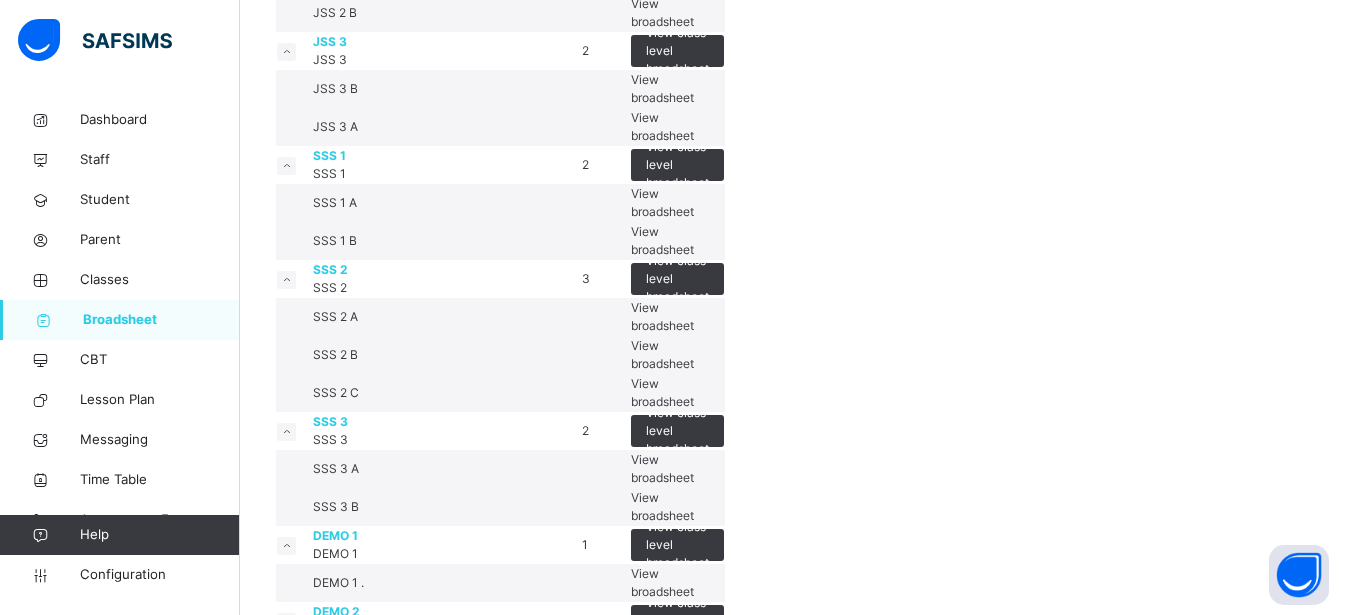 click on "View class level broadsheet" at bounding box center [677, -291] 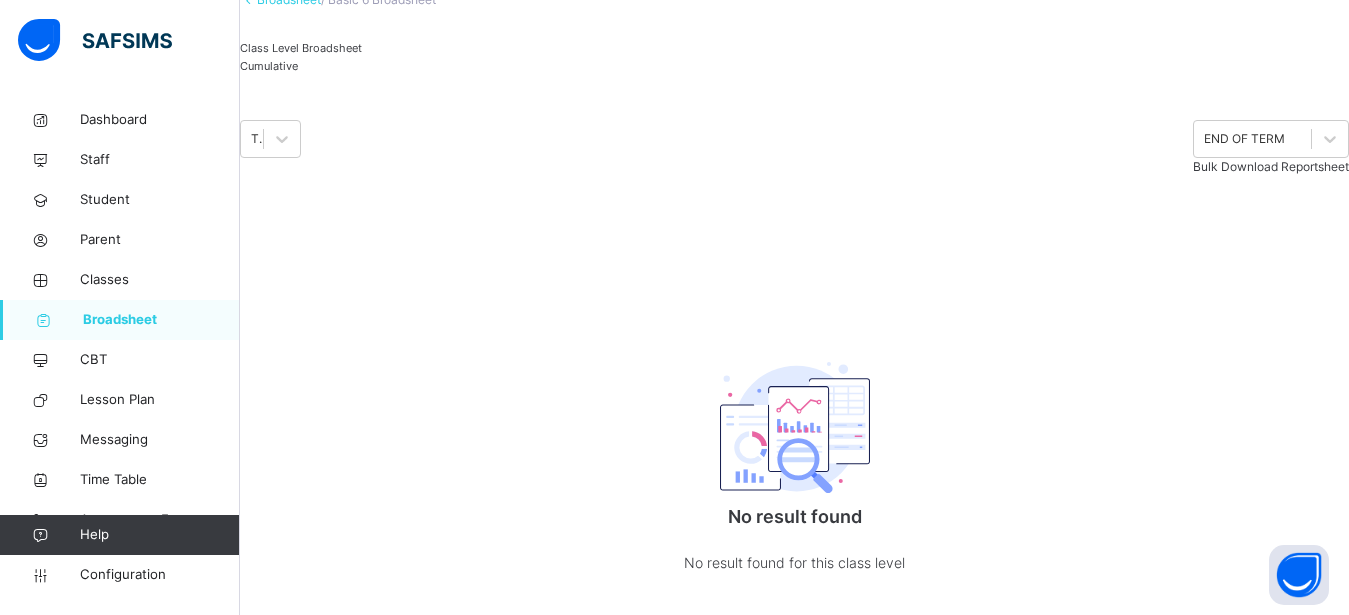 scroll, scrollTop: 0, scrollLeft: 0, axis: both 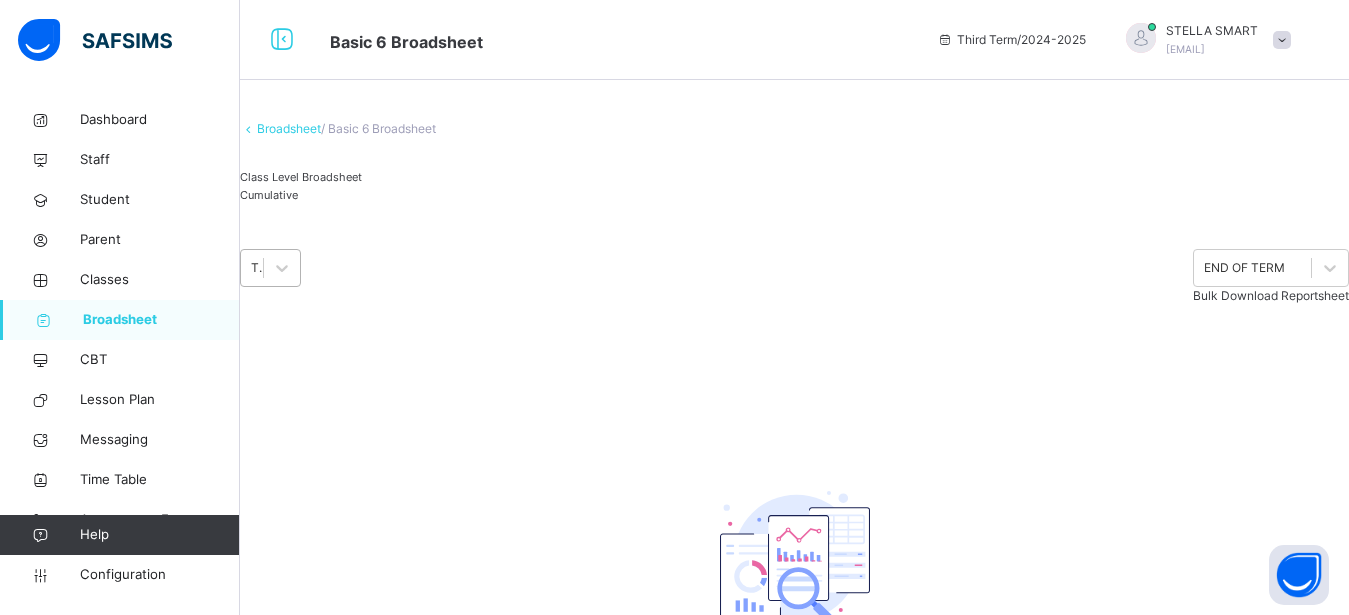 click on "Third Term" at bounding box center [258, 268] 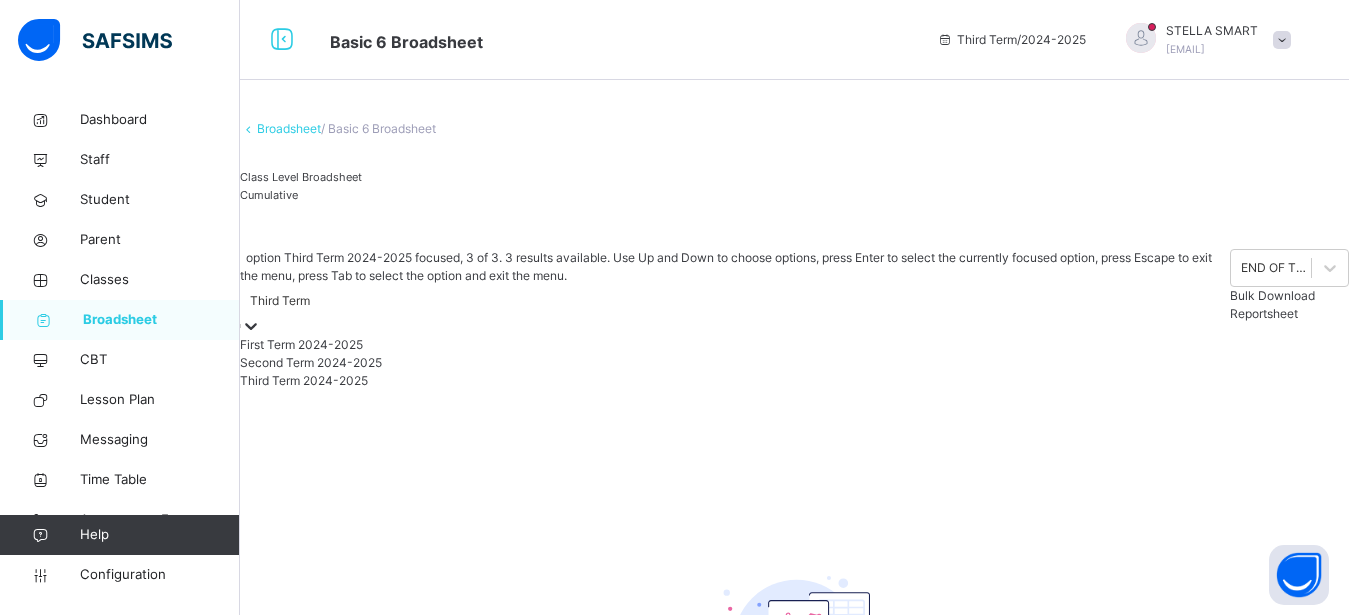click on "Third Term 2024-2025" at bounding box center (735, 381) 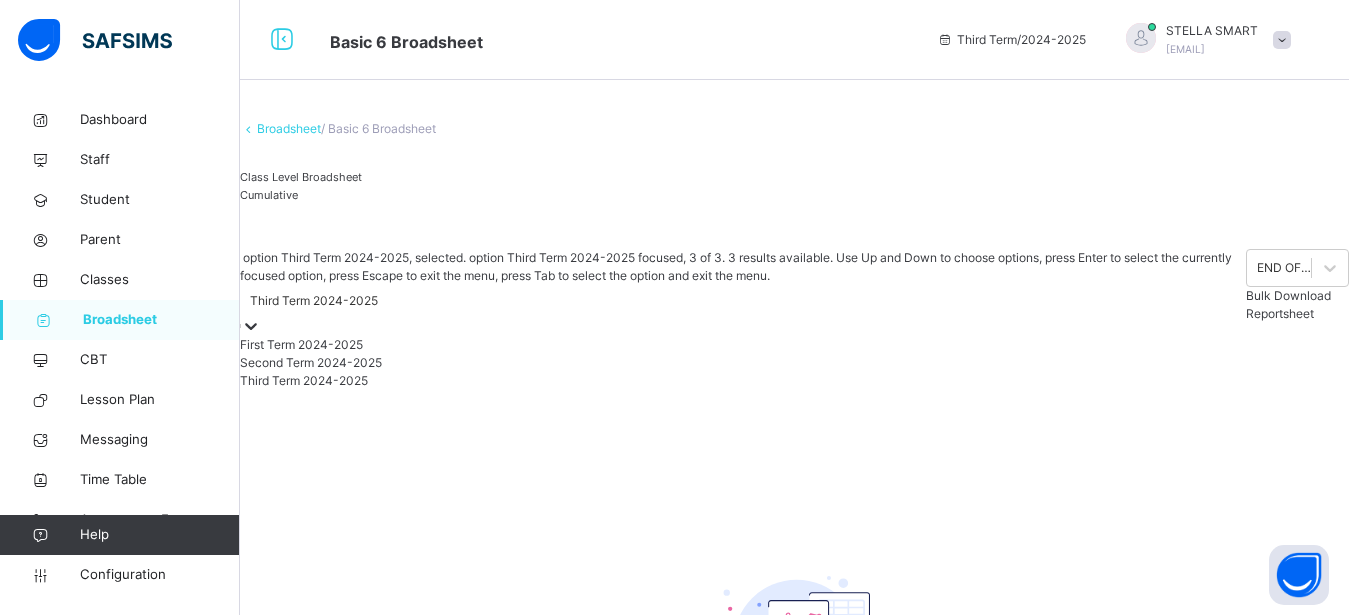 click at bounding box center [251, 326] 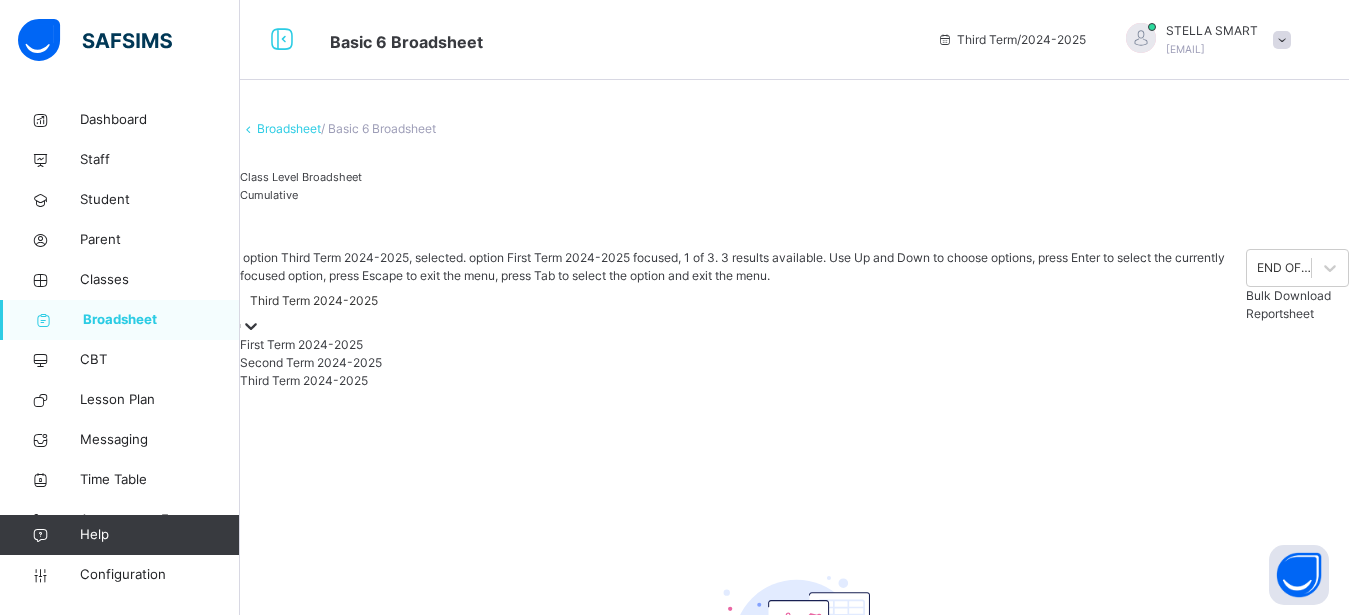 click on "First Term 2024-2025" at bounding box center (743, 345) 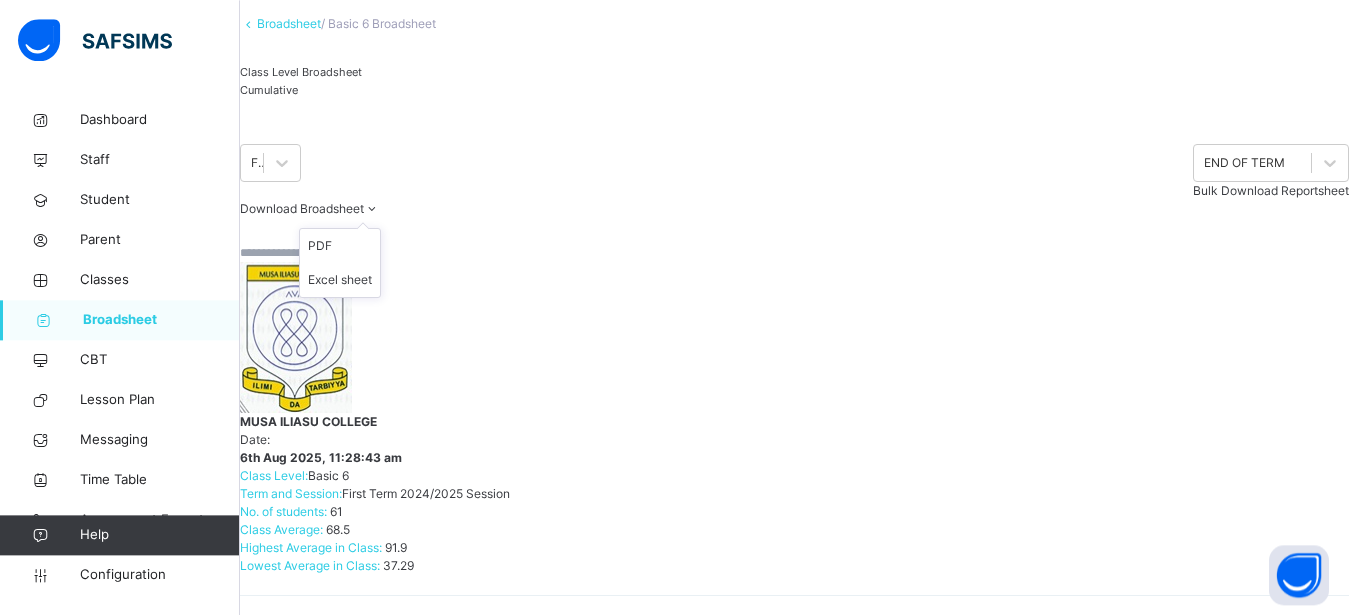 scroll, scrollTop: 0, scrollLeft: 0, axis: both 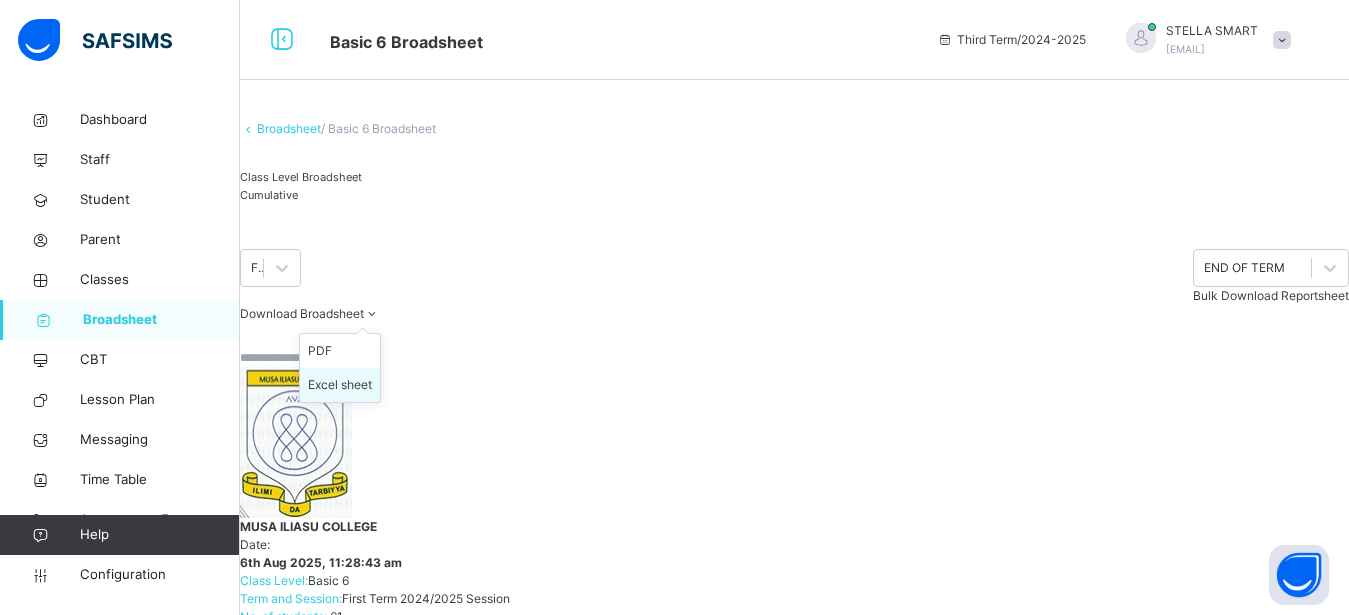 click on "Excel sheet" at bounding box center (340, 385) 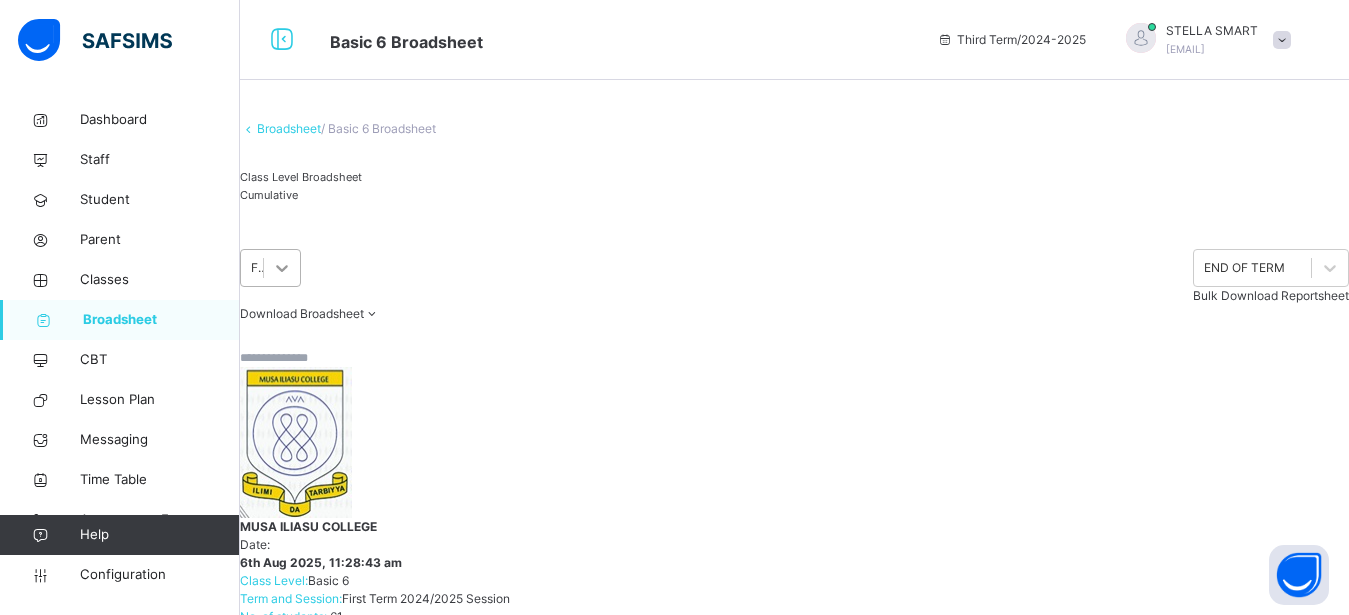 click 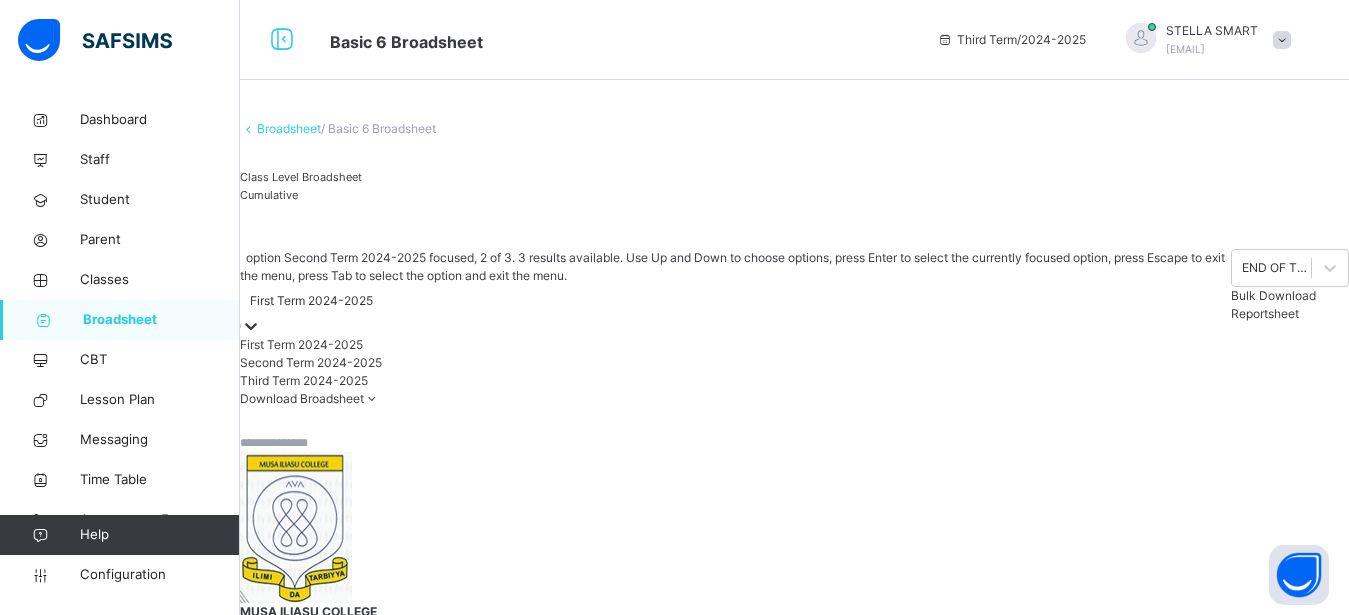 click on "Second Term 2024-2025" at bounding box center (735, 363) 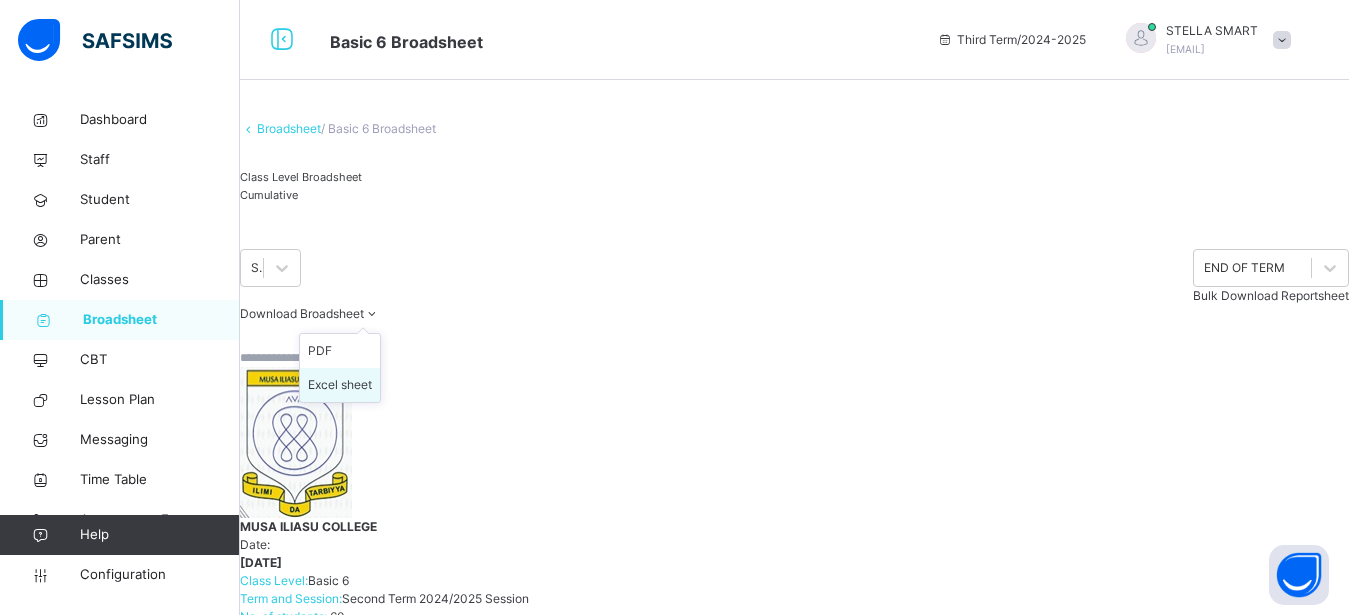 click on "Excel sheet" at bounding box center [340, 385] 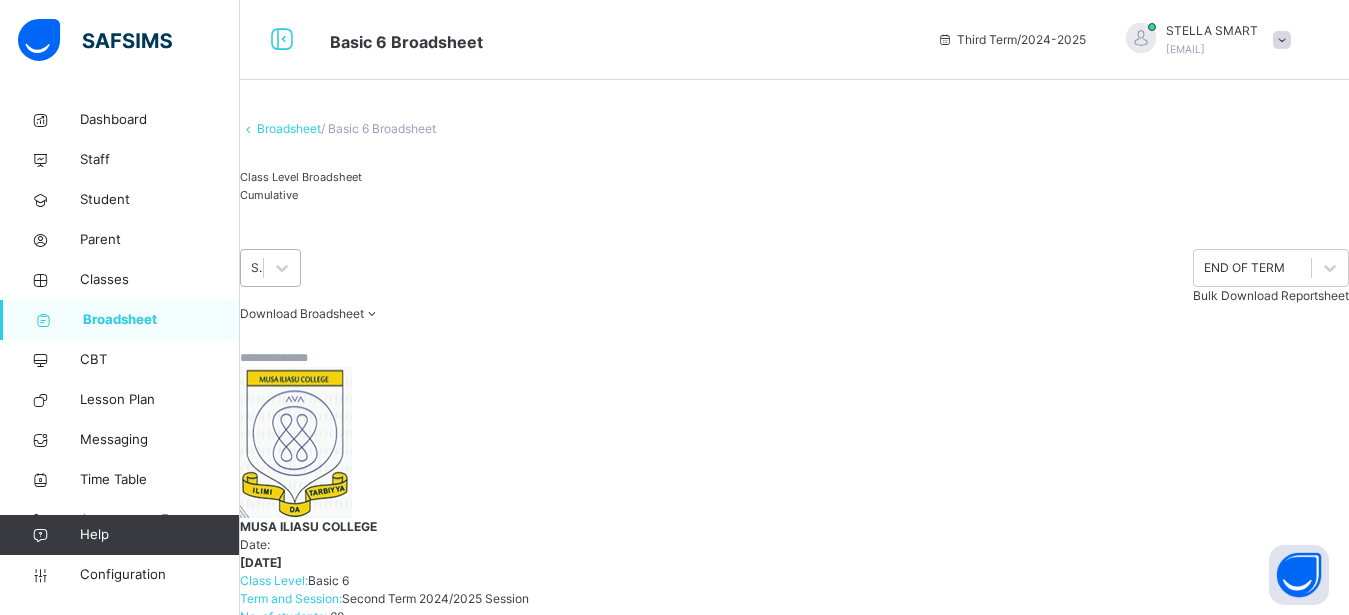 click on "Second Term 2024-2025" at bounding box center [258, 268] 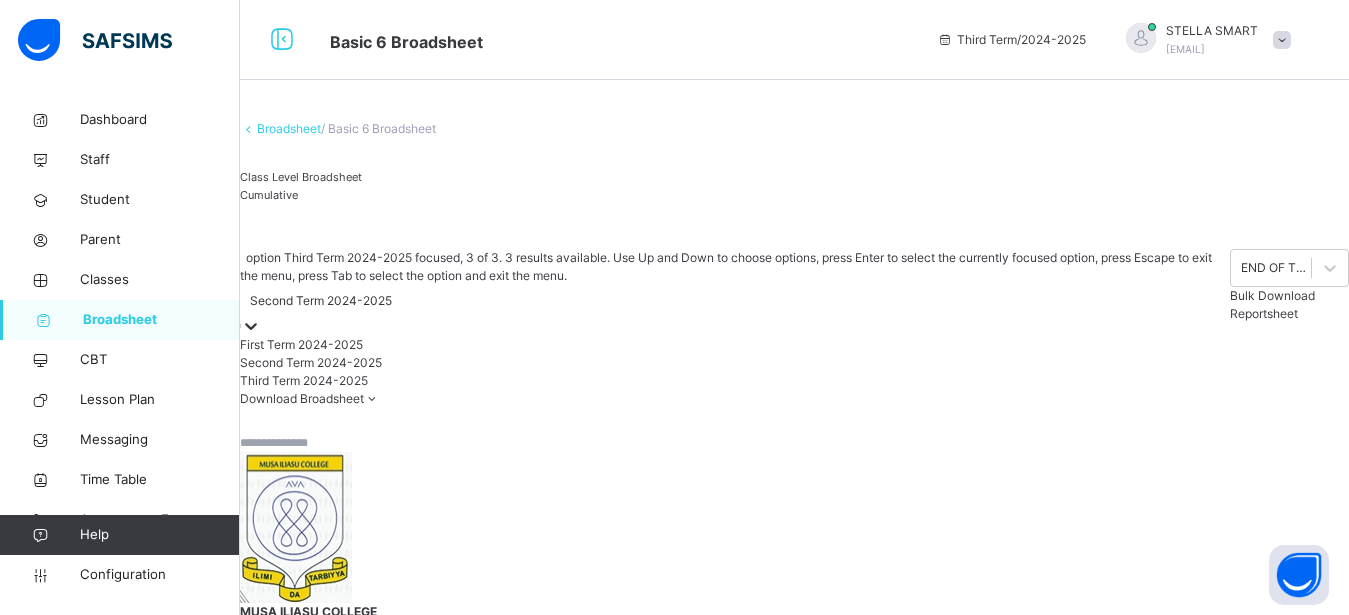 click on "Third Term 2024-2025" at bounding box center [735, 381] 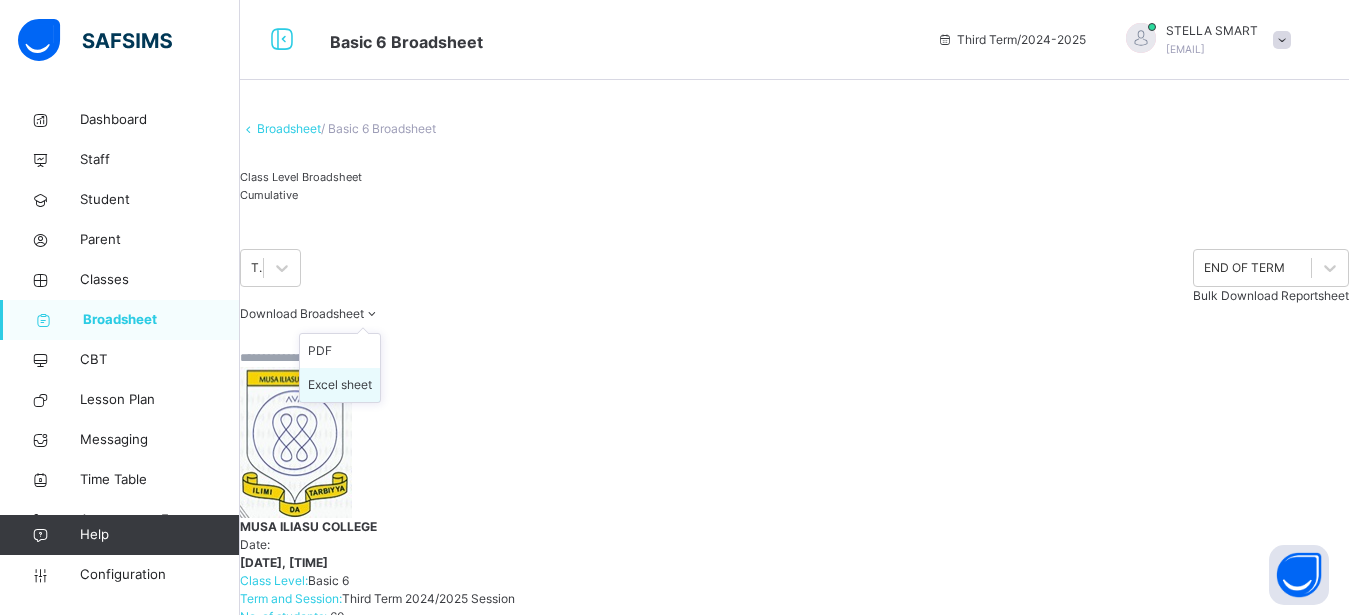click on "Excel sheet" at bounding box center [340, 385] 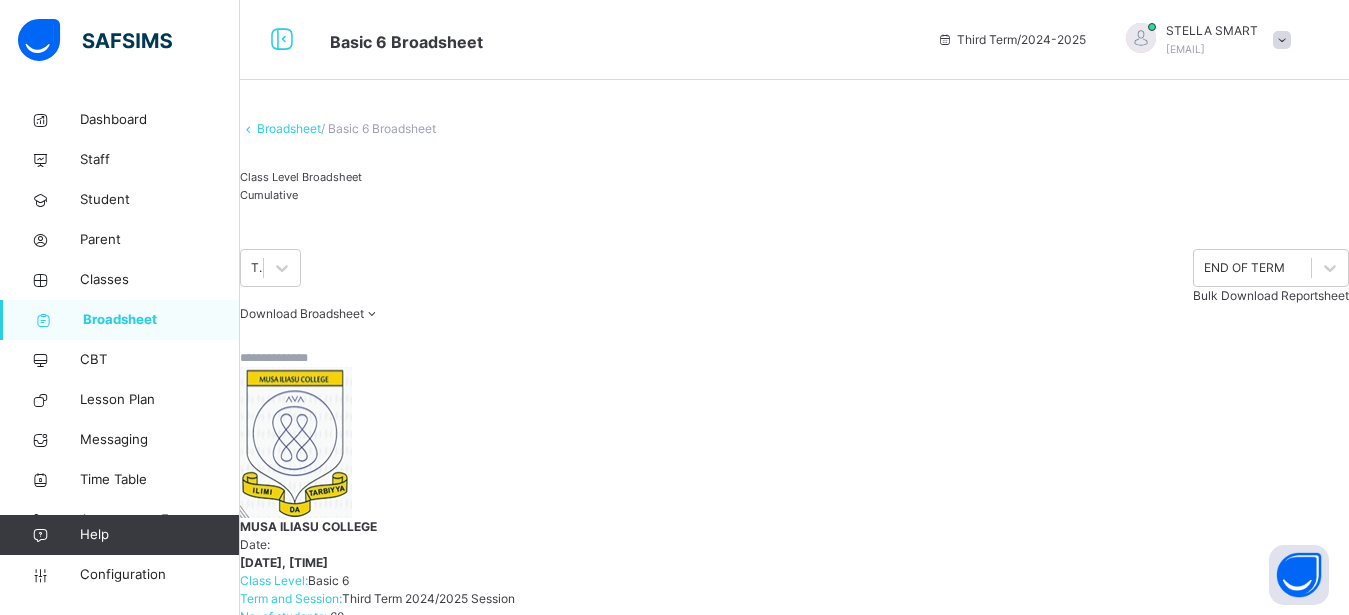 click on "Broadsheet  / Basic 6 Broadsheet Class Level Broadsheet Cumulative Third Term 2024-2025 END OF TERM Bulk Download Reportsheet Download Broadsheet PDF Excel sheet MUSA ILIASU COLLEGE Date: 6th Aug 2025, 11:30:04 am  Class Level:  Basic 6  Term and Session:  Third Term 2024/2025 Session  No. of students:    60    Class Average:    67.75    Highest Average in Class:    93.31    Lowest Average in Class:    41.85   S/NO Admission No. Full Name BST CCA English FRE HAU M/MATHS MTH NATVAL PHC PVS QR R/Spelling RS VR No. of Subjects TOTAL Average Position  Grade 1 [ADMISSION_NO] [FIRST] [LAST],  96.8 90 68.2 96.25 93.9 27.2 96.2 95.9 32.16 95 62.9 18.1 96.9 56.9 14 1026.41 93.31 1st A 2 [ADMISSION_NO] [FIRST] [LAST],  94.4 91 68.7 92 87.7 32.1 91.6 91 31.4 92 63.2 18 84.9 62.9 14 1000.9 90.99 2nd A 3 [ADMISSION_NO] [FIRST] [LAST],  89.28 85 66.4 94 97.2 15.2 96 91.2 33.46 85.75 62.95 16.5 91.4 56 14 980.34 89.12 3rd A 4 [ADMISSION_NO] [FIRST] [LAST] 93.2 44 65.1 96.25 99.2 24.4 90.9 94.9 29.2 14" at bounding box center (794, 3475) 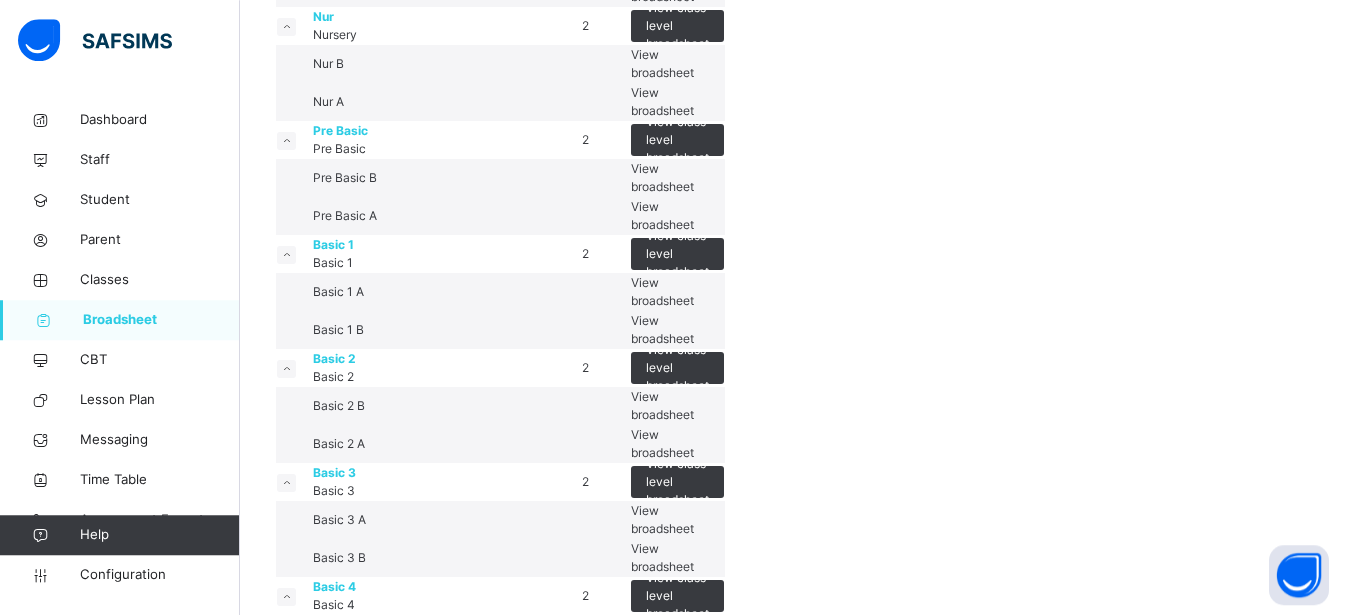 scroll, scrollTop: 340, scrollLeft: 0, axis: vertical 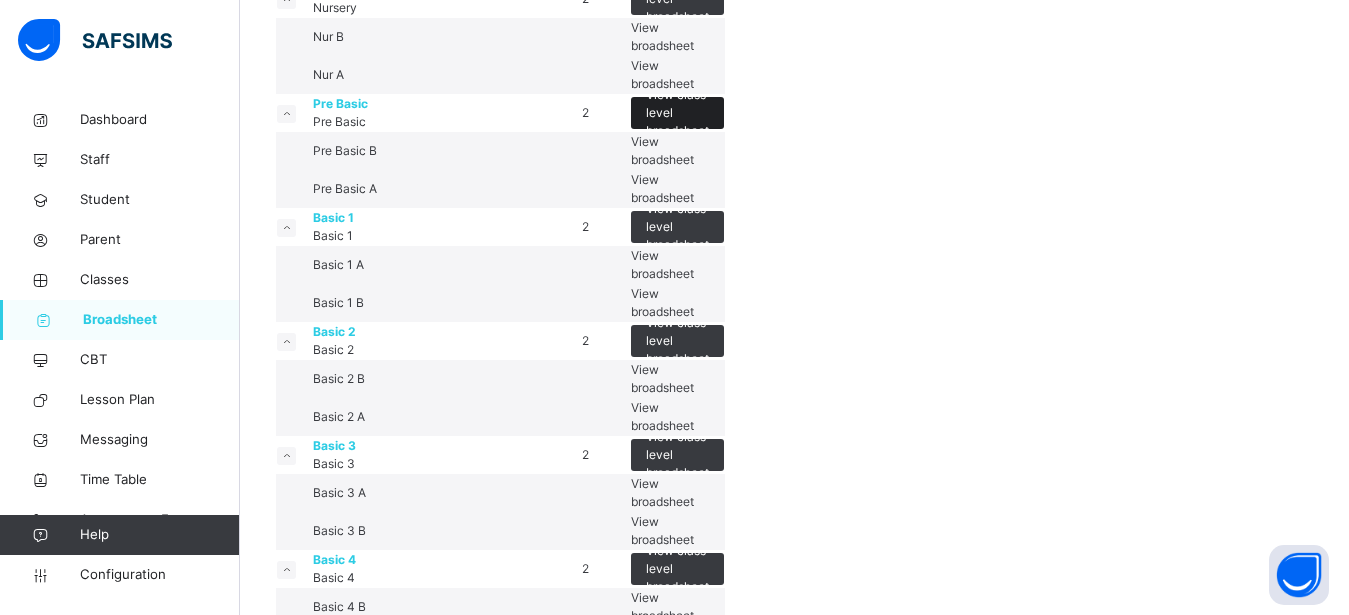 click on "View class level broadsheet" at bounding box center (677, 113) 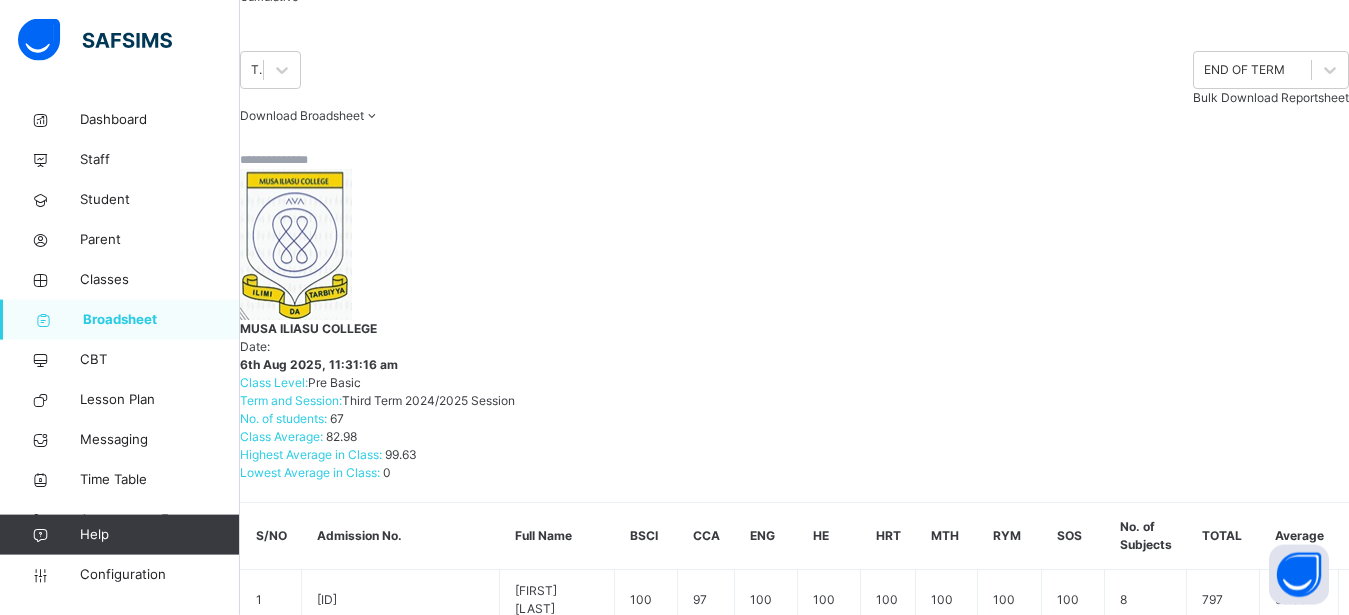 scroll, scrollTop: 204, scrollLeft: 0, axis: vertical 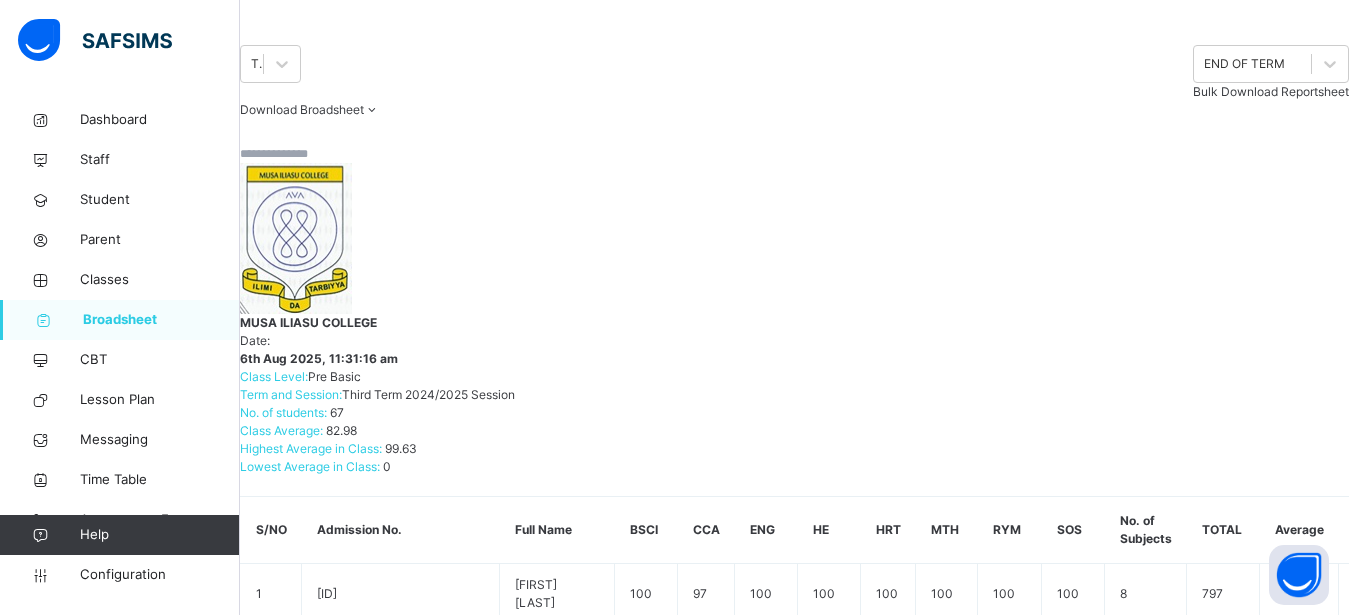 click on "Cumulative" at bounding box center (301, -9) 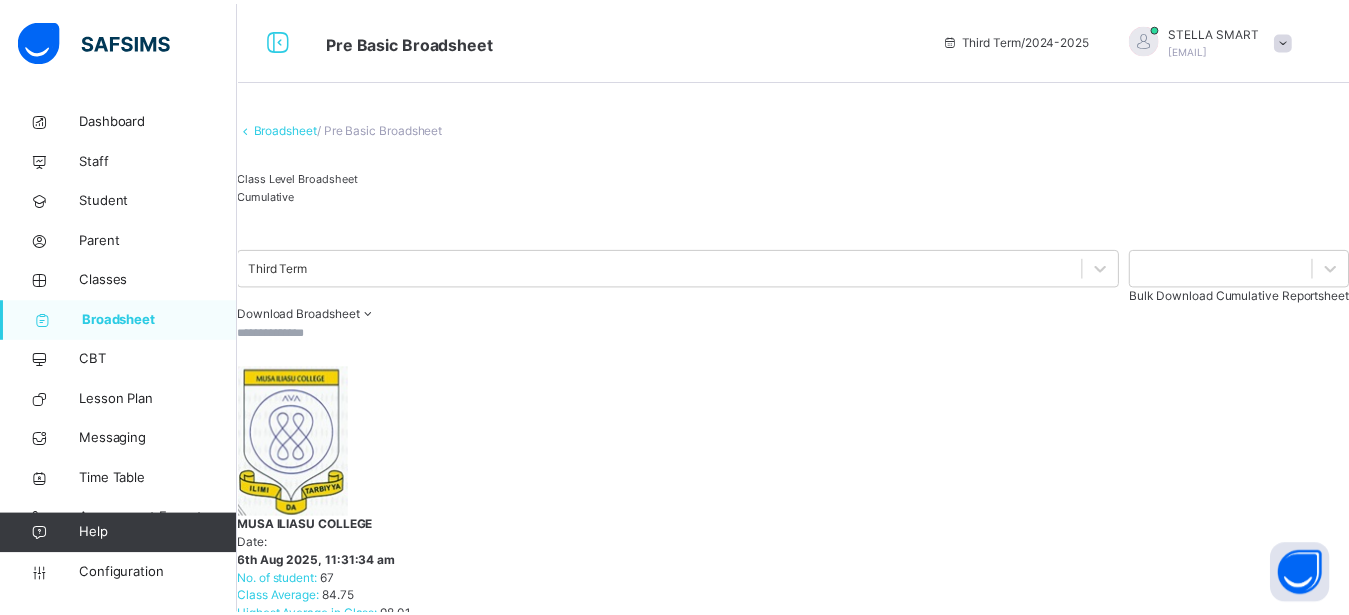 scroll, scrollTop: 272, scrollLeft: 0, axis: vertical 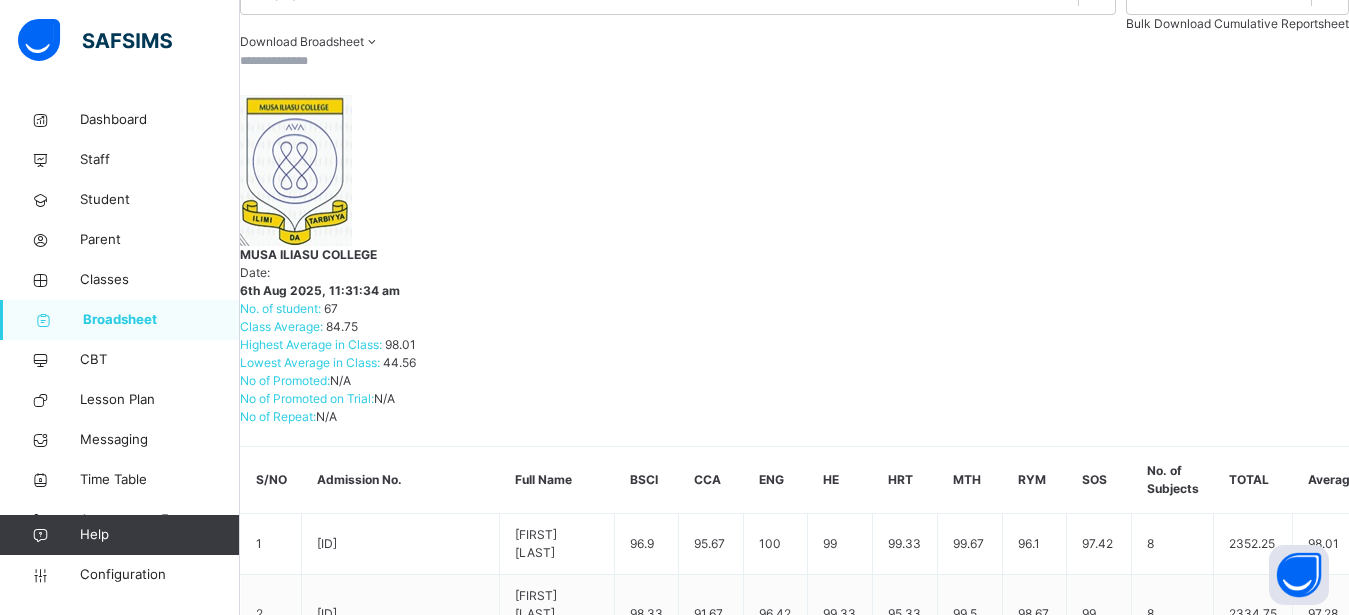 click on "99.67" at bounding box center (740, 5011) 